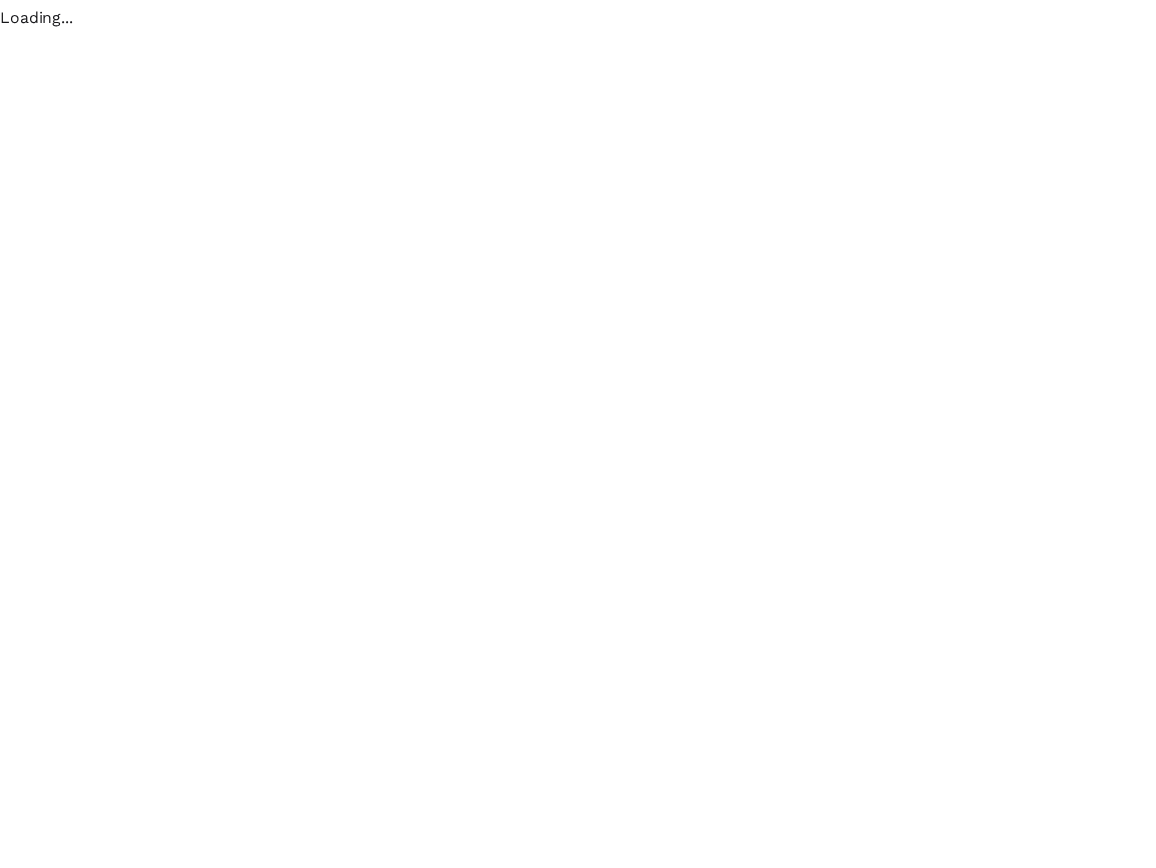 scroll, scrollTop: 0, scrollLeft: 0, axis: both 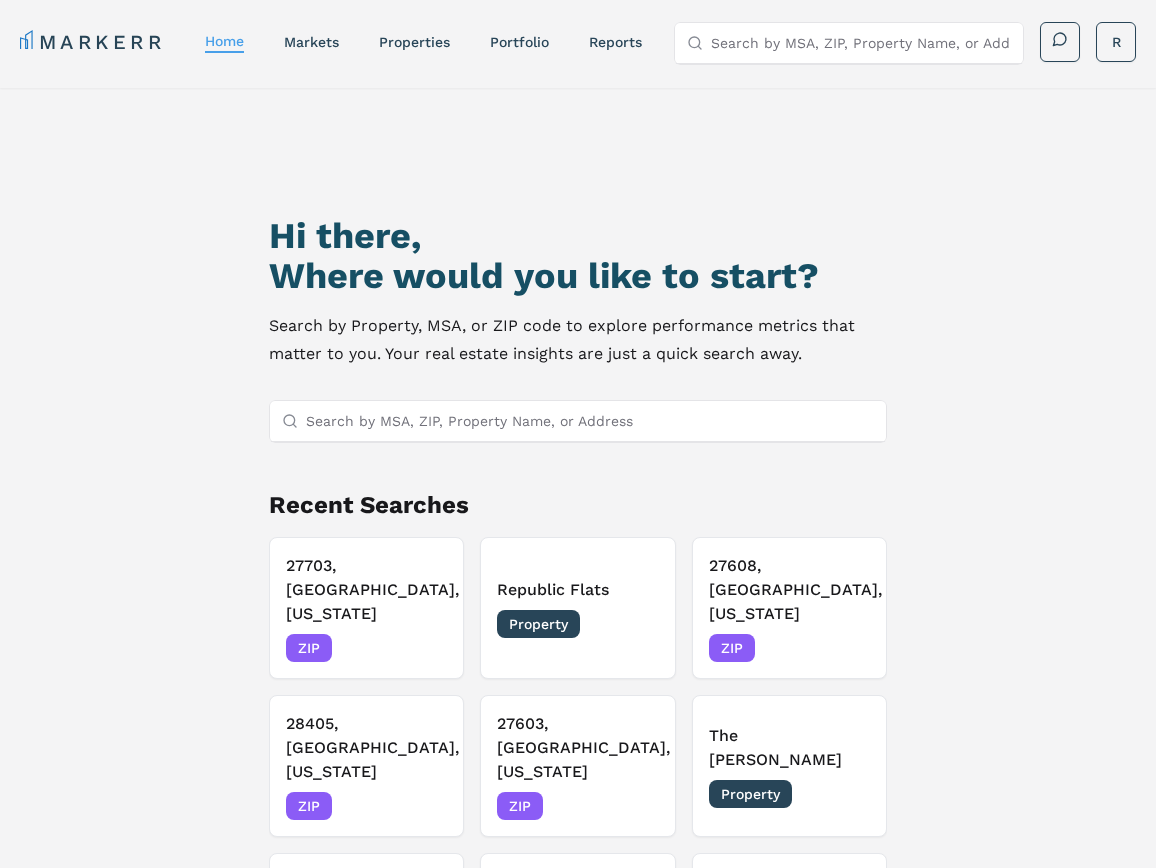 click on "Search by MSA, ZIP, Property Name, or Address" at bounding box center [589, 421] 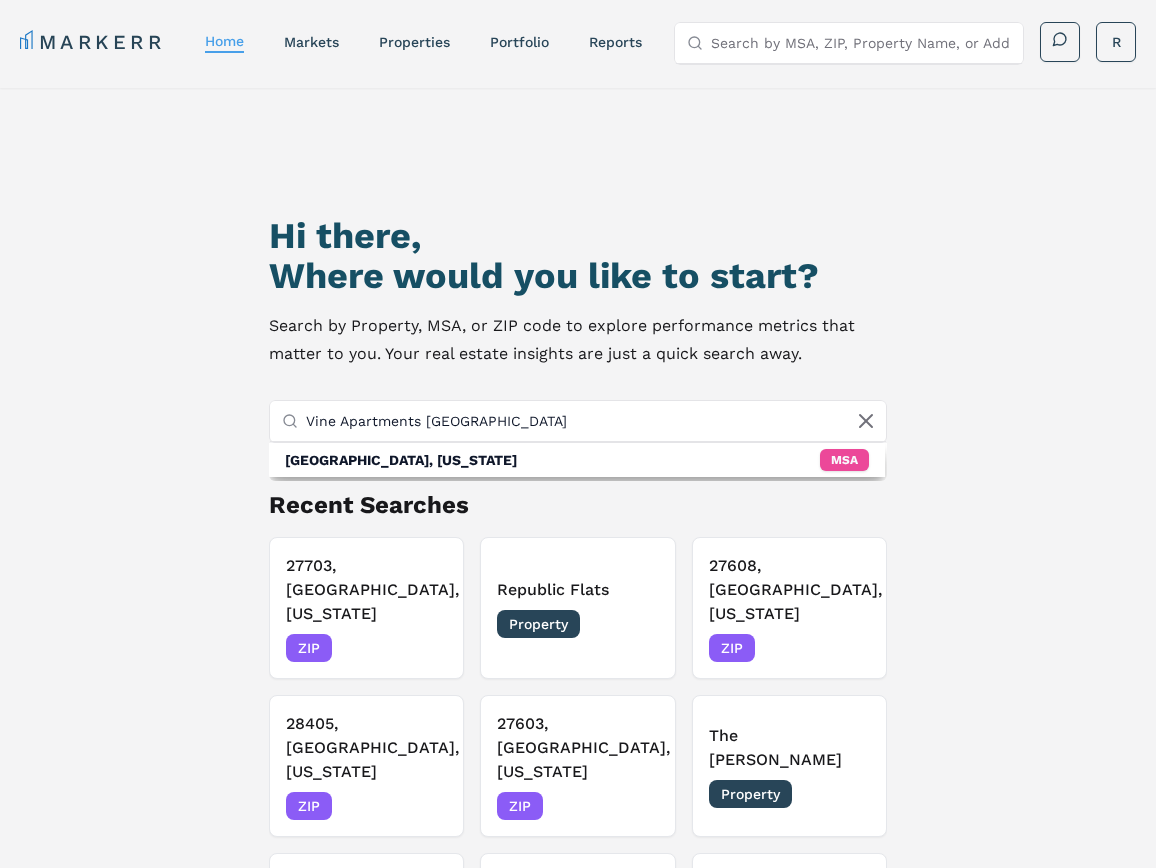click on "Vine Apartments [GEOGRAPHIC_DATA]" at bounding box center (589, 421) 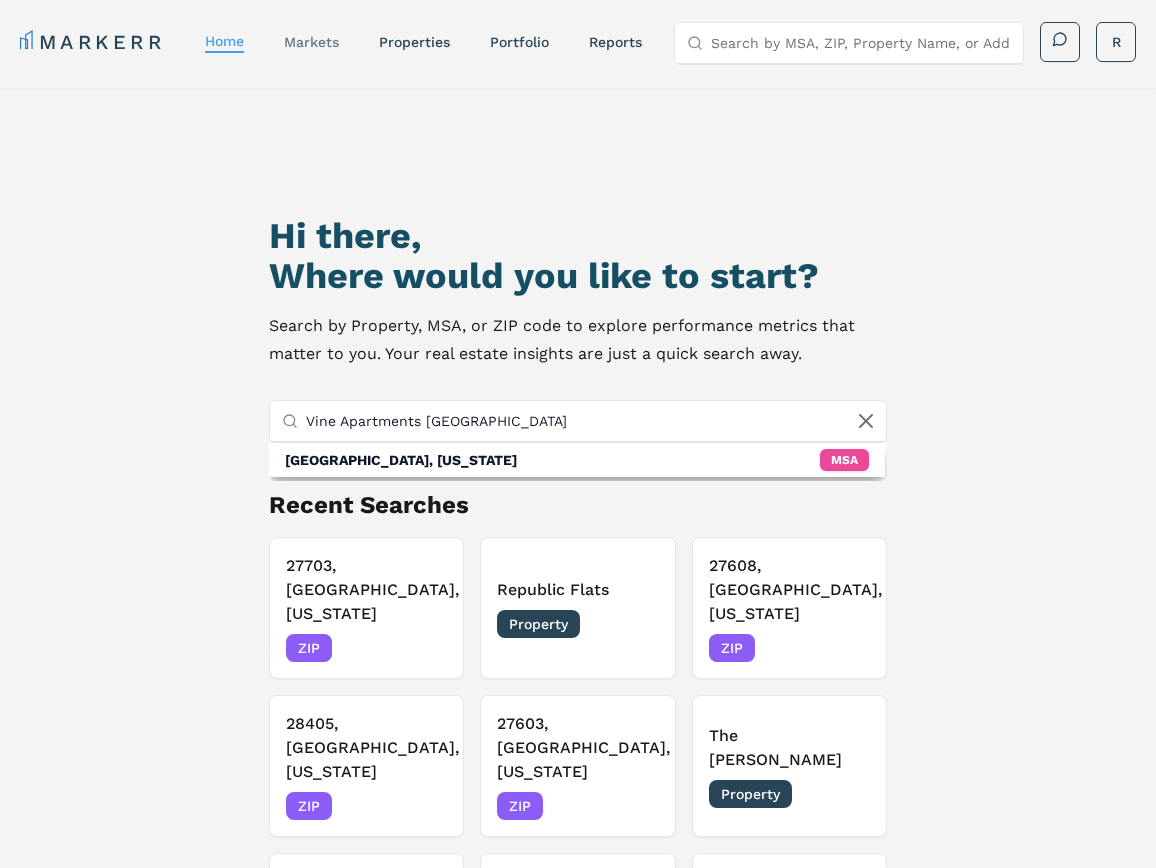 type on "Vine Apartments [GEOGRAPHIC_DATA]" 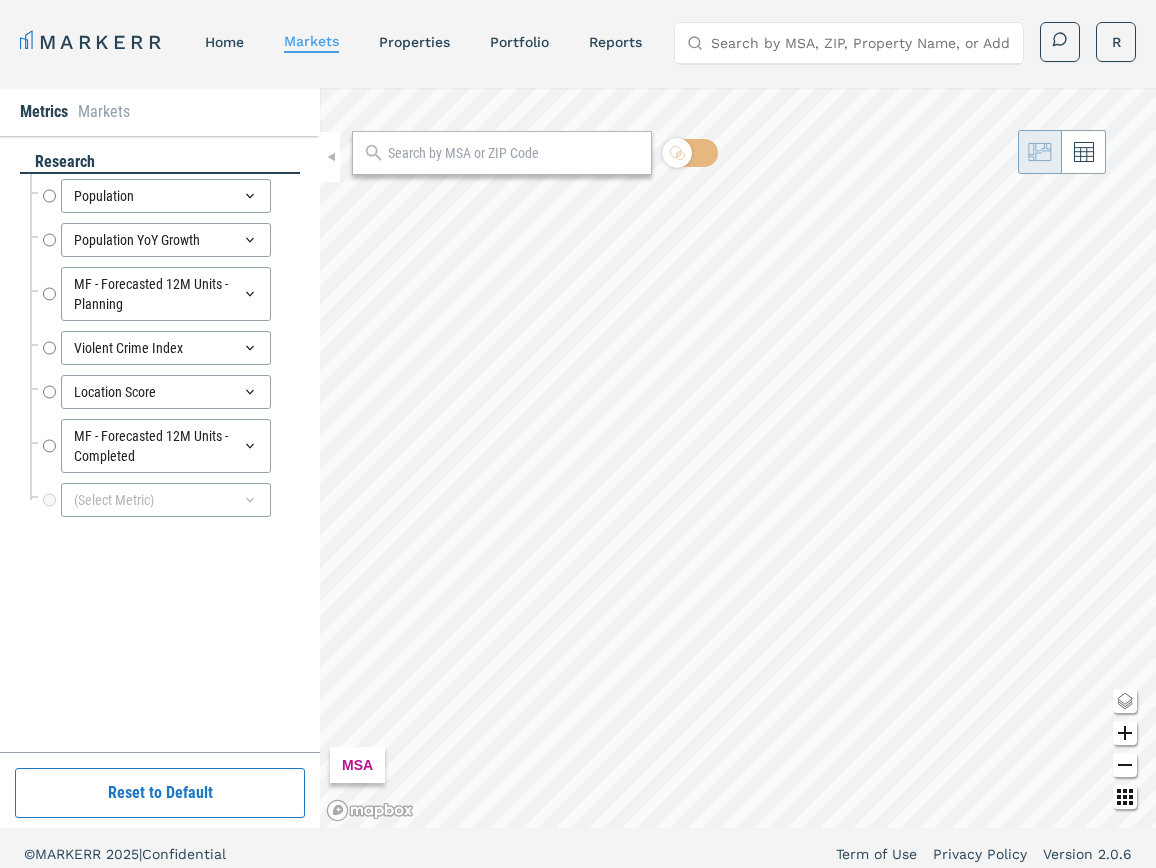 radio on "true" 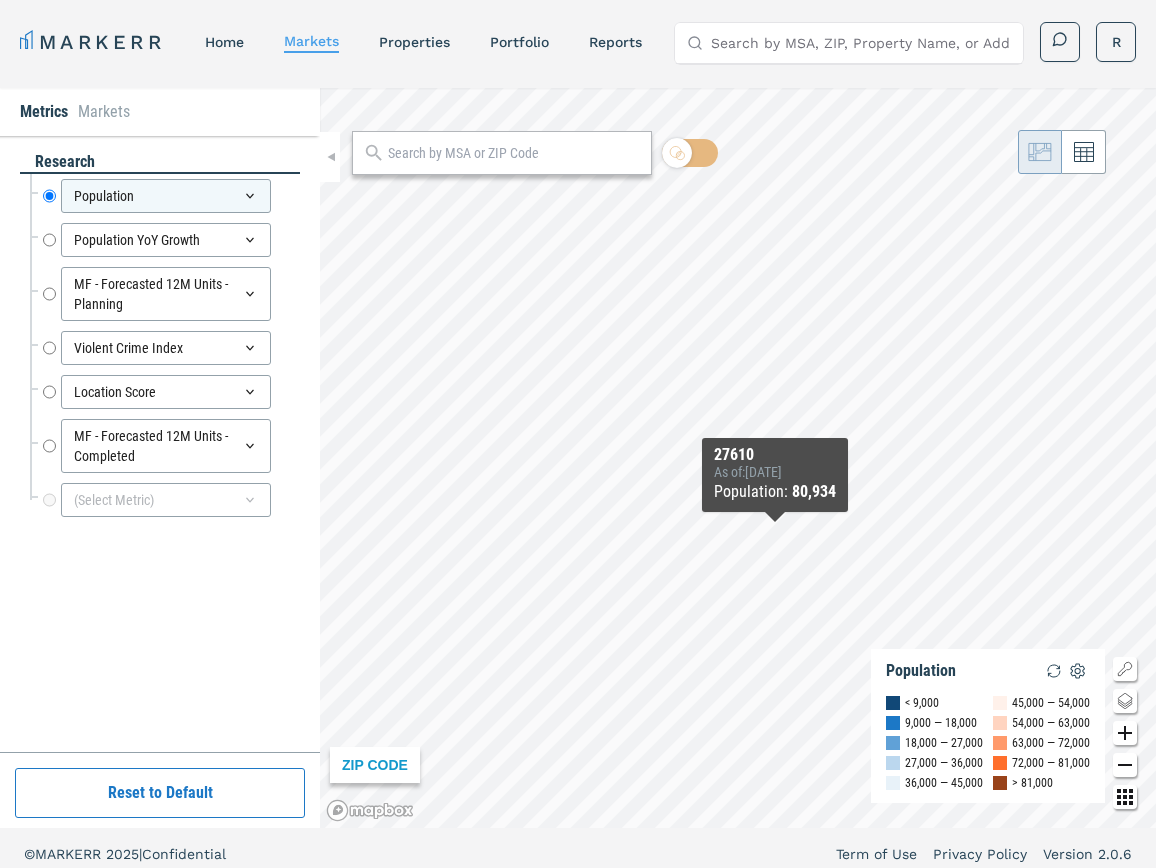 click on "As of :  [DATE]" at bounding box center (775, 472) 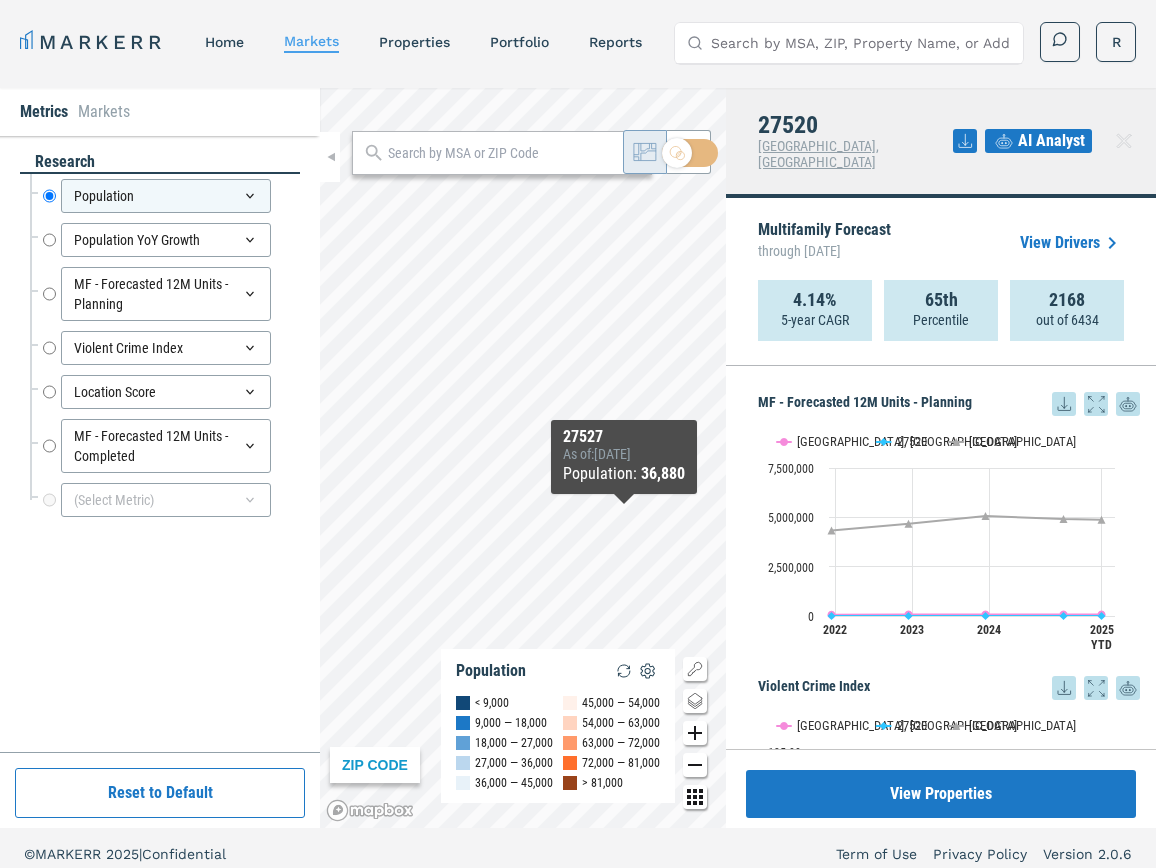 scroll, scrollTop: 400, scrollLeft: 0, axis: vertical 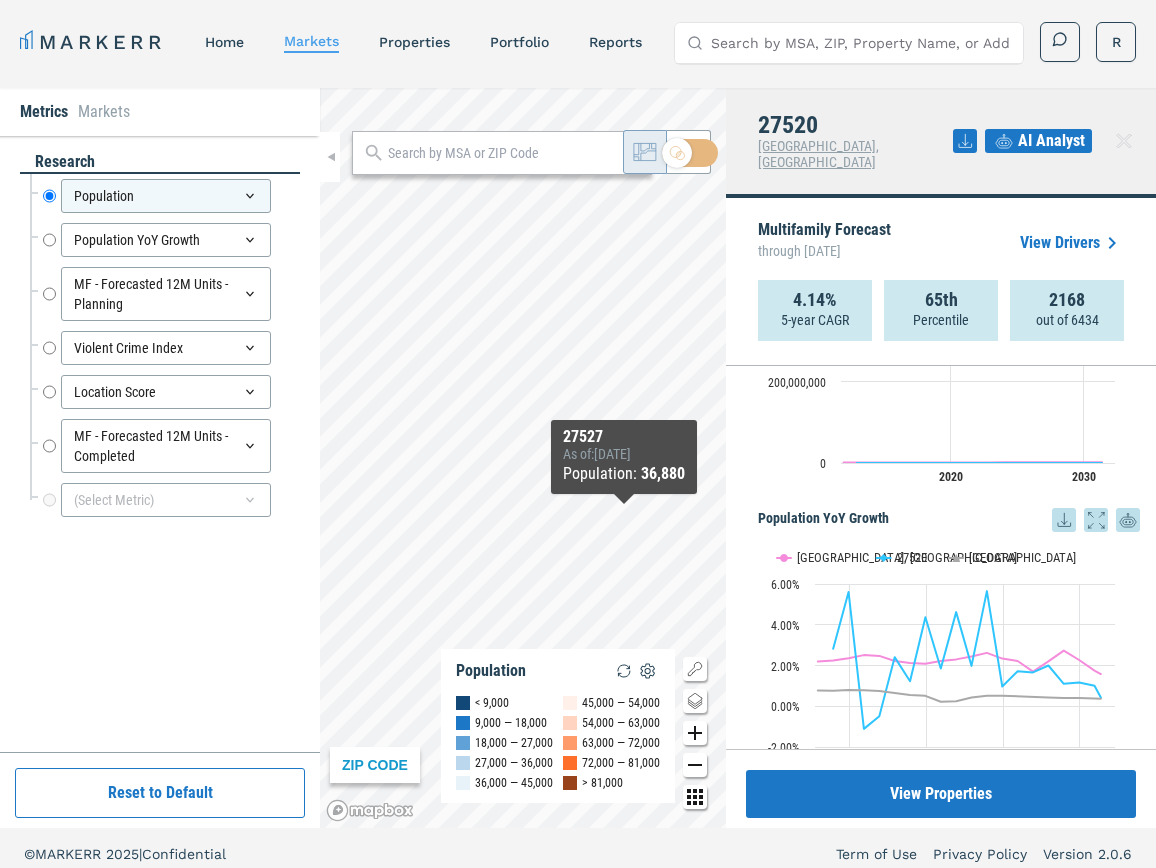 click 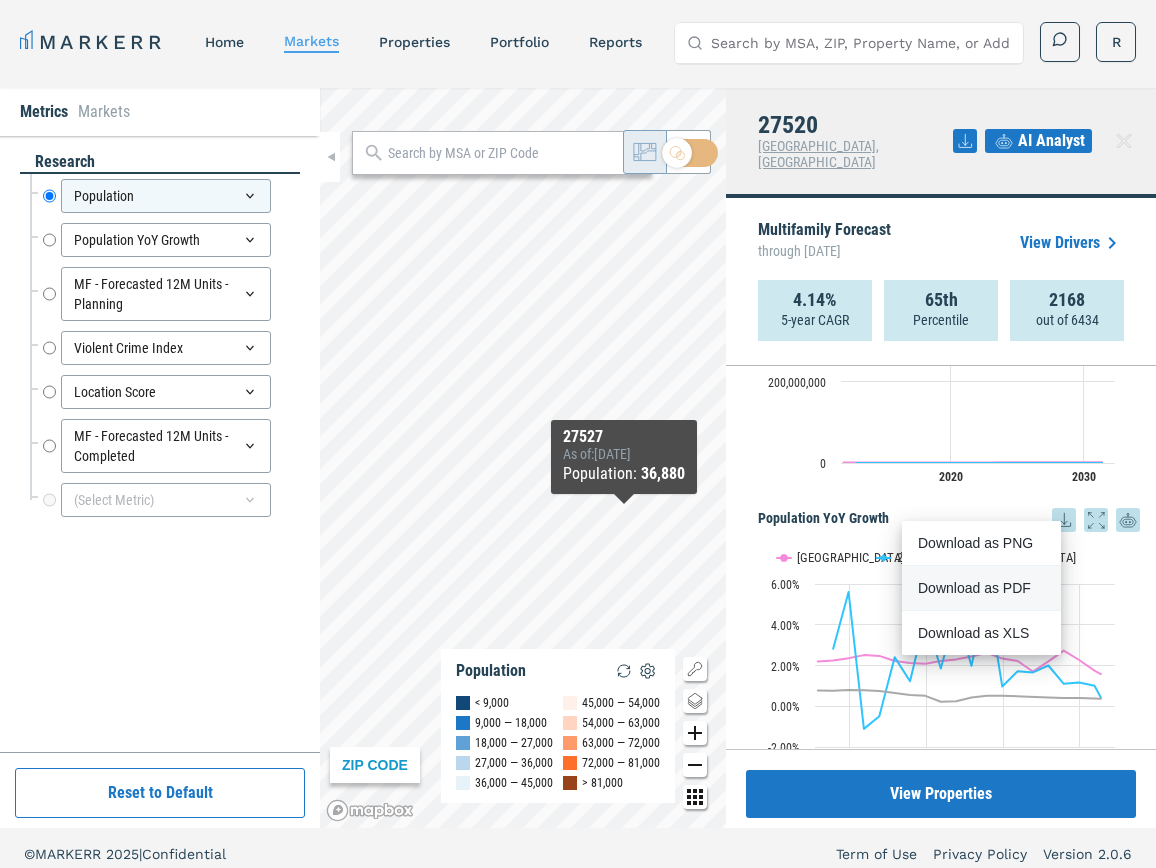 click on "Download as PDF" at bounding box center (981, 588) 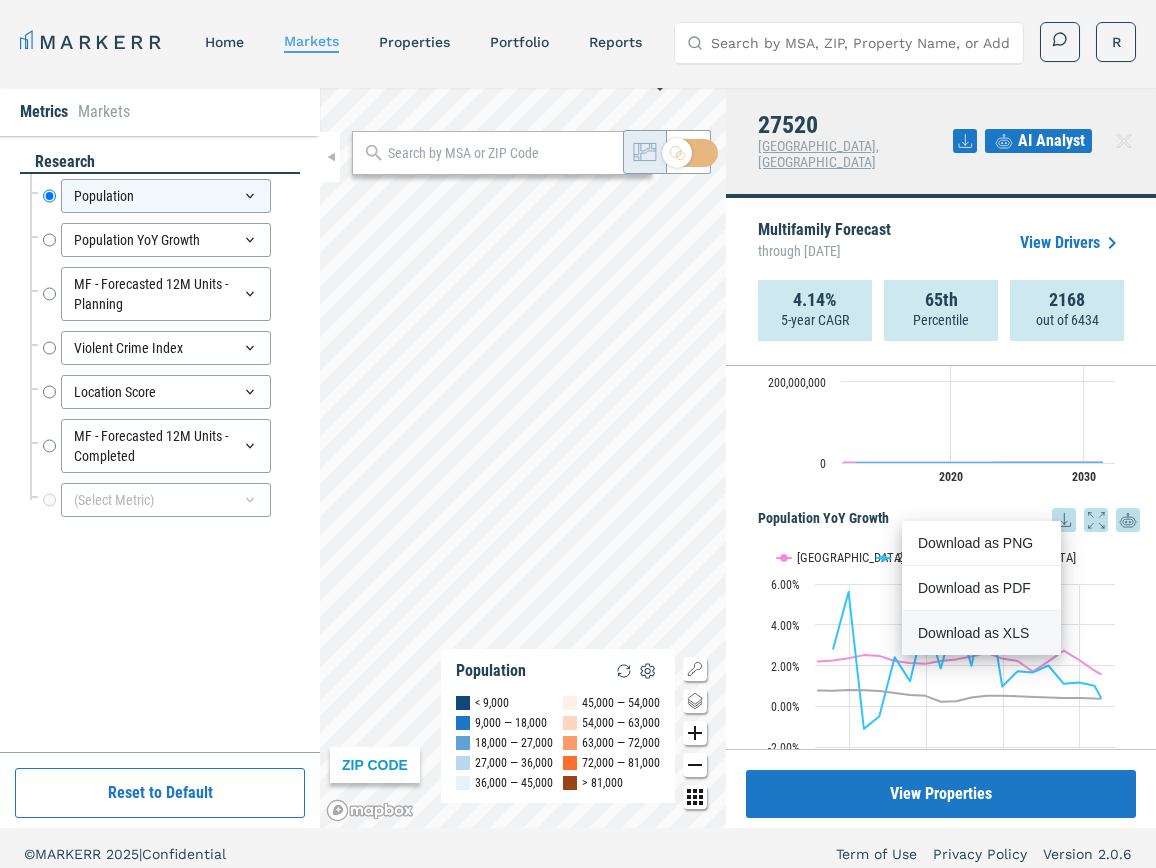 click on "Download as XLS" at bounding box center (975, 633) 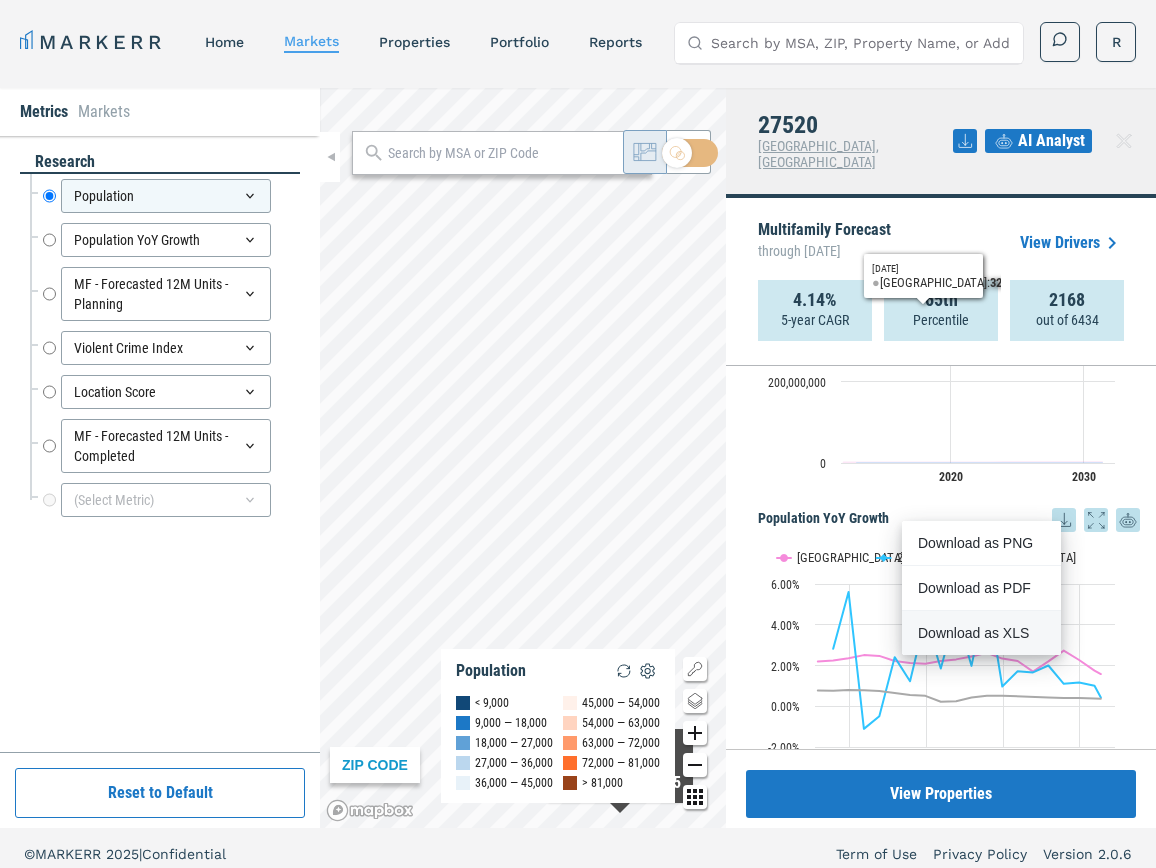scroll, scrollTop: 0, scrollLeft: 0, axis: both 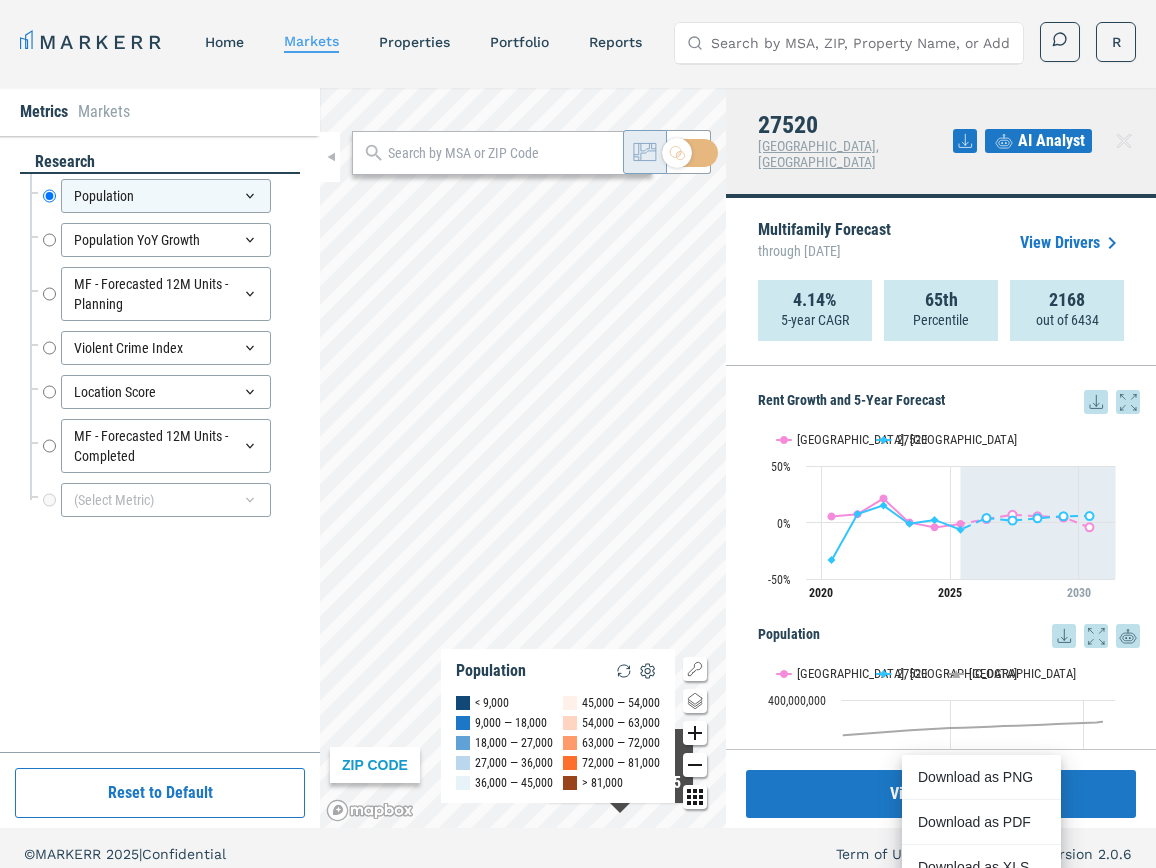 click on "AI Analyst" at bounding box center [1051, 141] 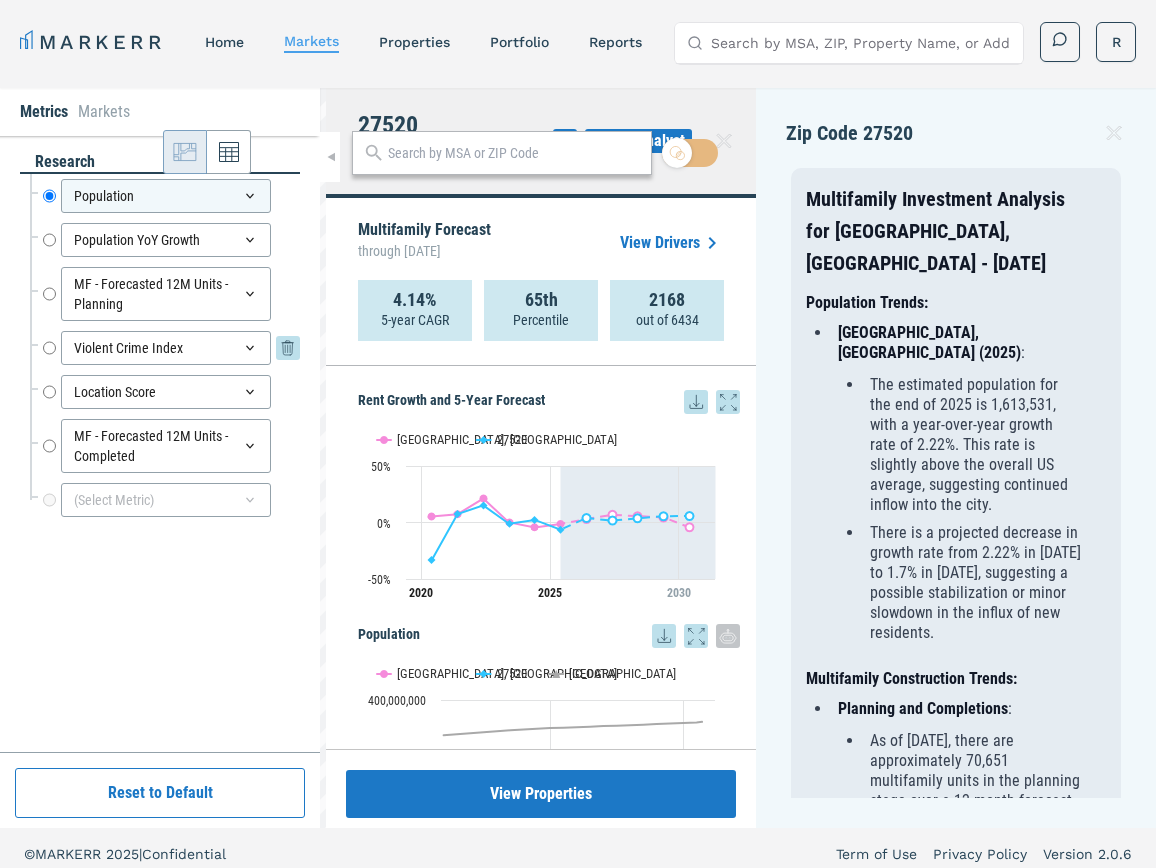 scroll, scrollTop: 1578, scrollLeft: 0, axis: vertical 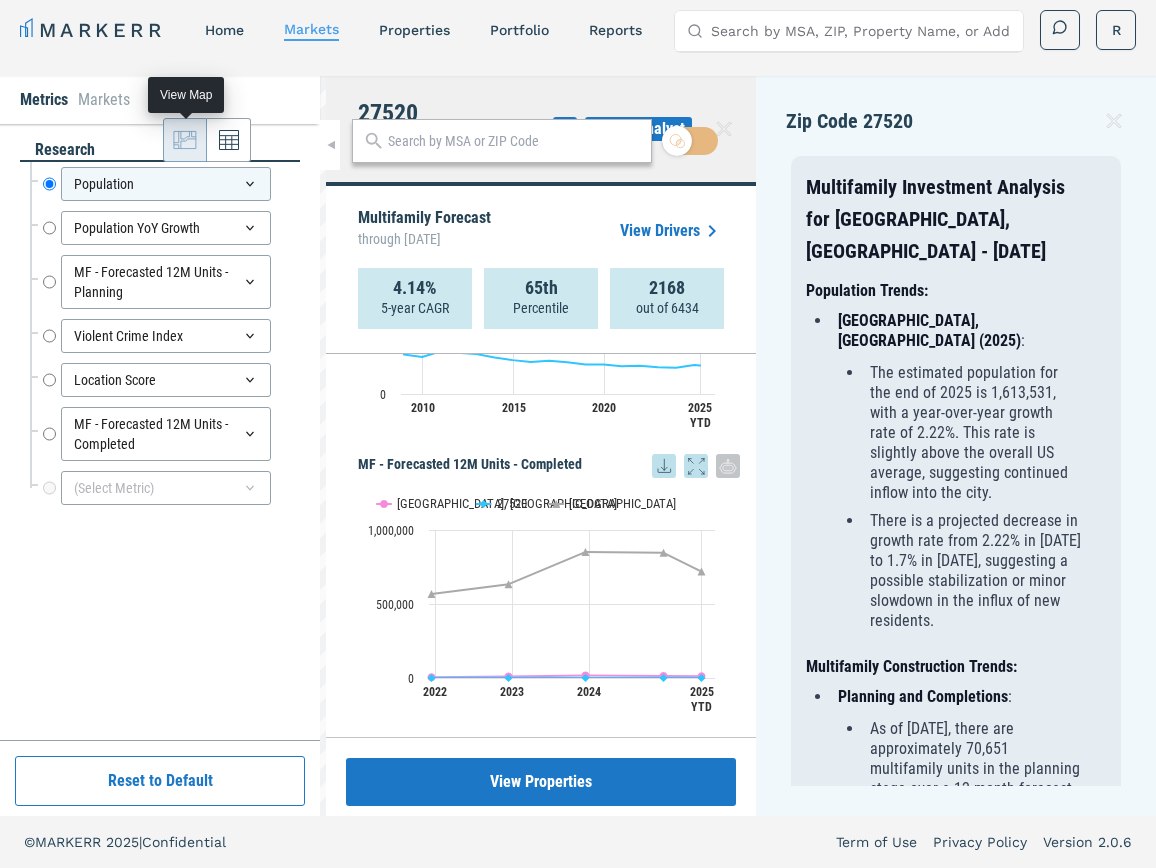 click on "Markets" at bounding box center [104, 100] 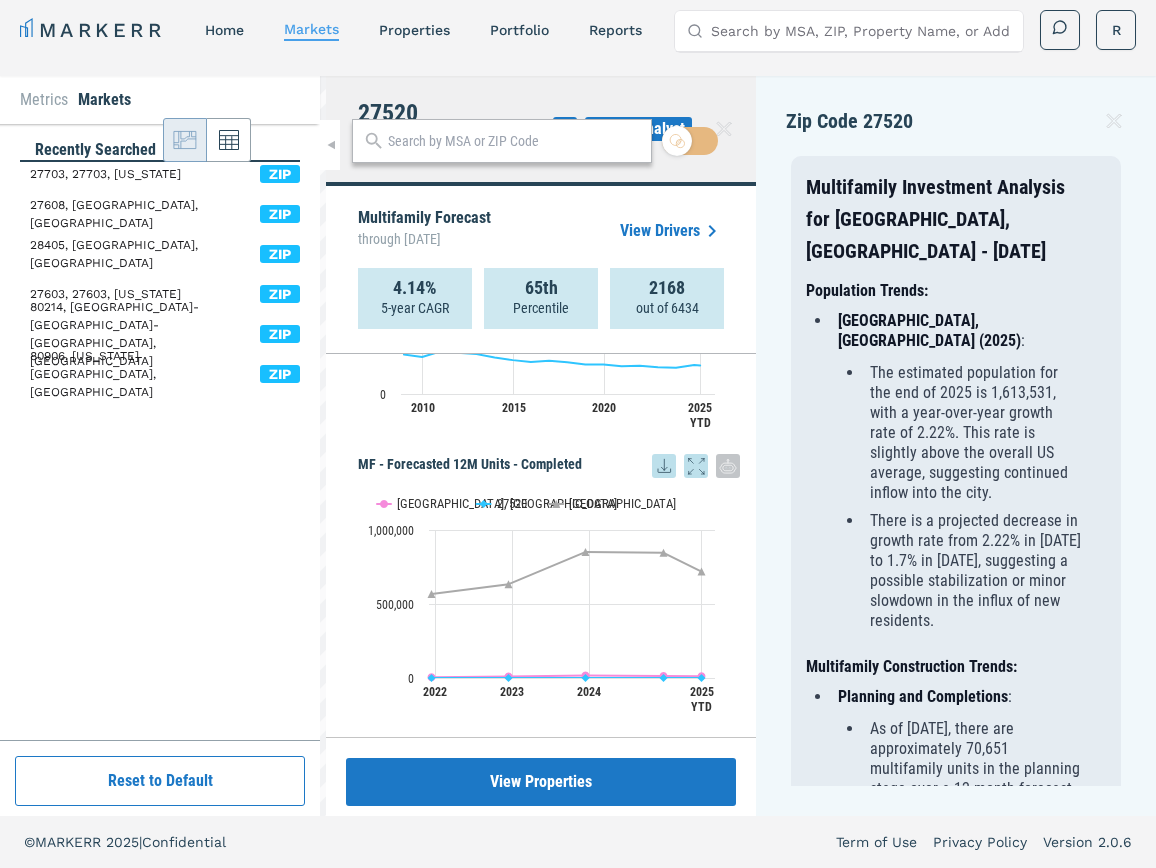 click on "Metrics" at bounding box center [44, 100] 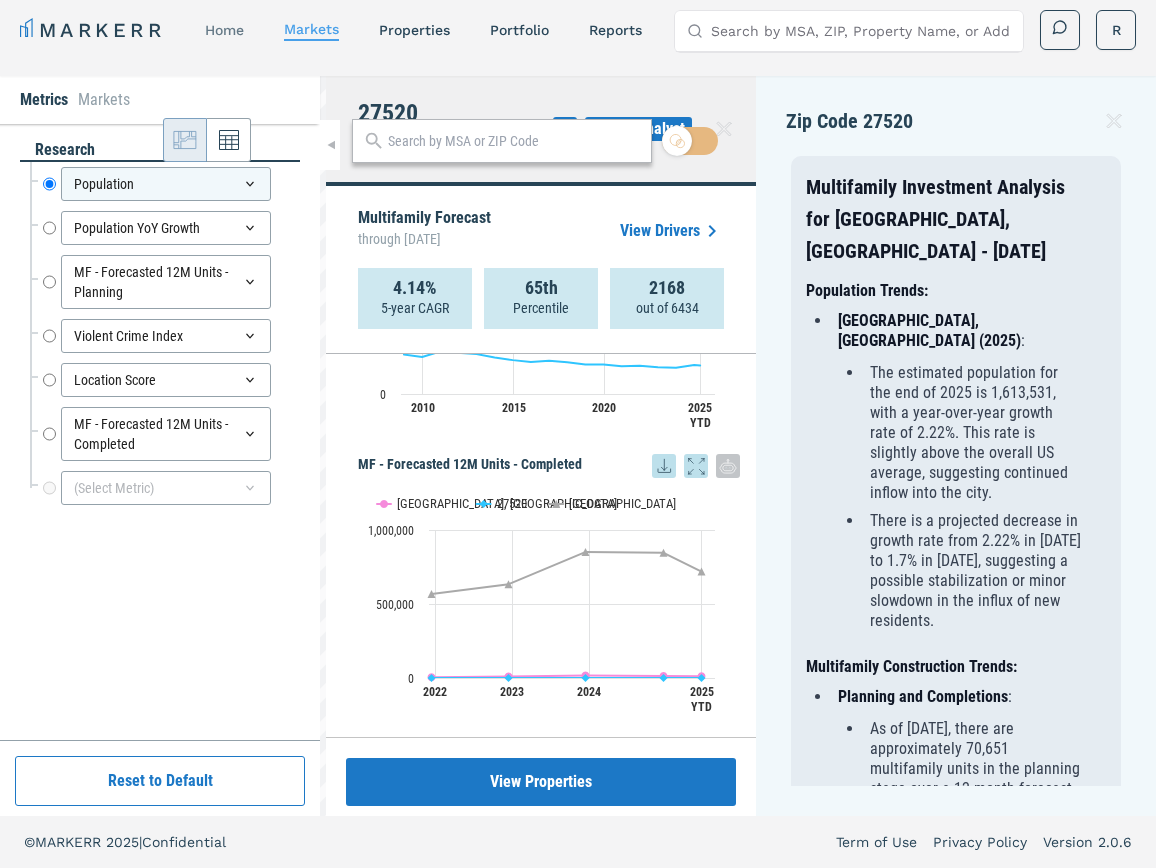 click on "home" at bounding box center [224, 30] 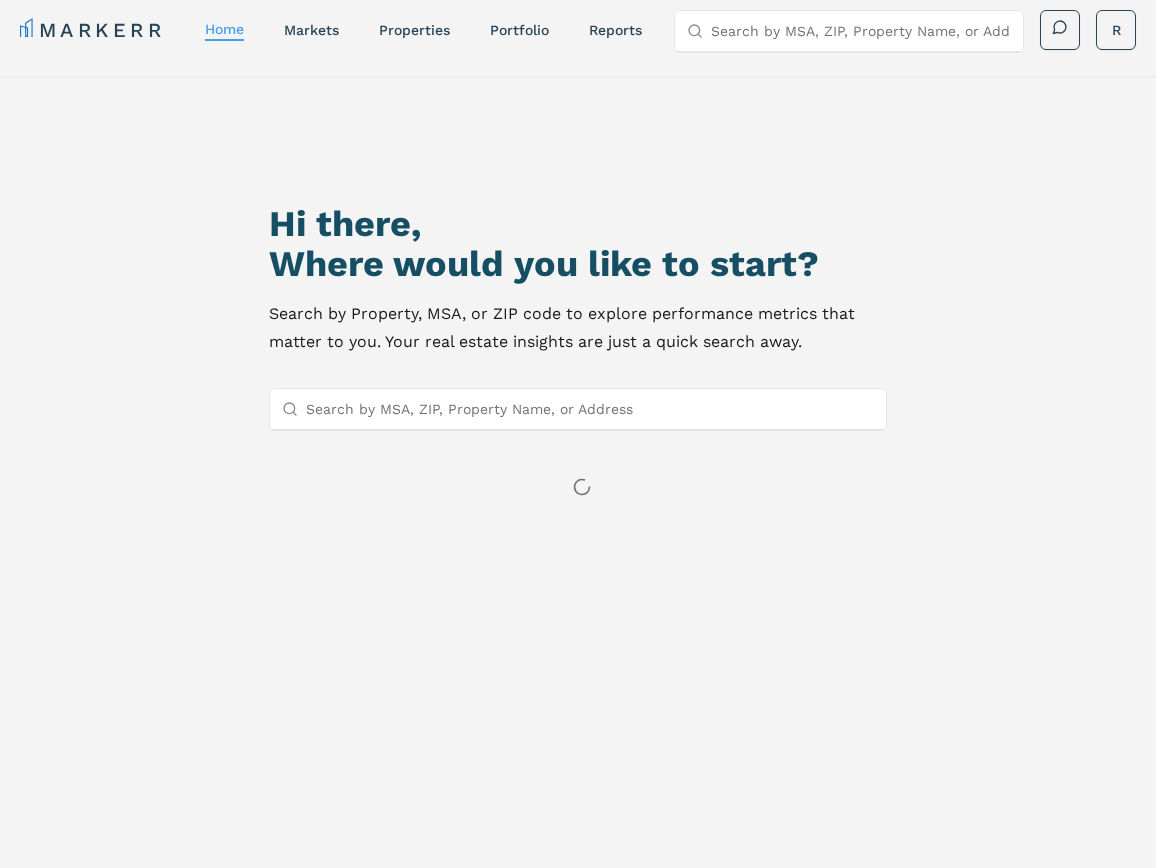 scroll, scrollTop: 0, scrollLeft: 0, axis: both 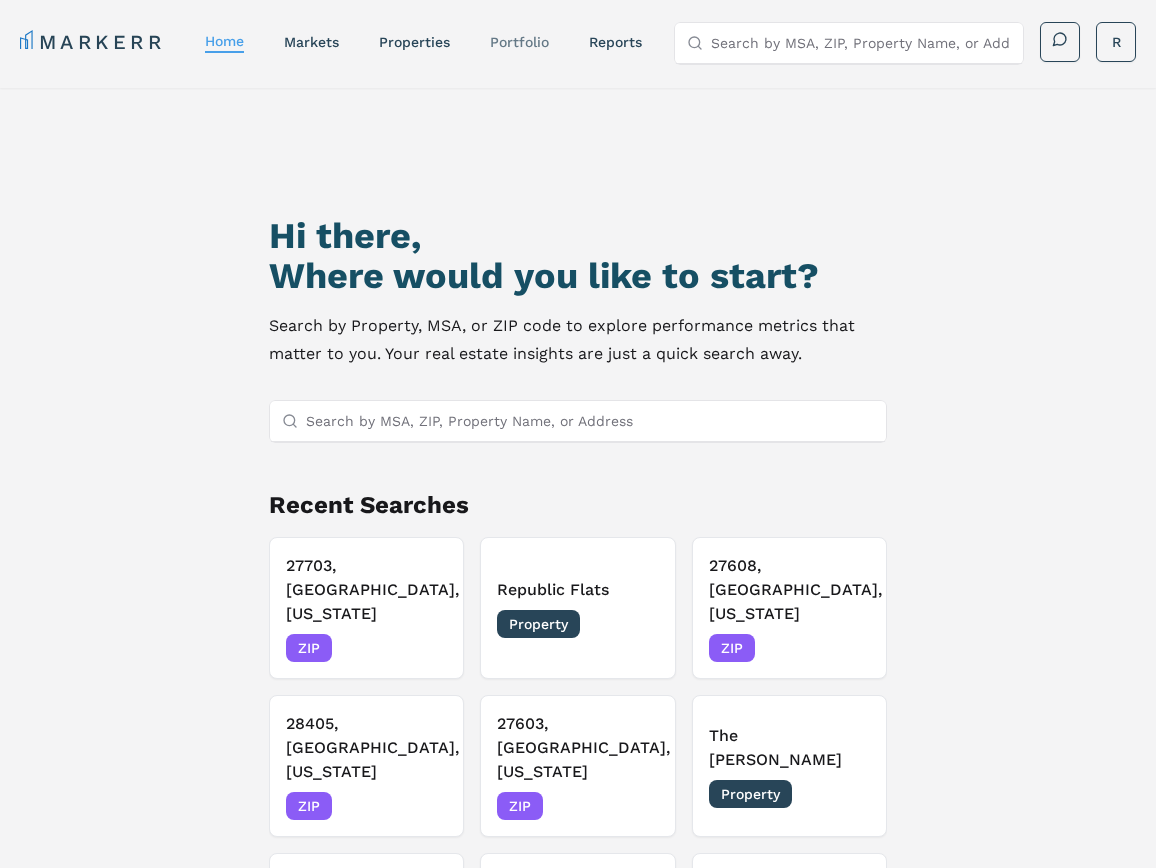 click on "Portfolio" at bounding box center [519, 42] 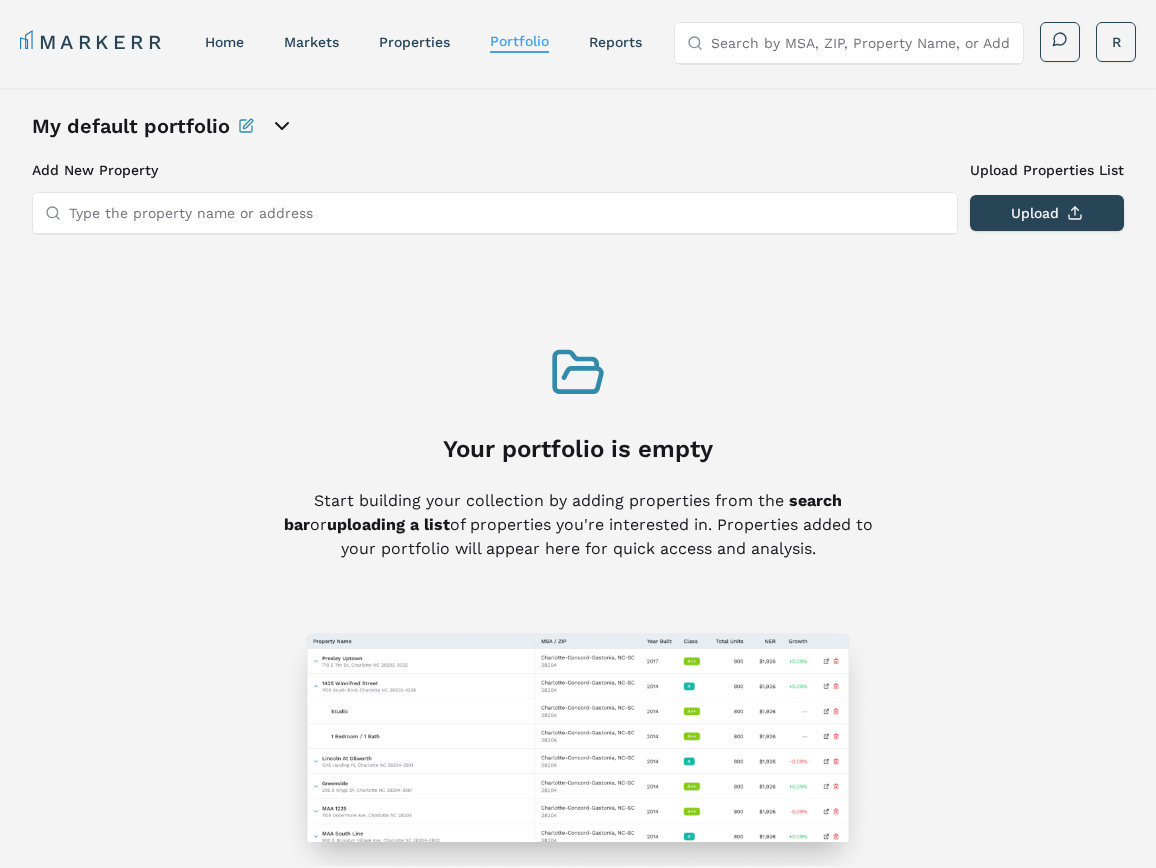 click on "MARKERR home markets properties Portfolio reports" at bounding box center (331, 42) 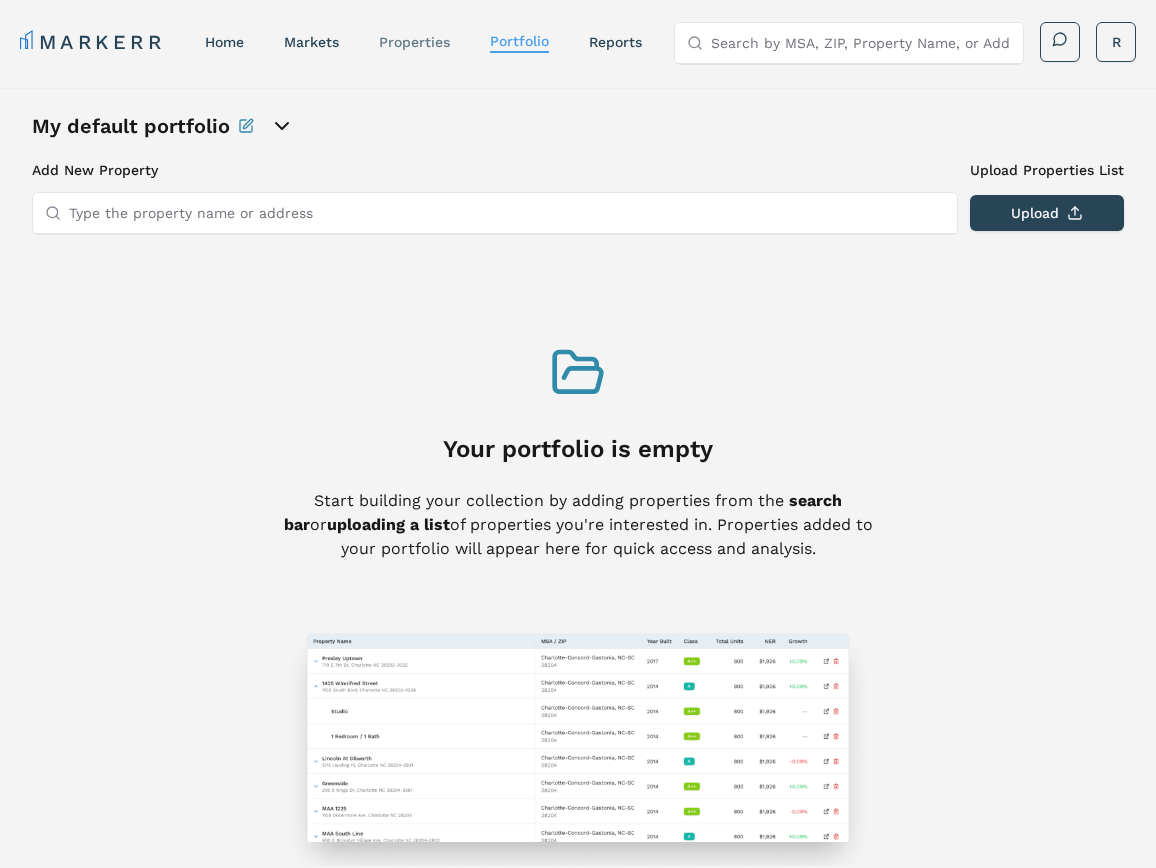 click on "properties" at bounding box center (414, 42) 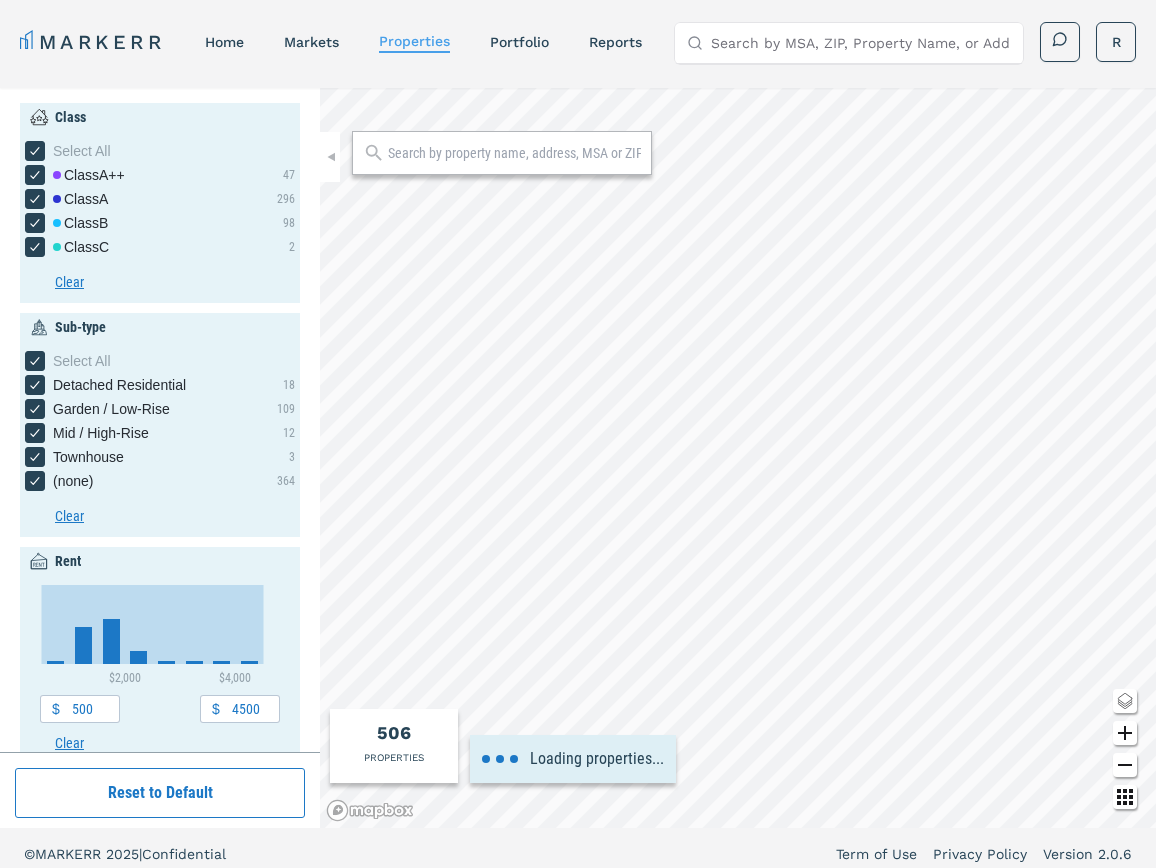 type on "4000" 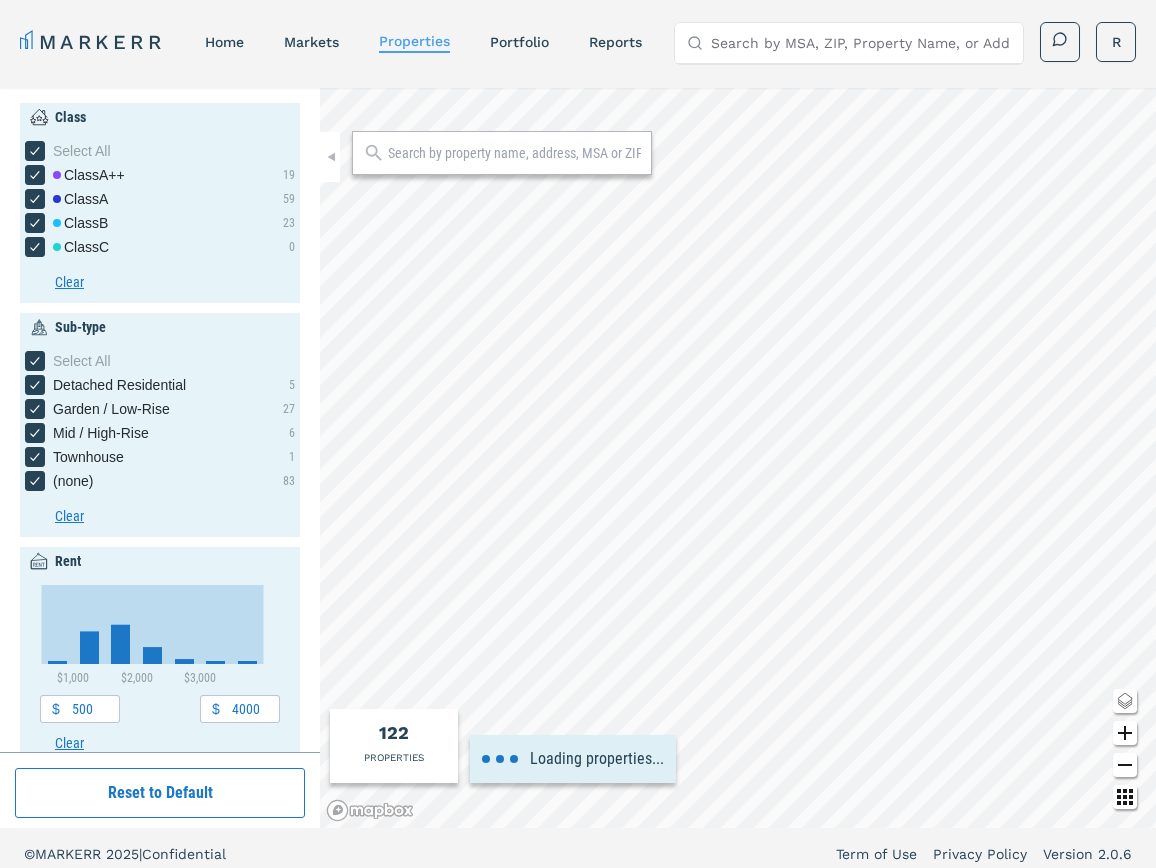 type on "4" 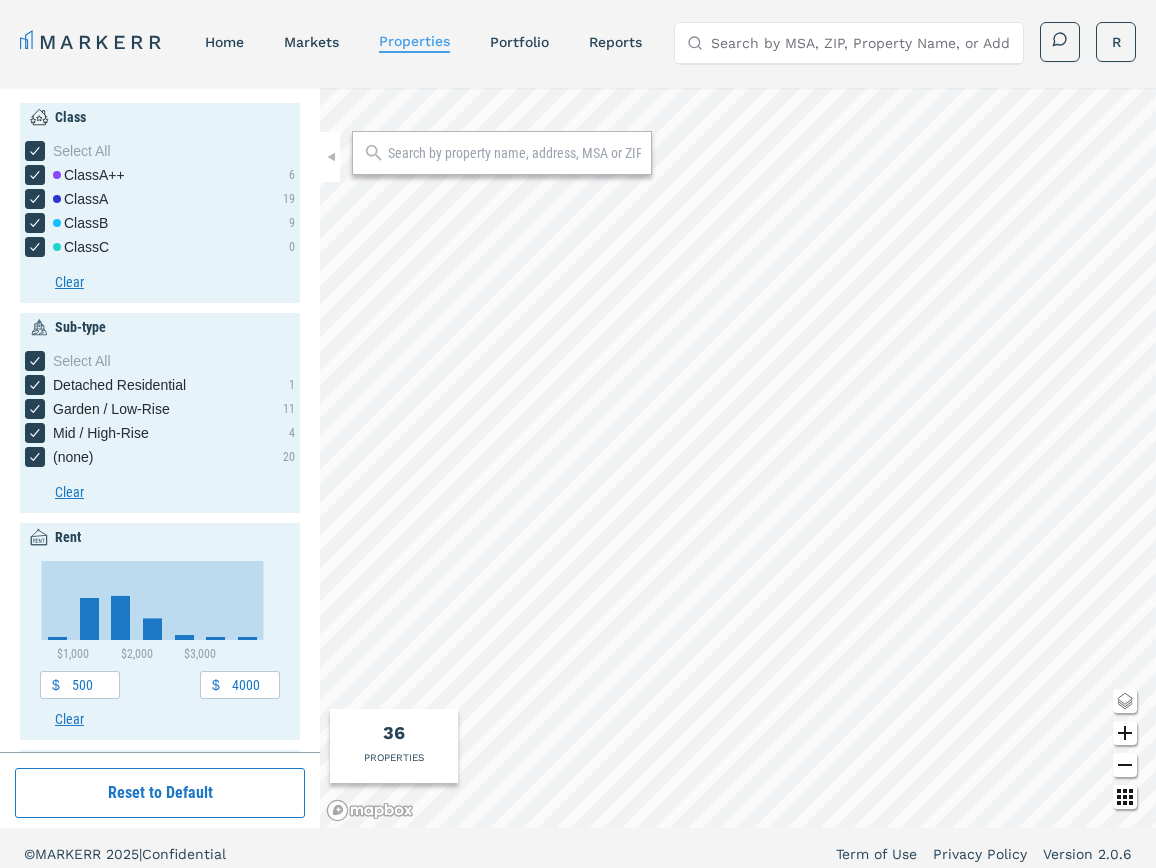 type on "1" 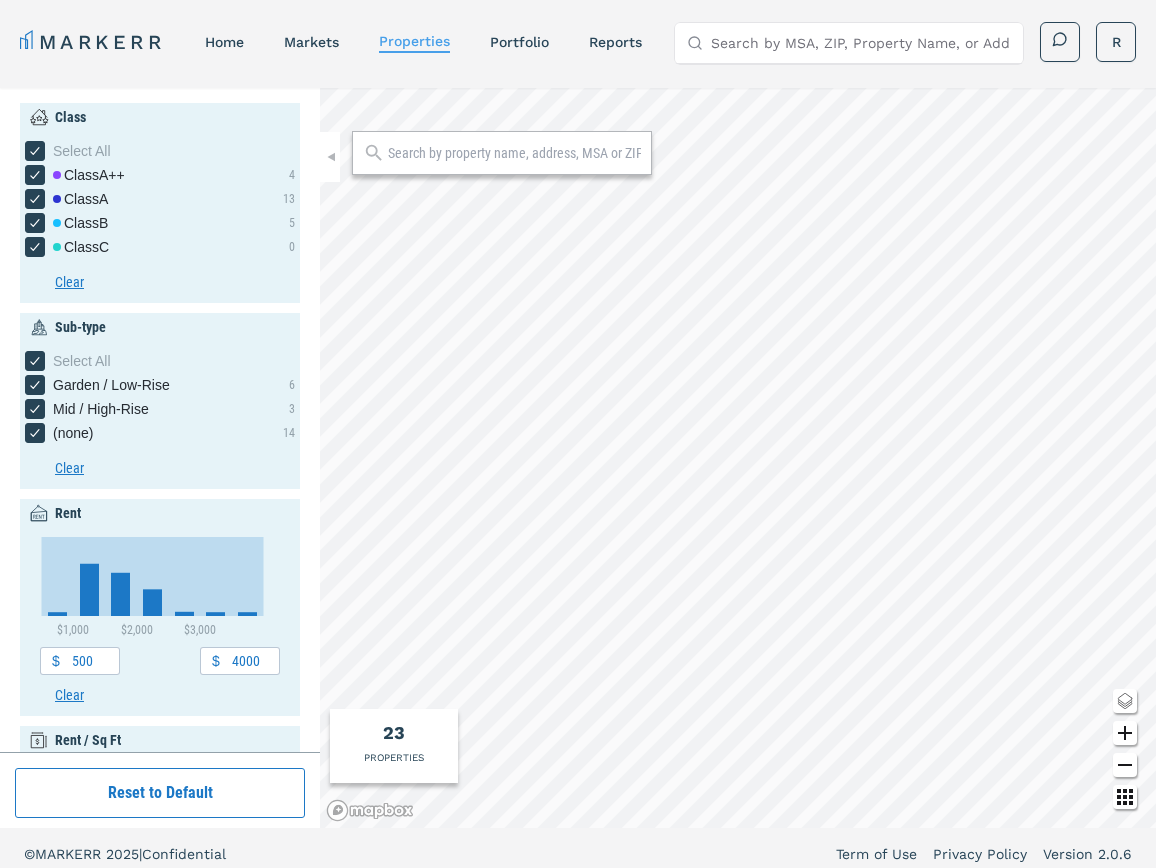 type on "3.5" 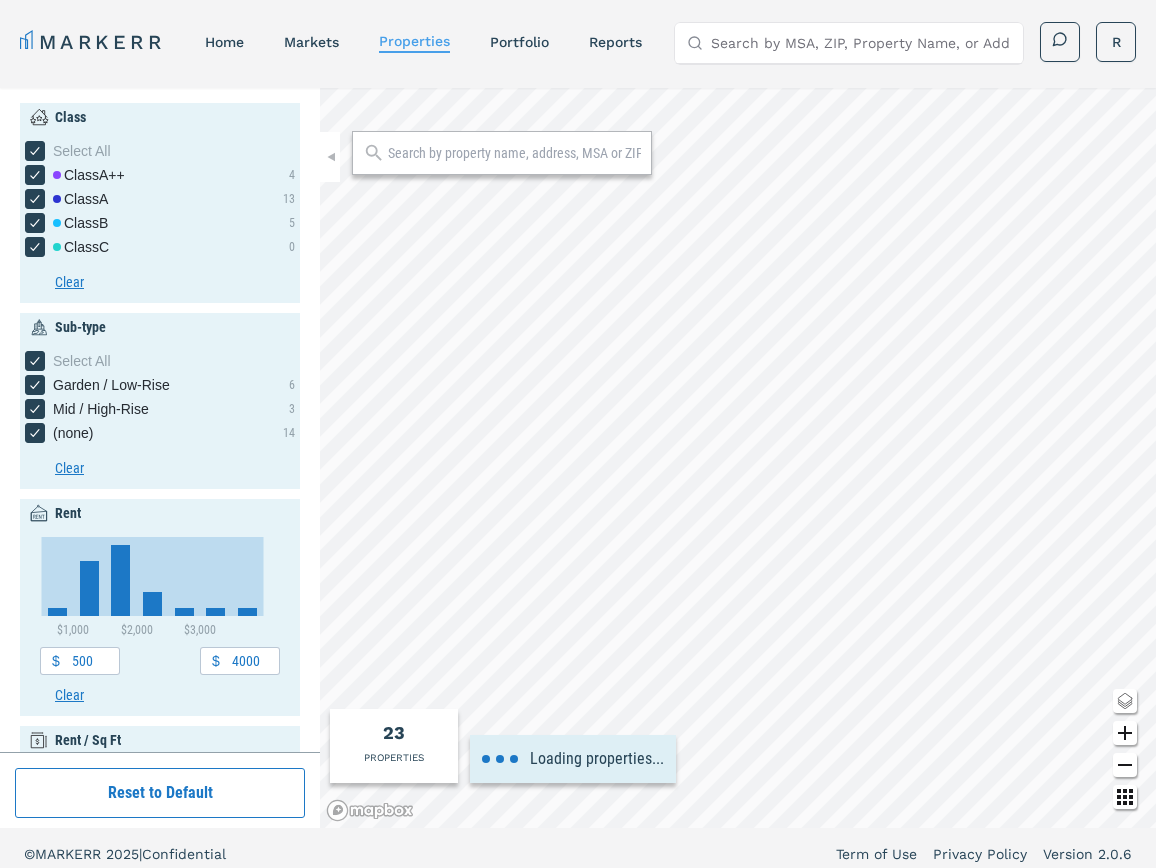 type on "1800" 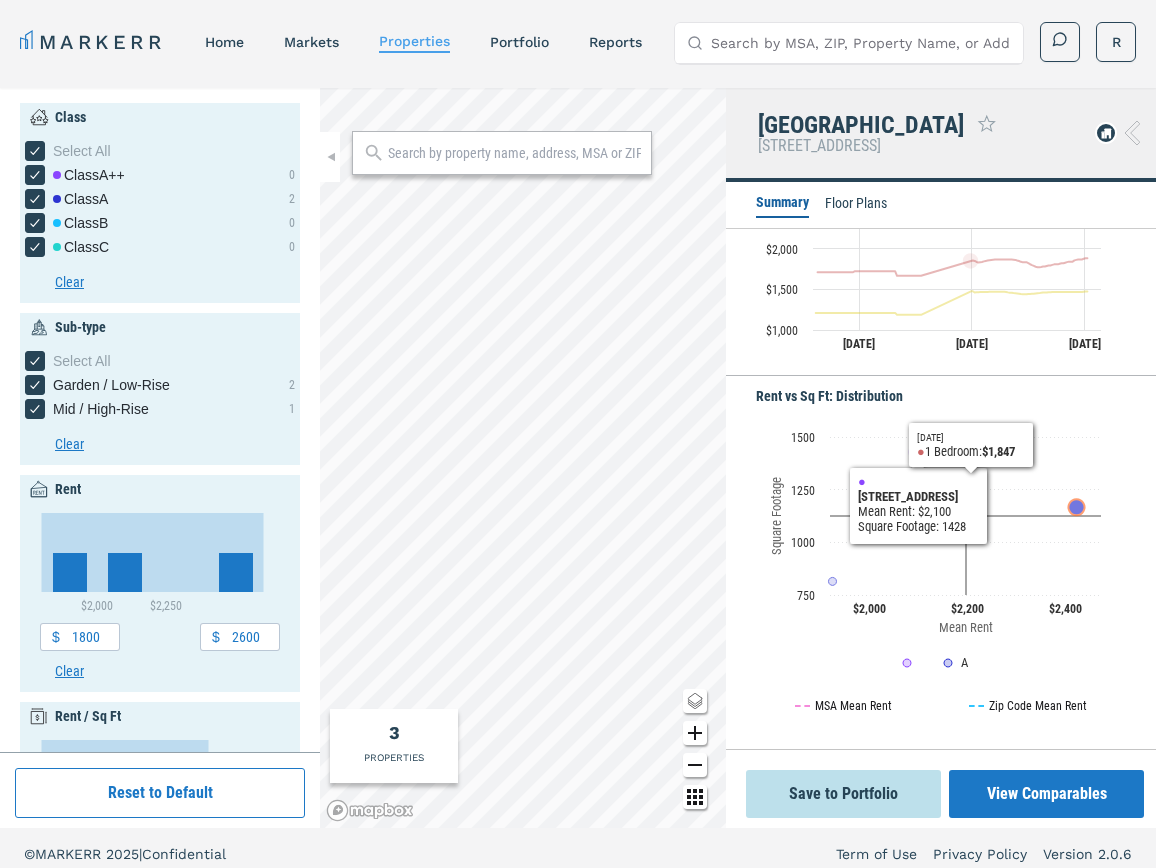scroll, scrollTop: 683, scrollLeft: 0, axis: vertical 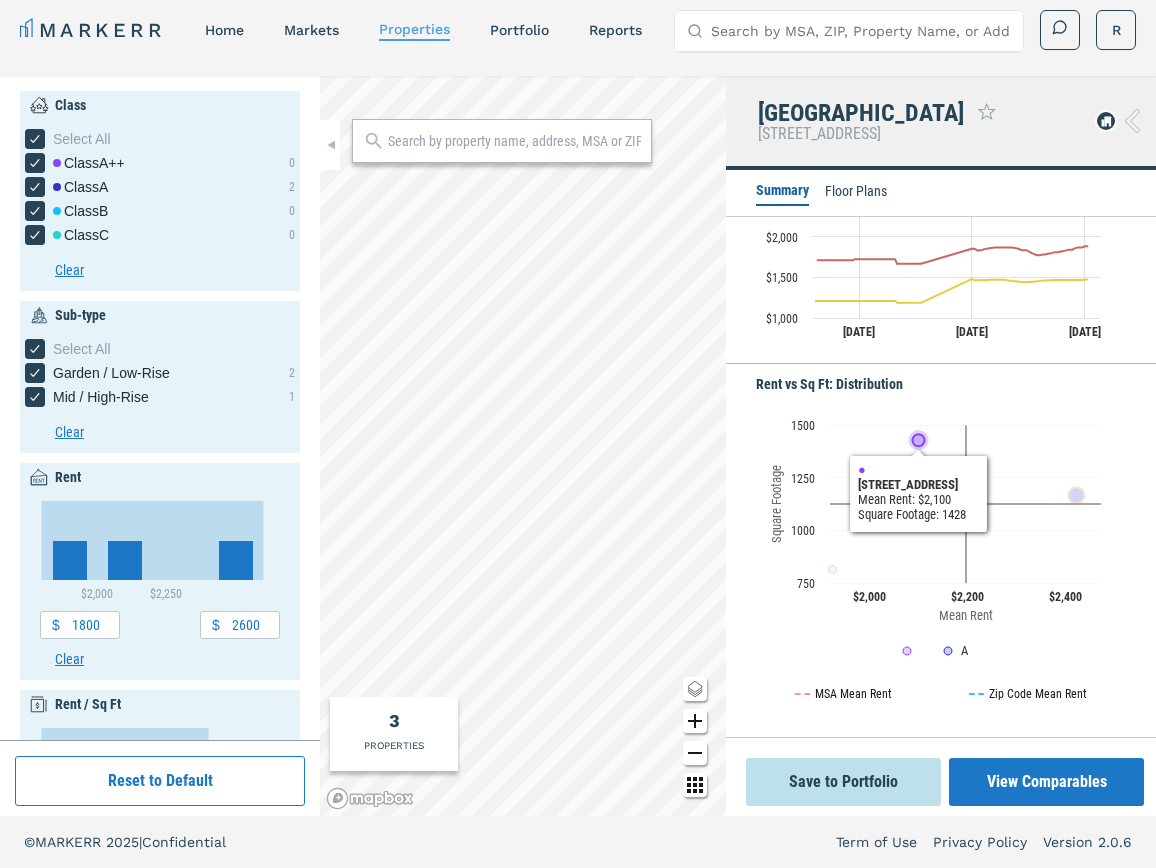 click 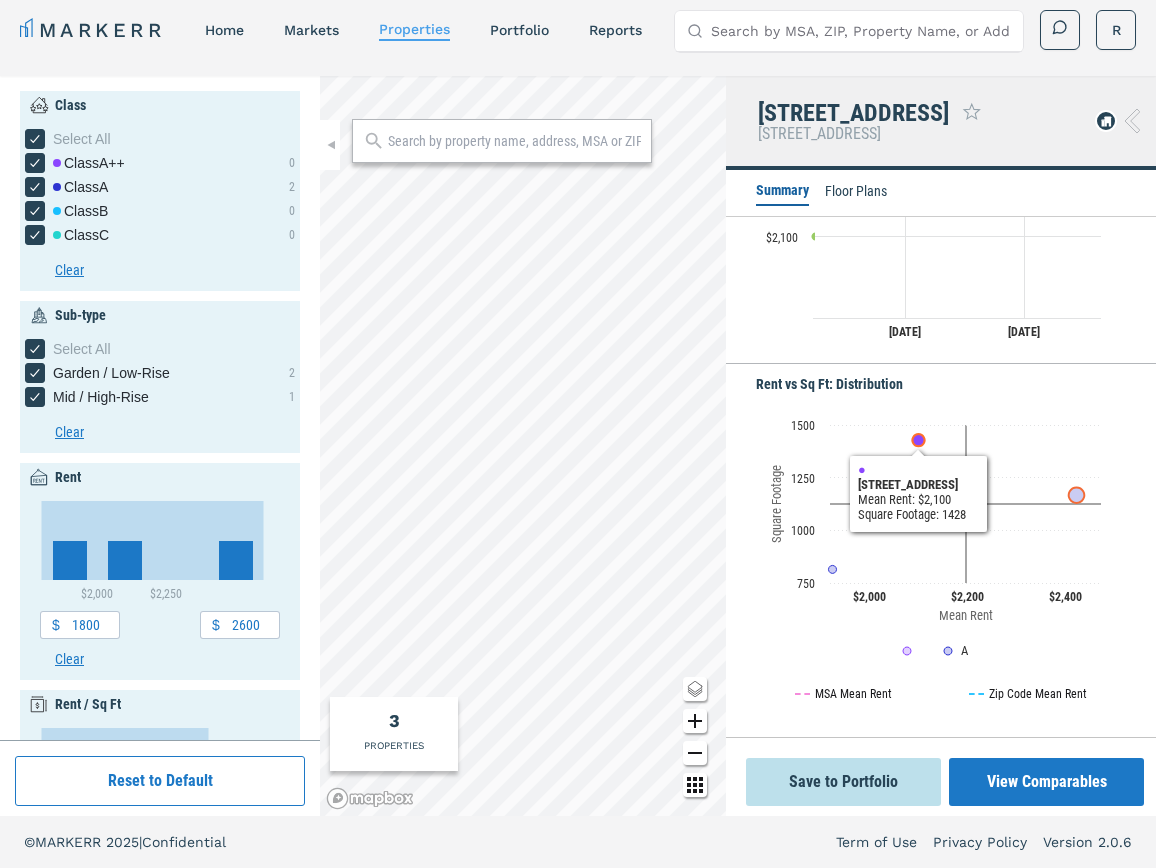 scroll, scrollTop: 650, scrollLeft: 0, axis: vertical 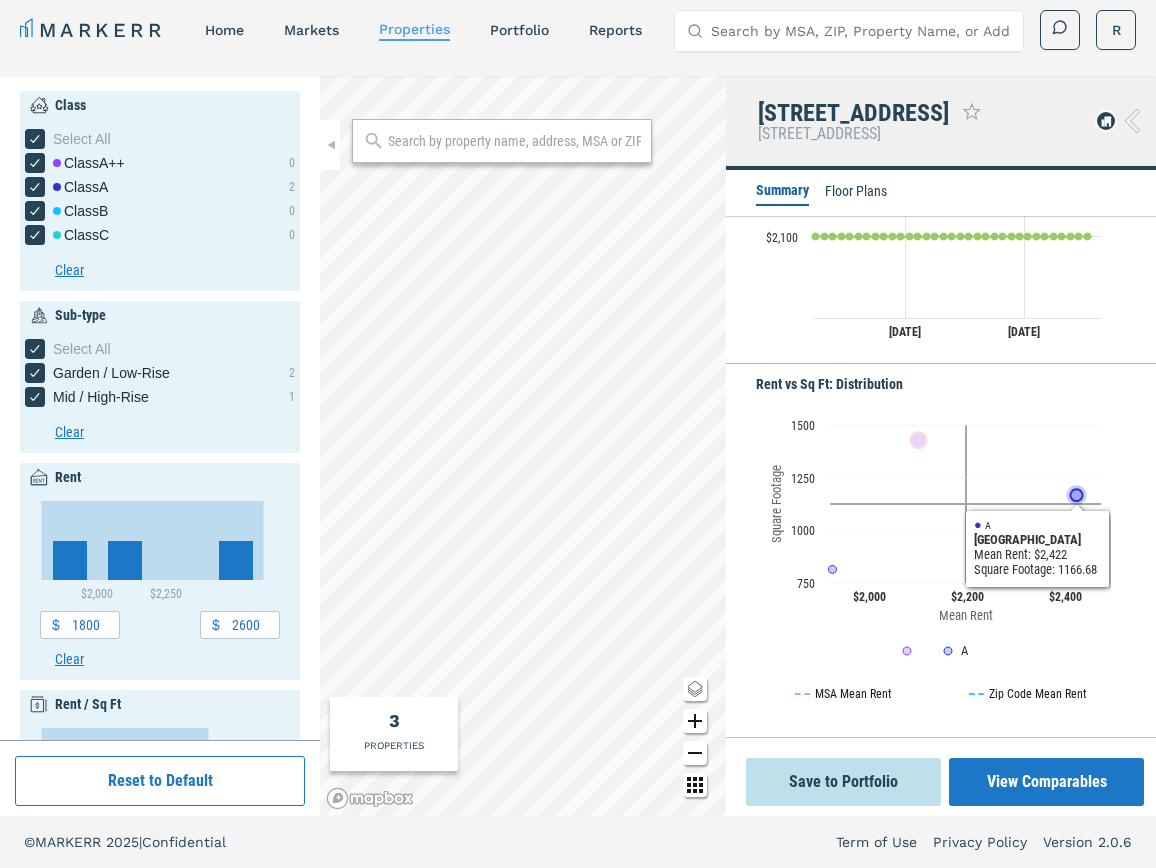 click 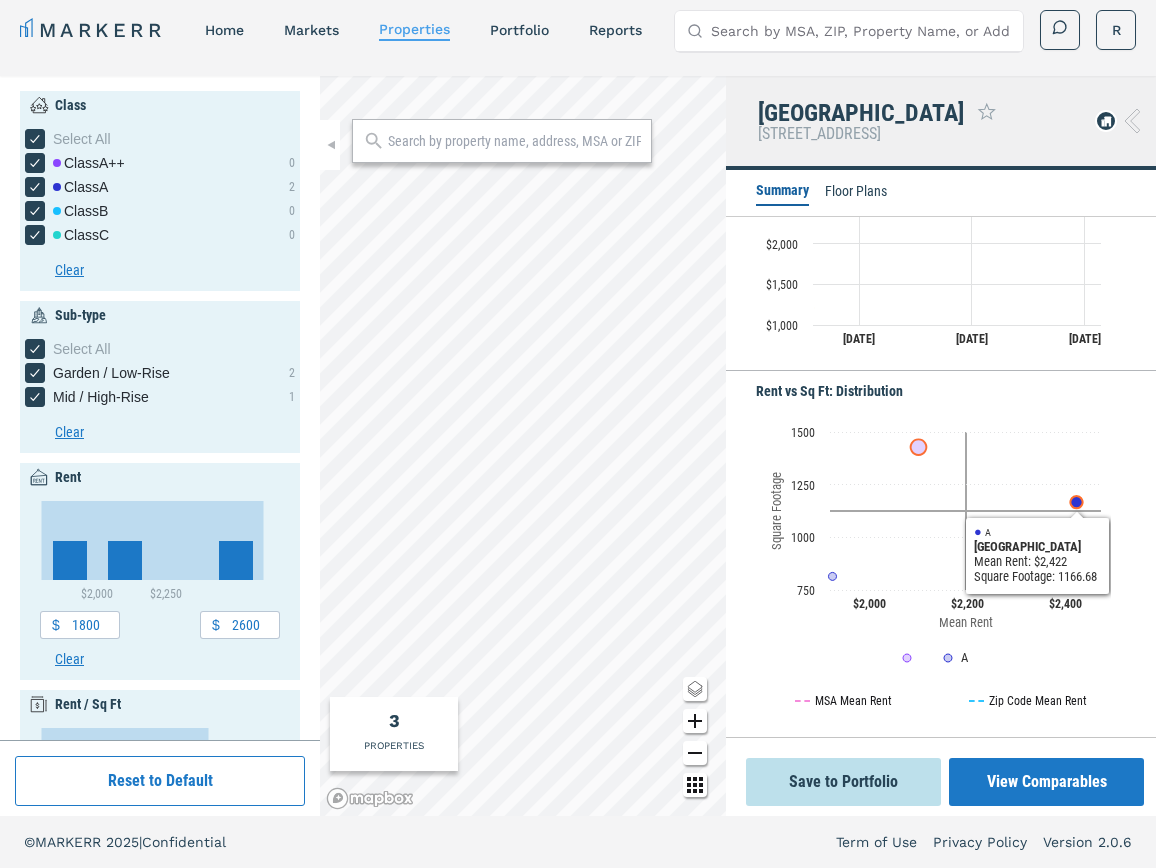 scroll, scrollTop: 683, scrollLeft: 0, axis: vertical 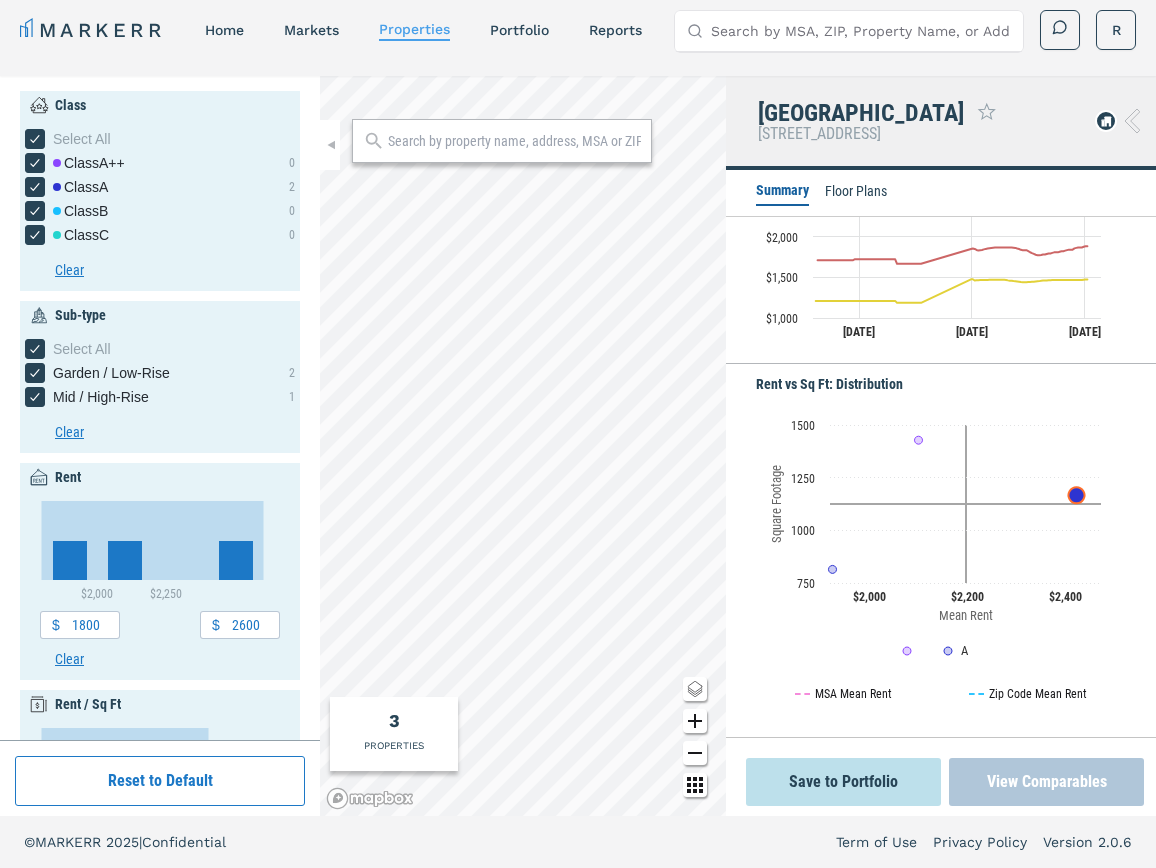 click on "View Comparables" at bounding box center (1046, 782) 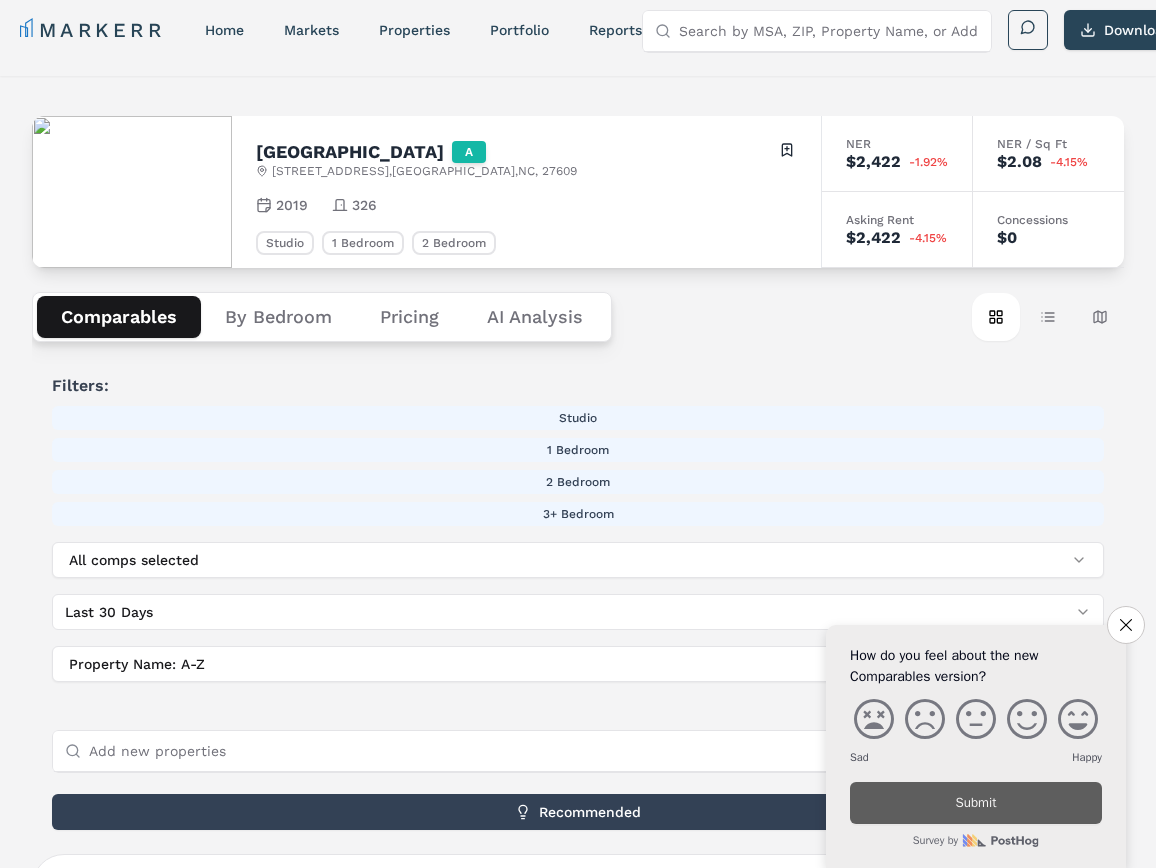 scroll, scrollTop: 412, scrollLeft: 0, axis: vertical 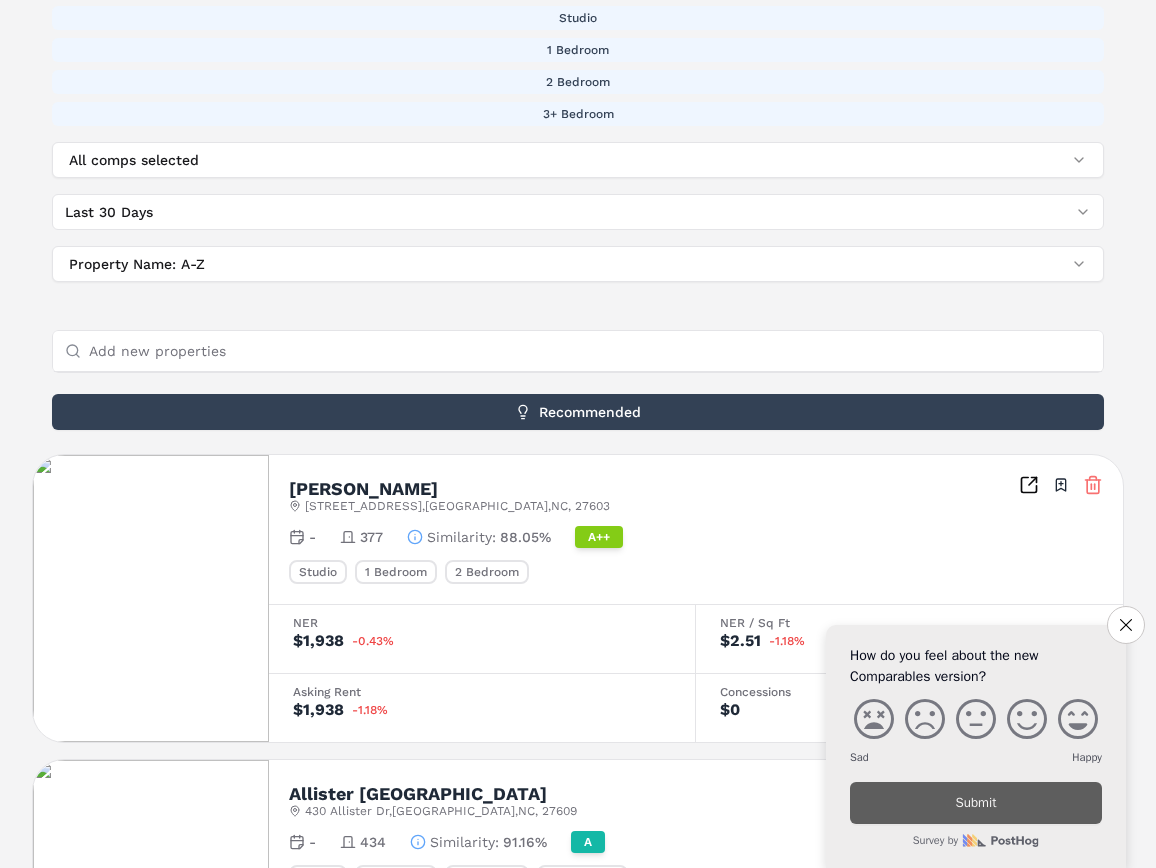 drag, startPoint x: 425, startPoint y: 501, endPoint x: 508, endPoint y: 508, distance: 83.294655 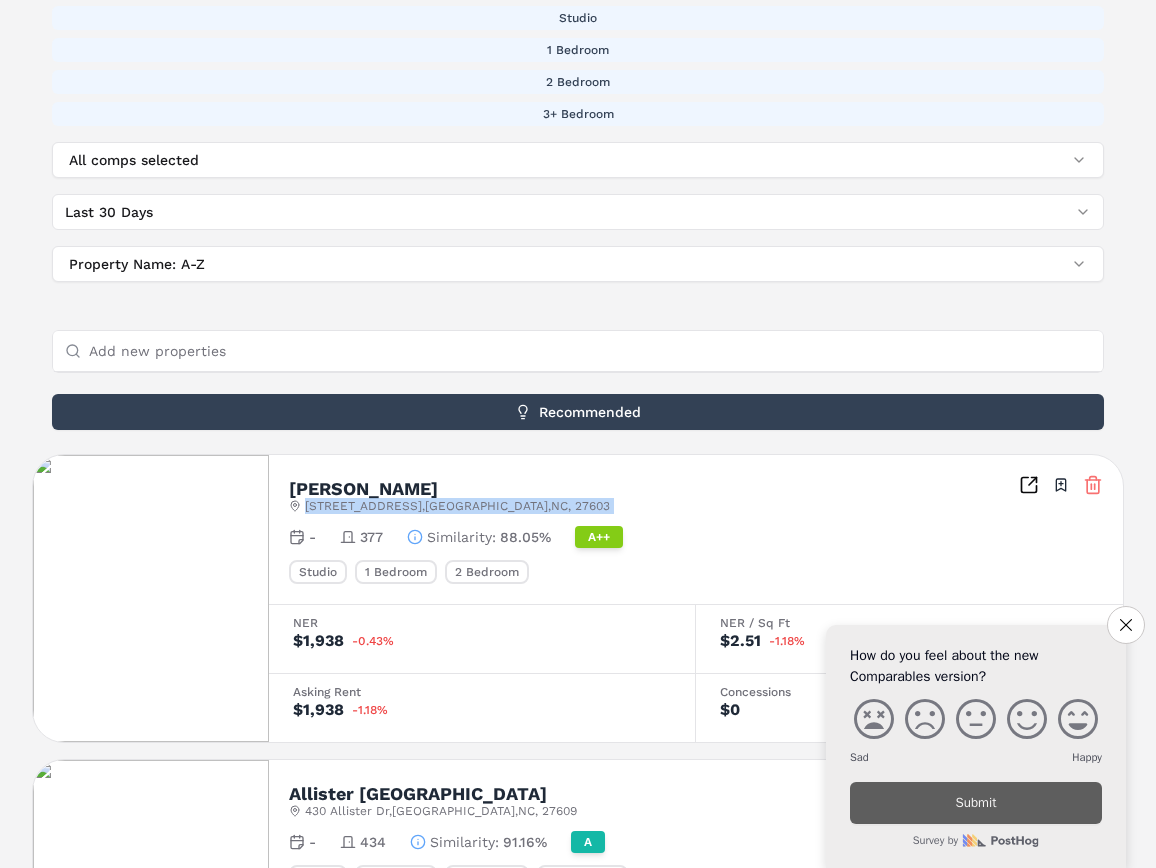 click on "[STREET_ADDRESS]" at bounding box center [457, 506] 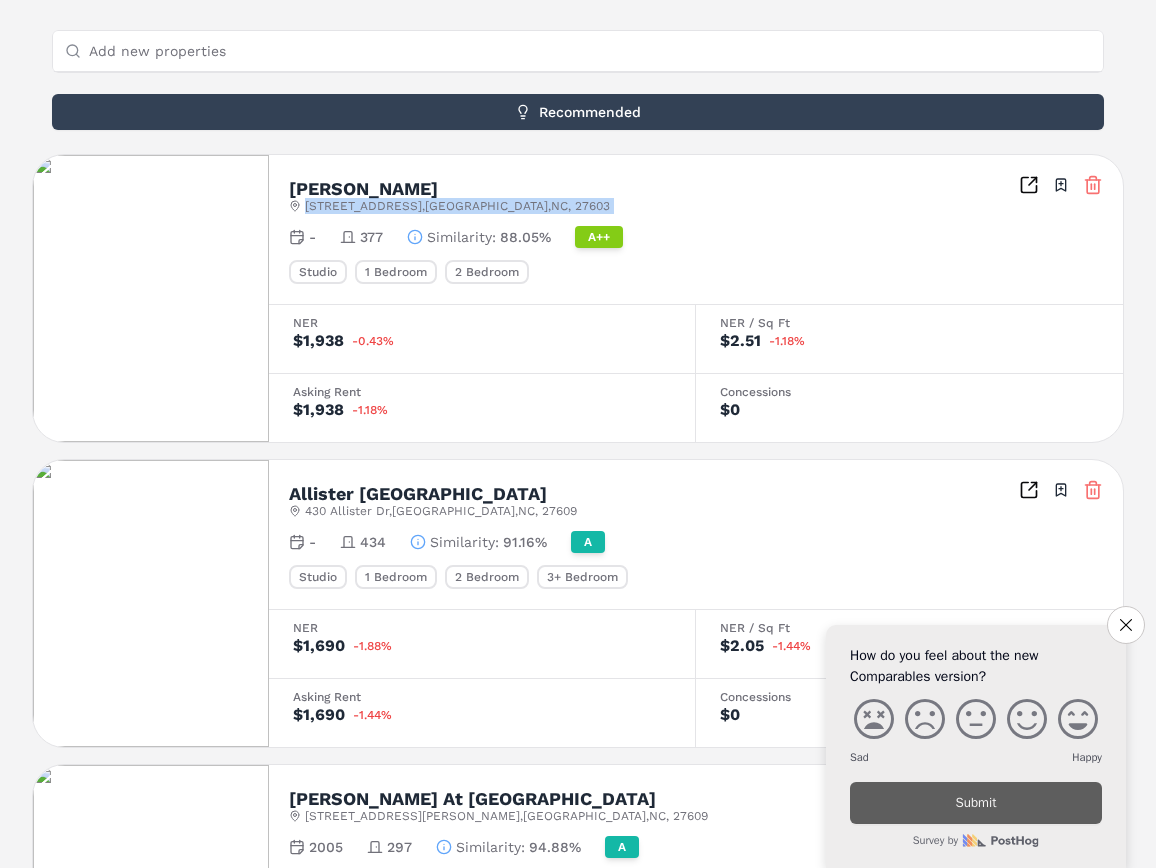 scroll, scrollTop: 0, scrollLeft: 0, axis: both 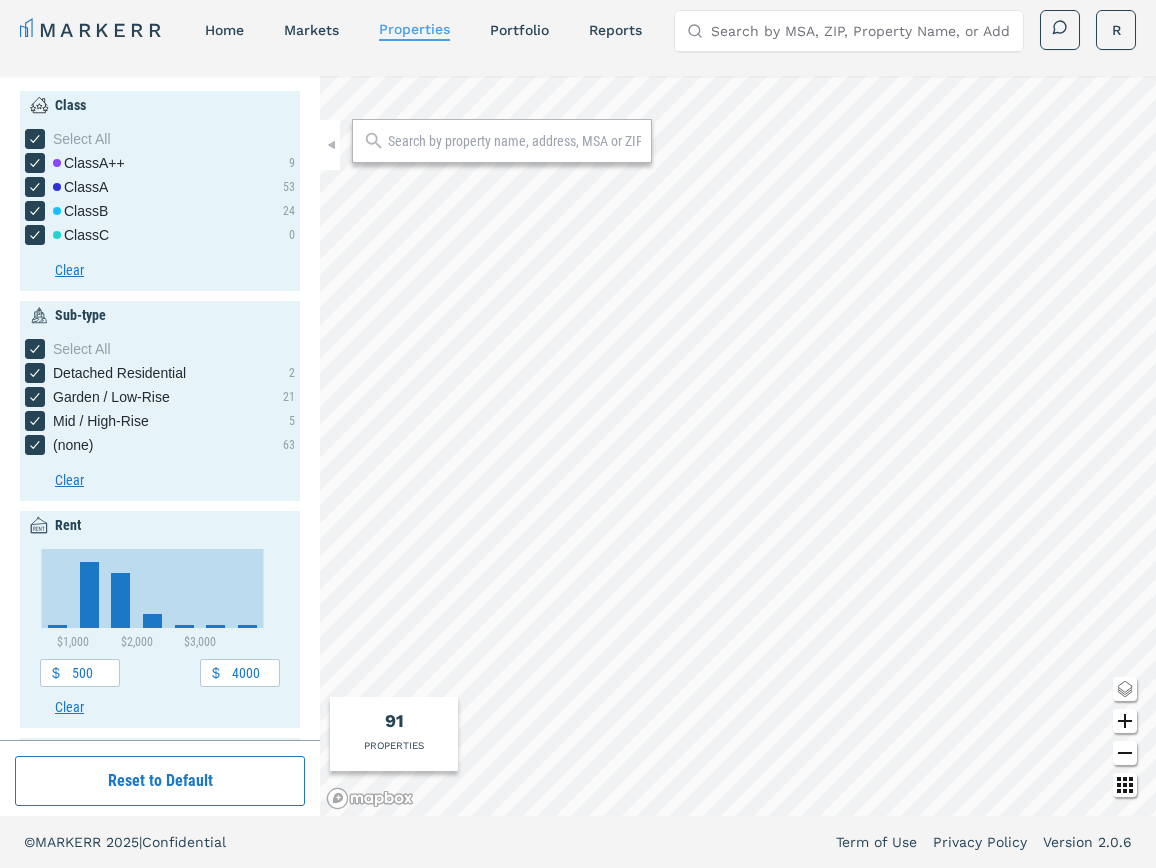 click at bounding box center [514, 141] 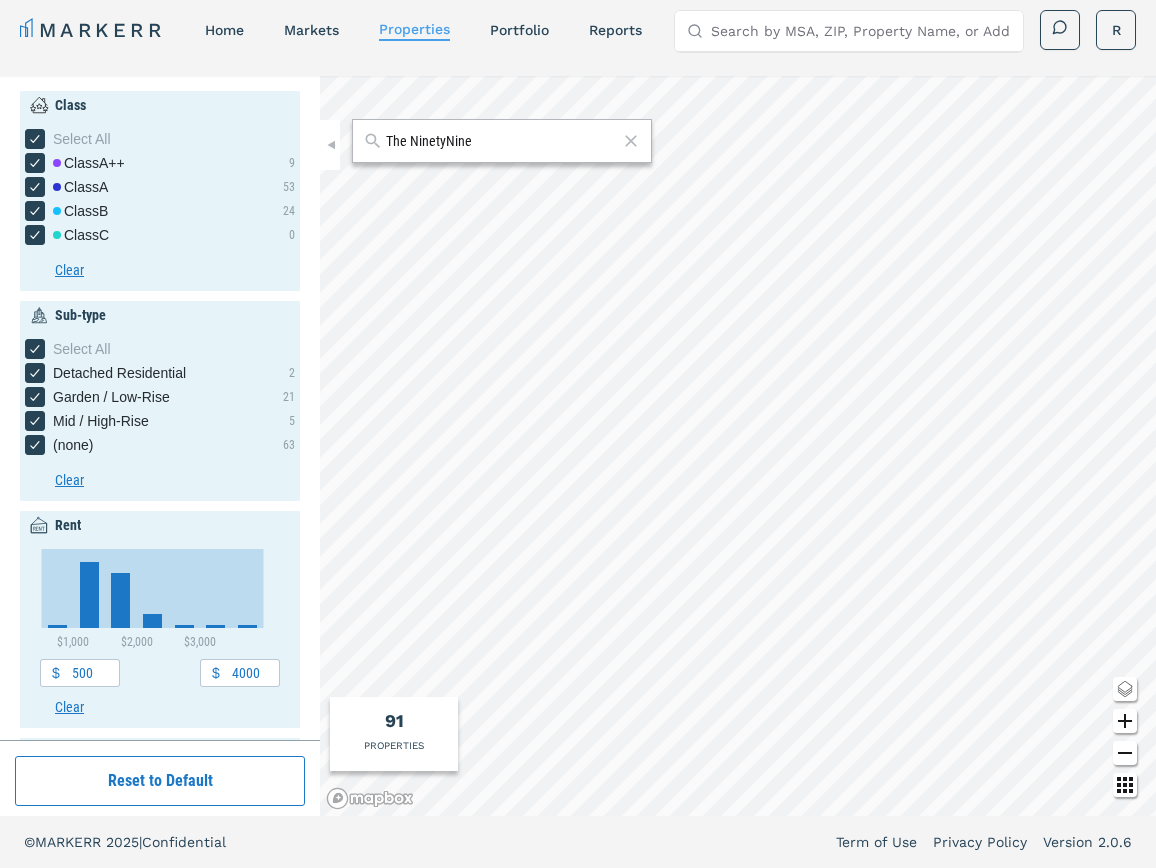 click on "The NinetyNine" at bounding box center [502, 141] 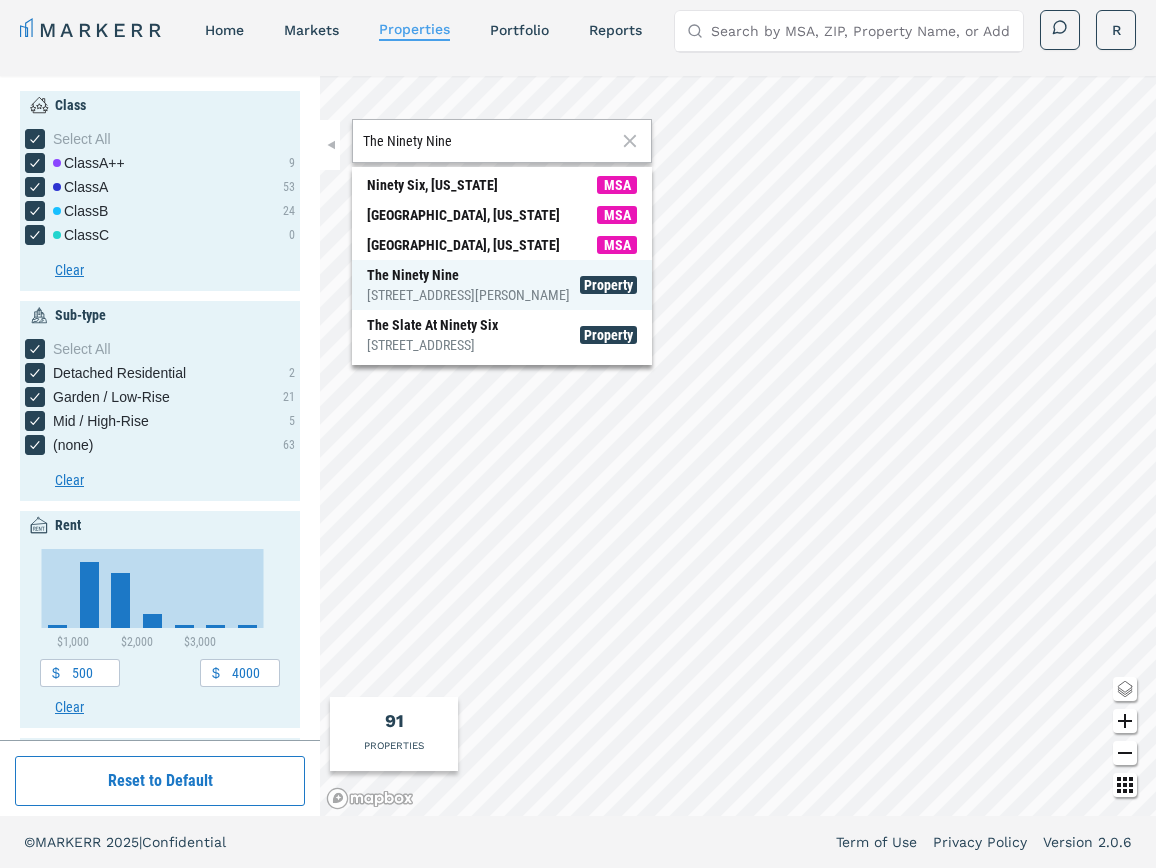 type on "The Ninety Nine" 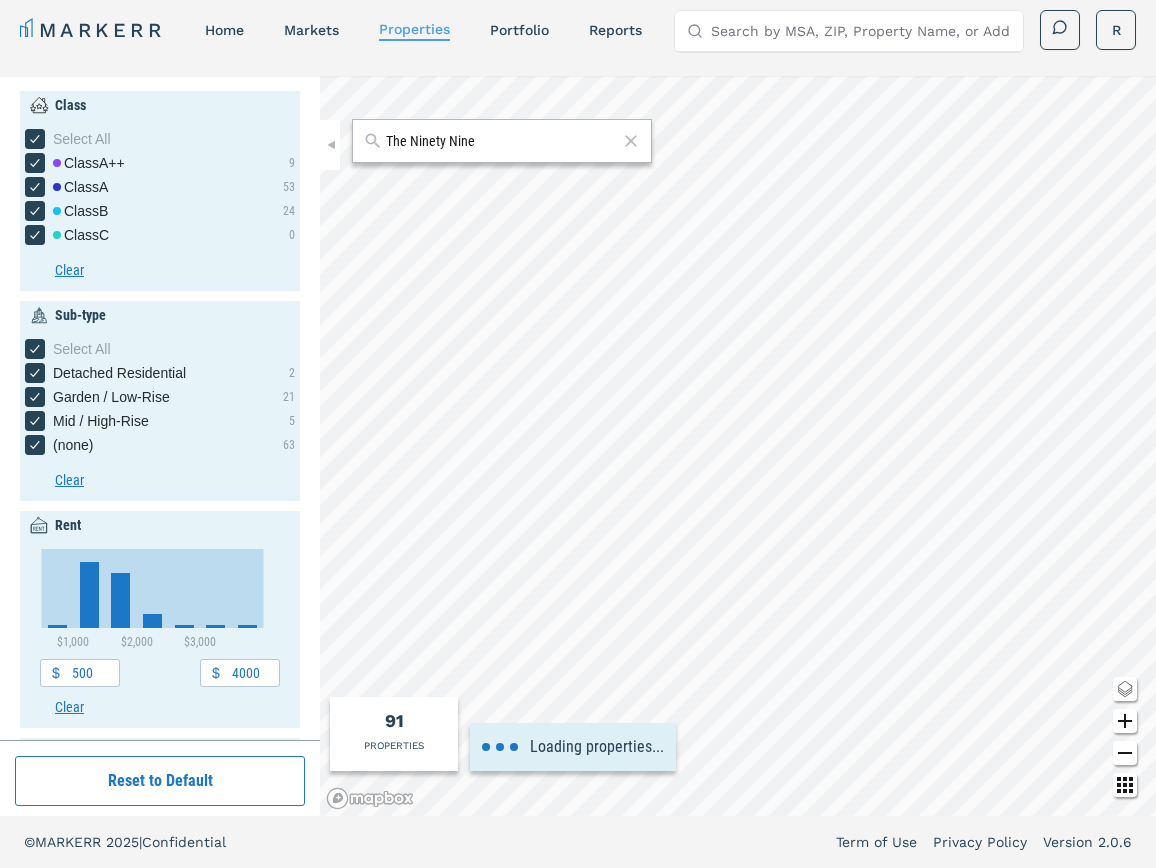 type on "1676.07" 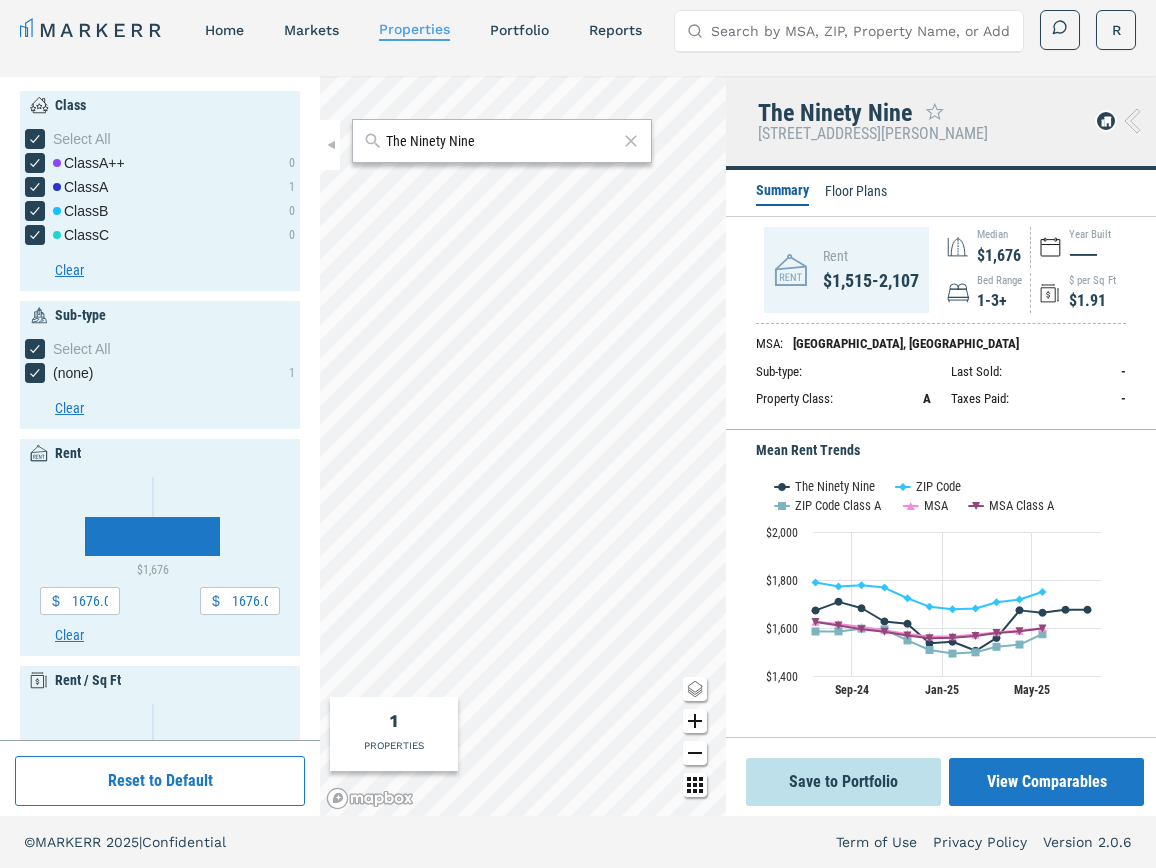 scroll, scrollTop: 400, scrollLeft: 0, axis: vertical 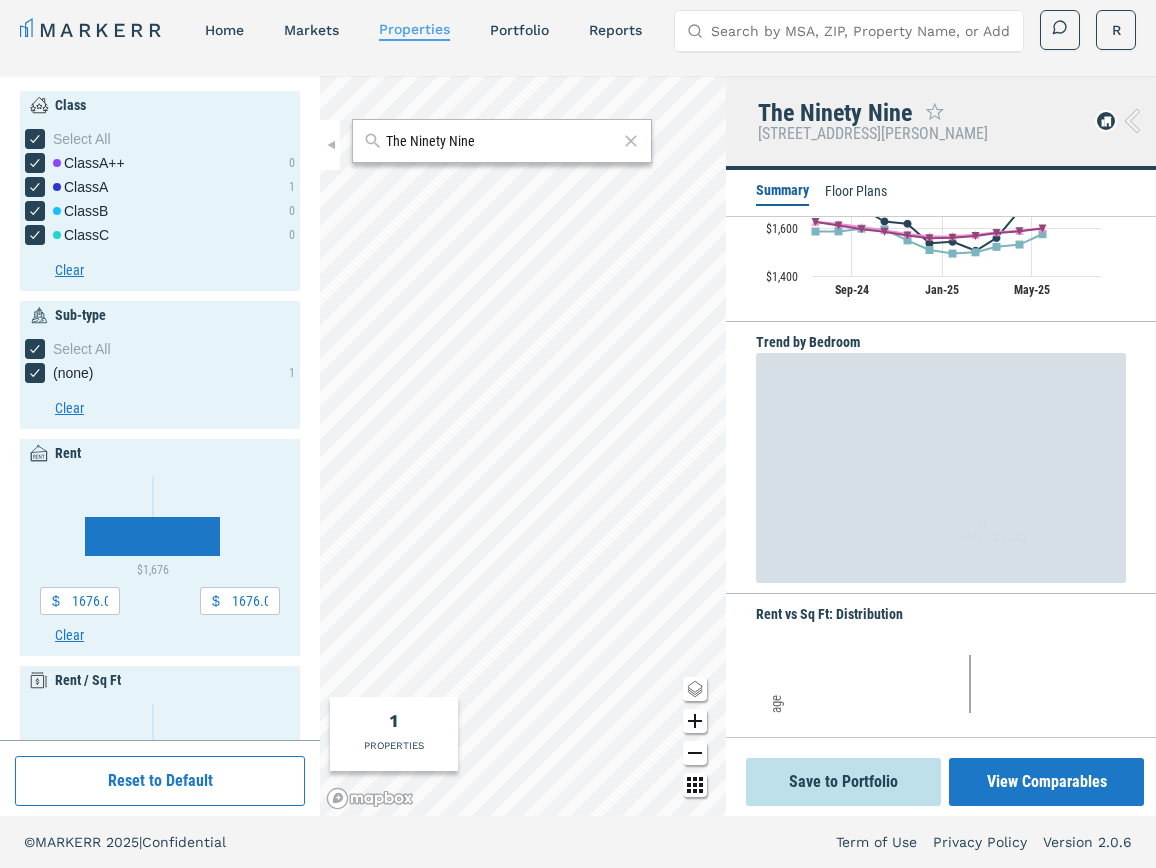 click 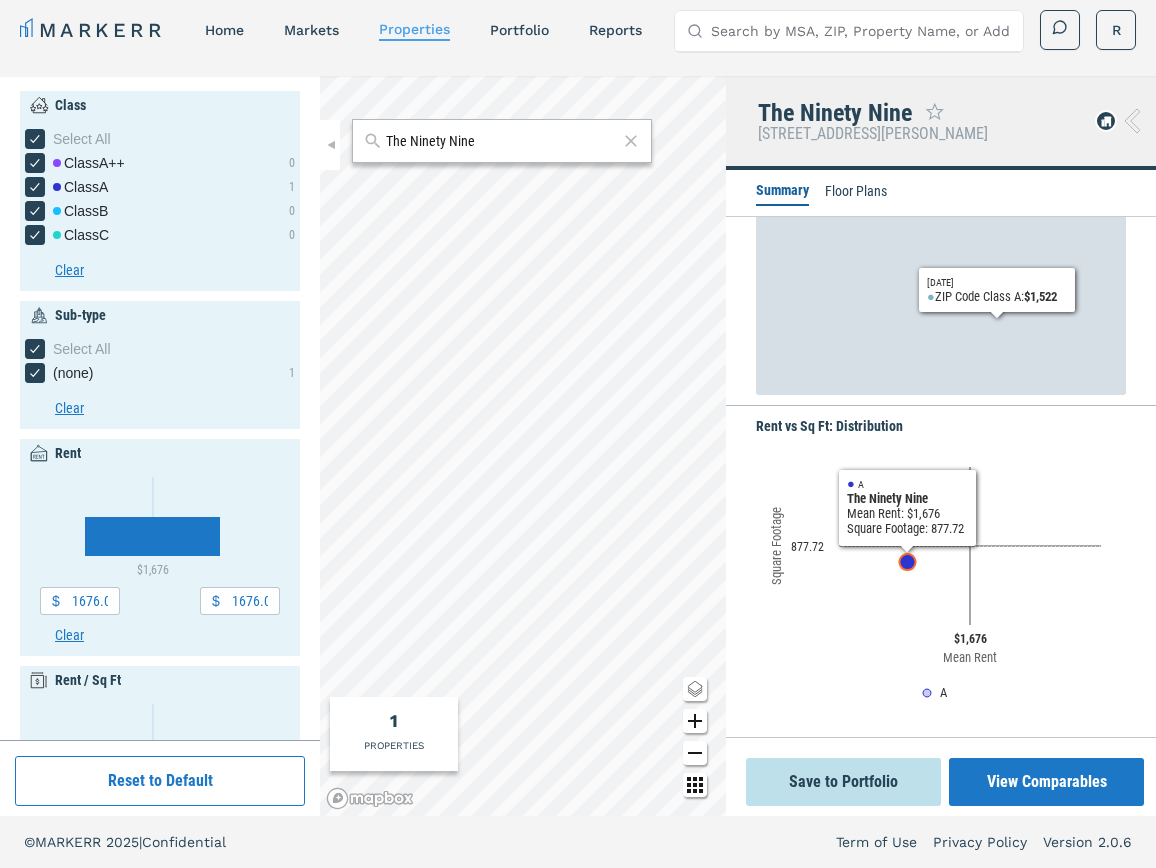 scroll, scrollTop: 630, scrollLeft: 0, axis: vertical 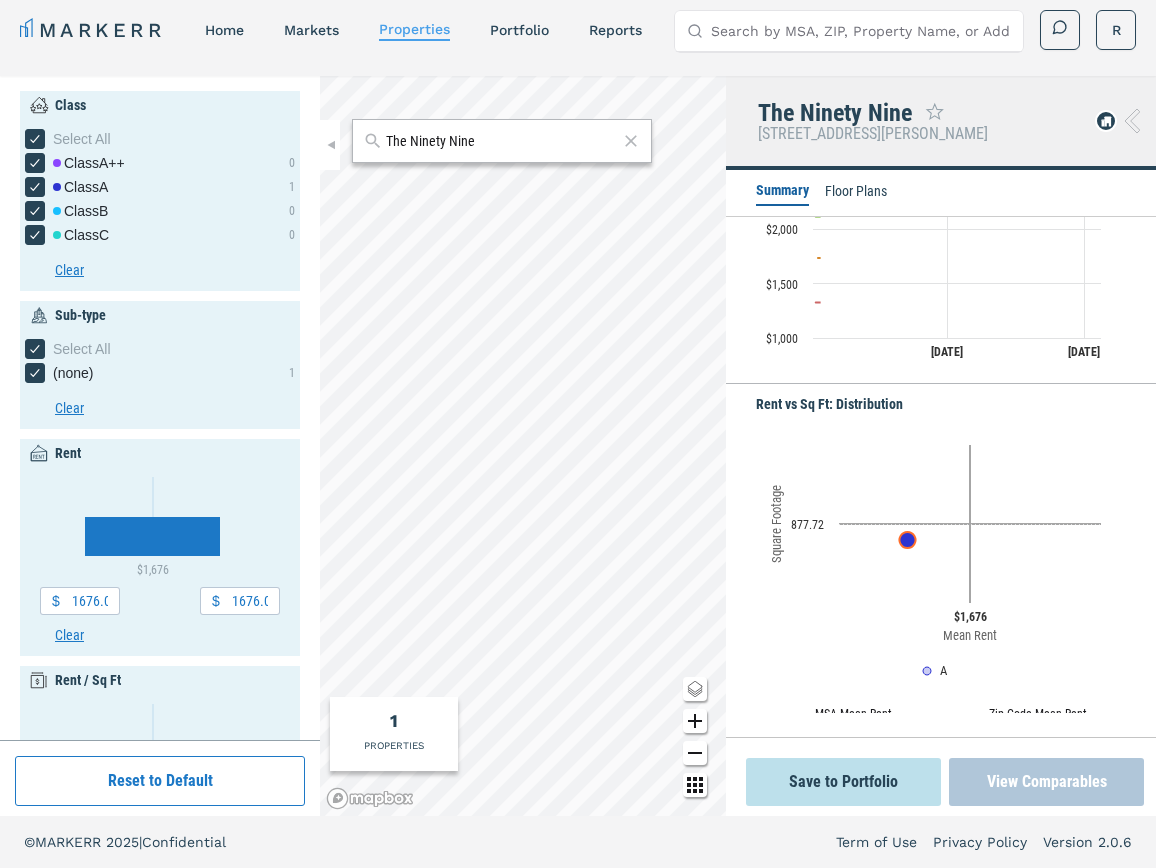 click on "View Comparables" at bounding box center [1046, 782] 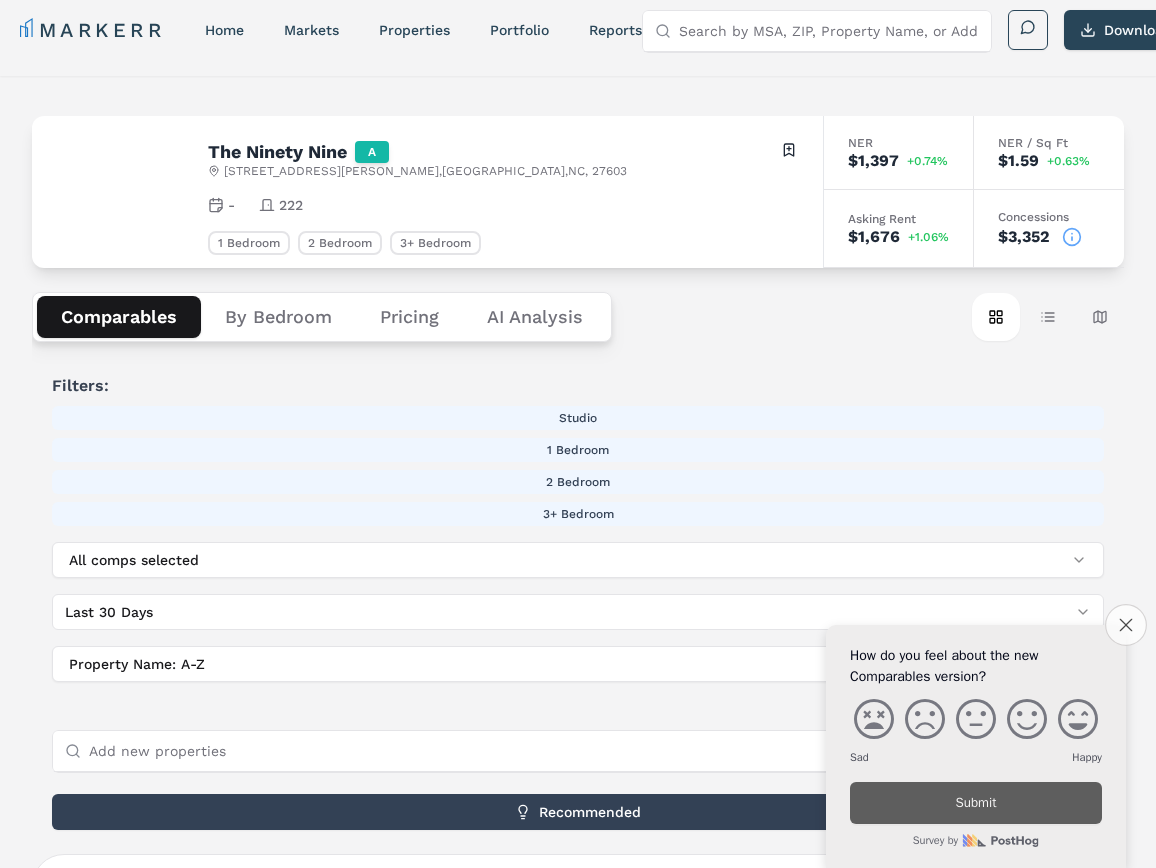click on "Close survey" at bounding box center (1126, 625) 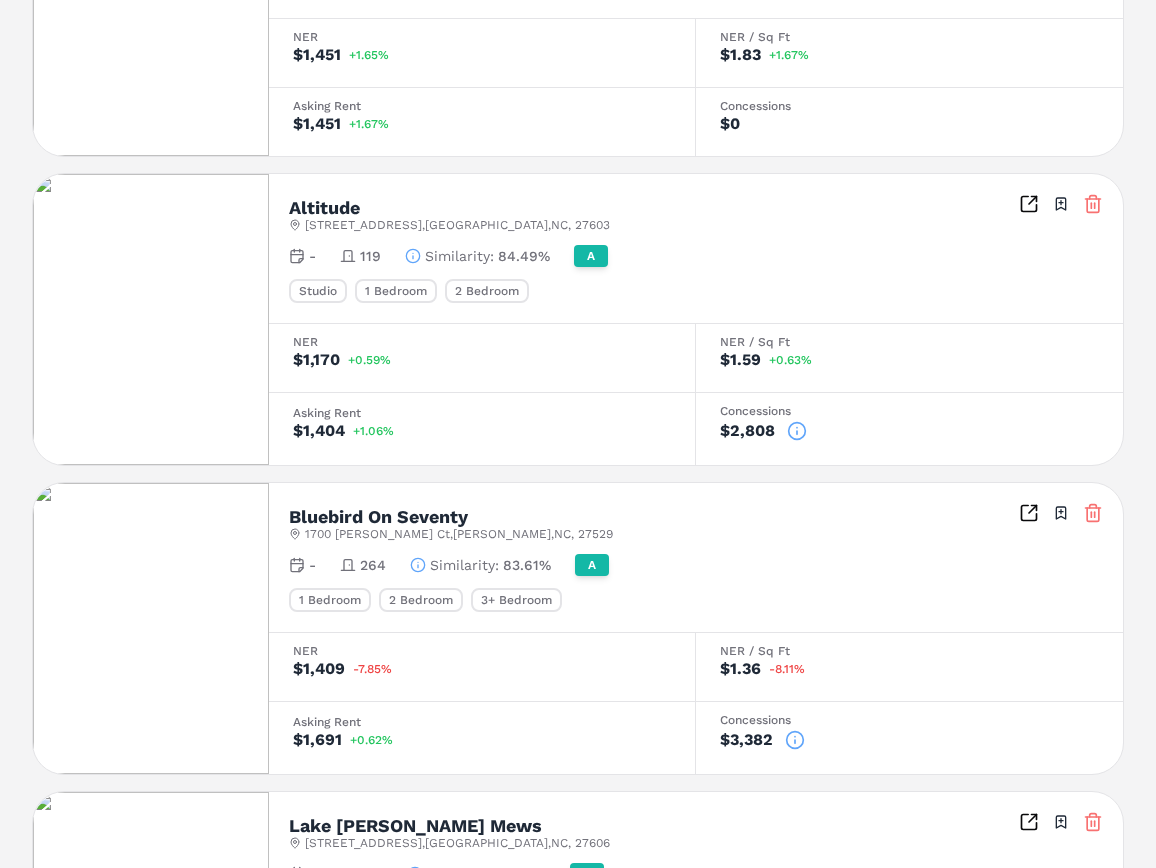 scroll, scrollTop: 2012, scrollLeft: 0, axis: vertical 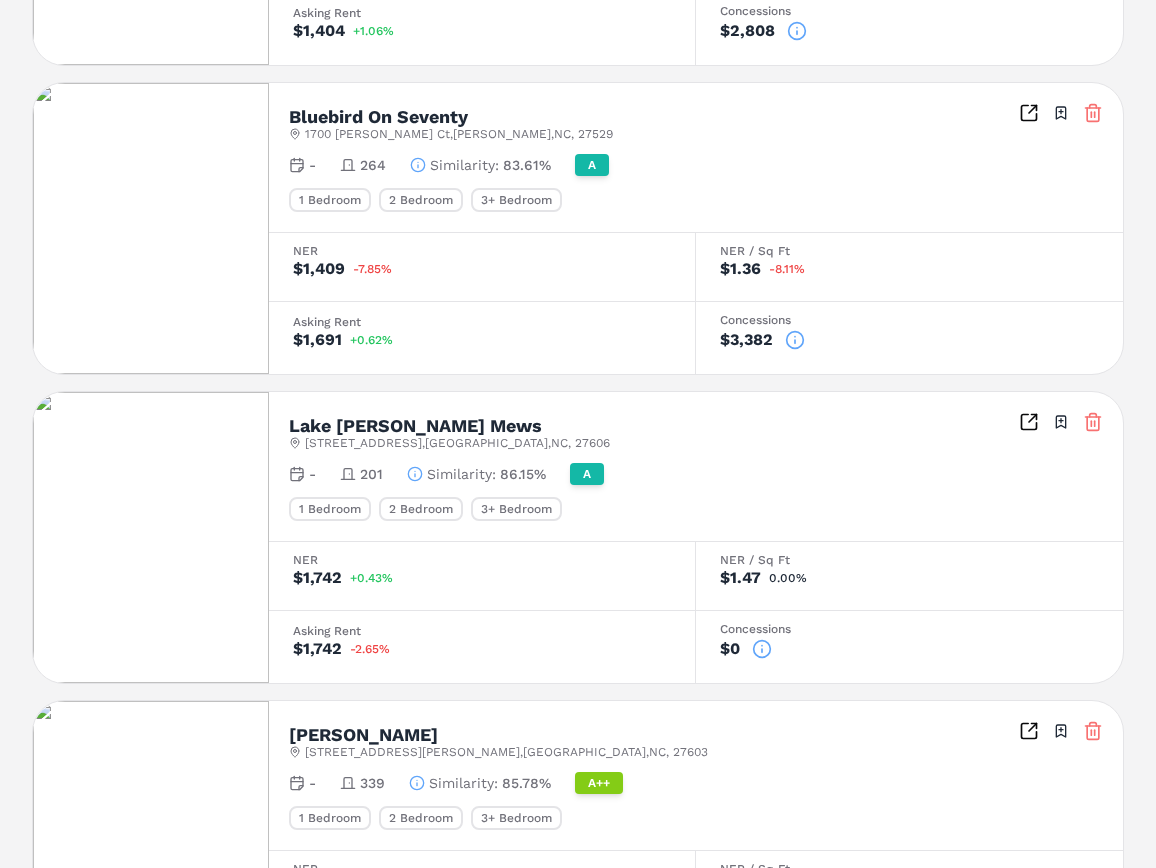 click at bounding box center [151, 228] 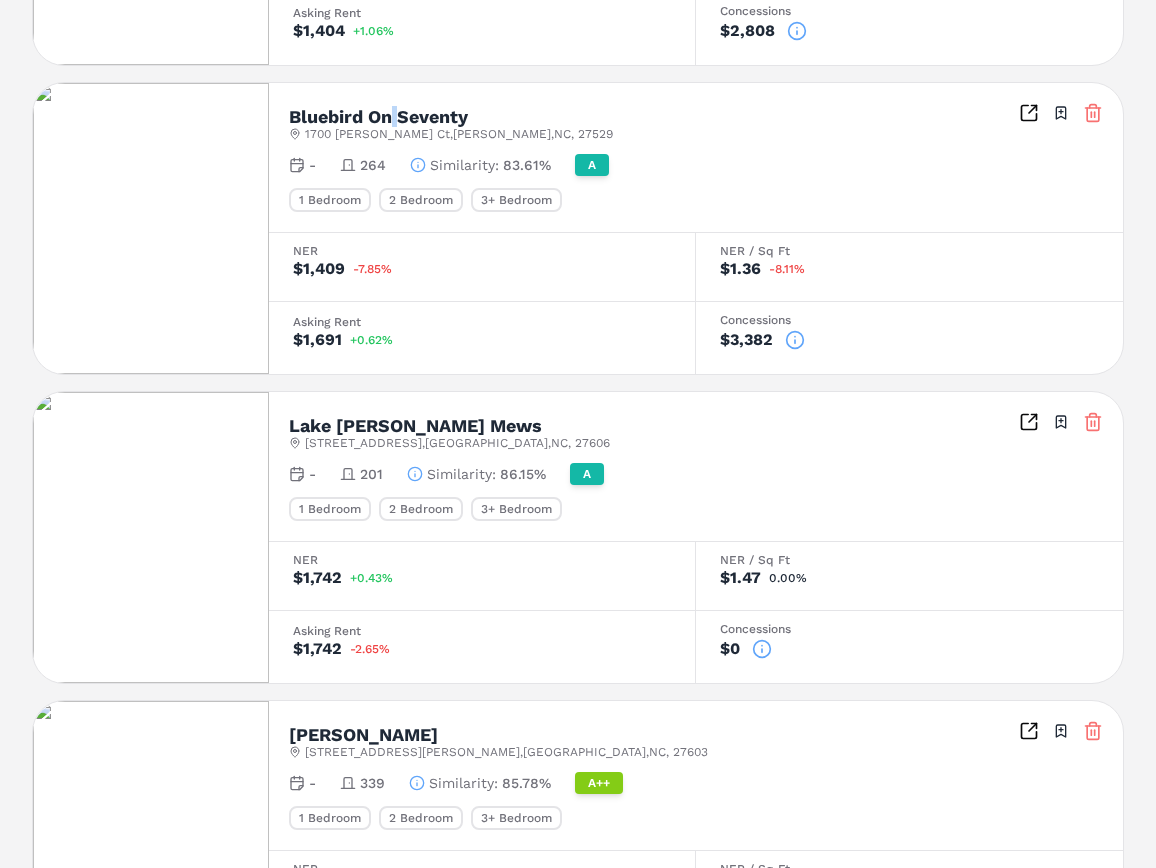 click on "Bluebird On Seventy" at bounding box center (378, 117) 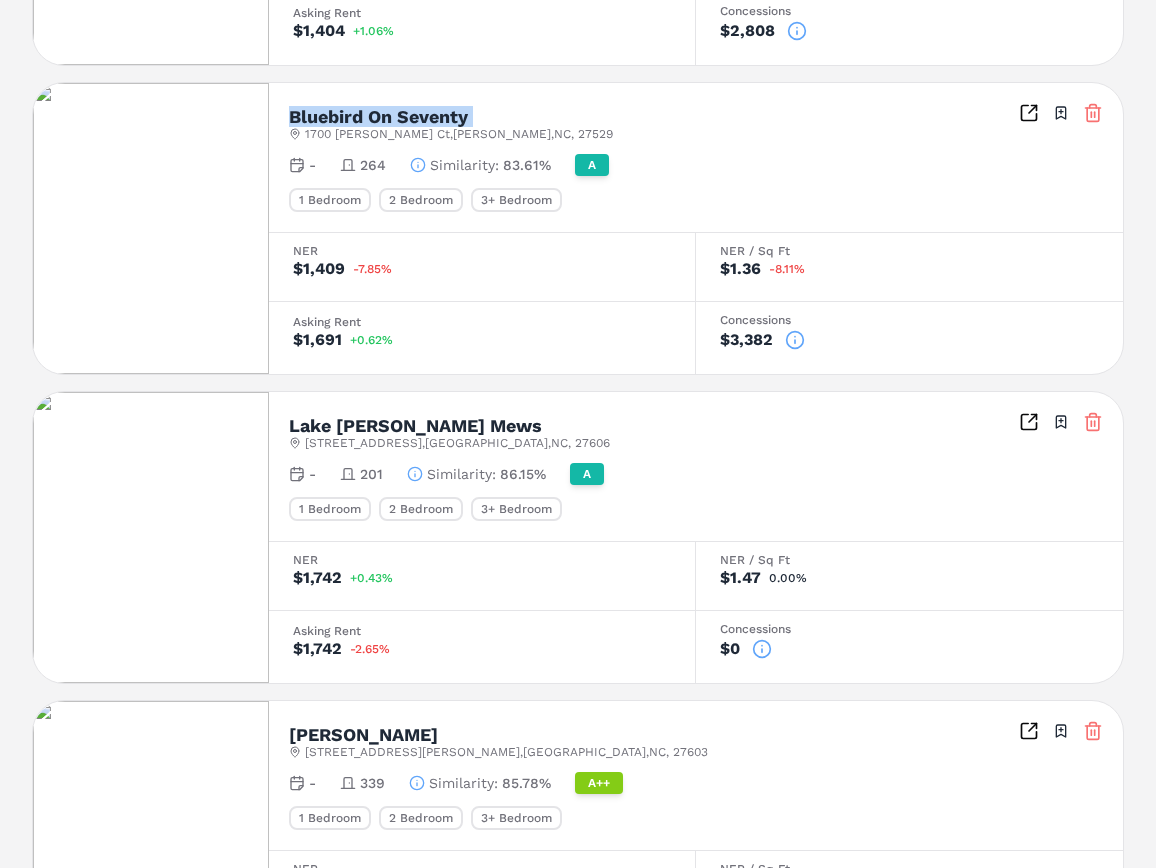 click on "Bluebird On Seventy" at bounding box center [378, 117] 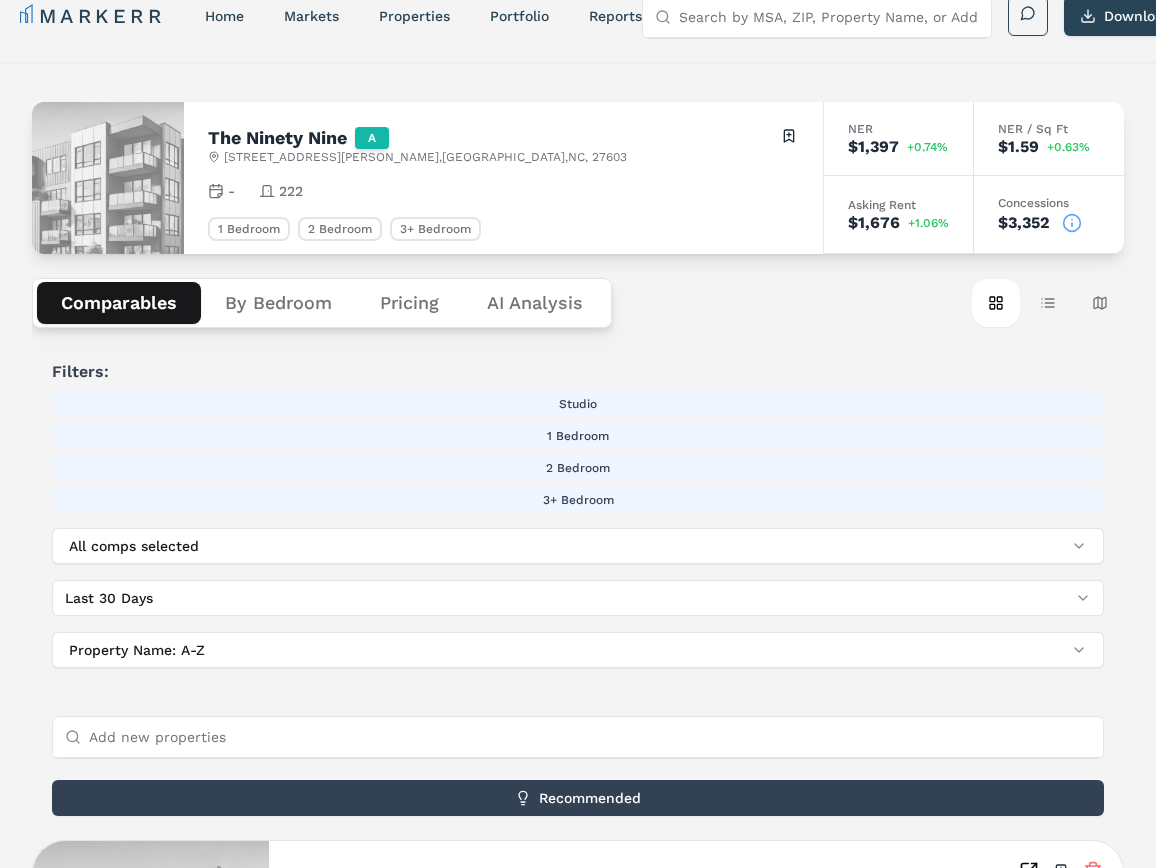 scroll, scrollTop: 0, scrollLeft: 0, axis: both 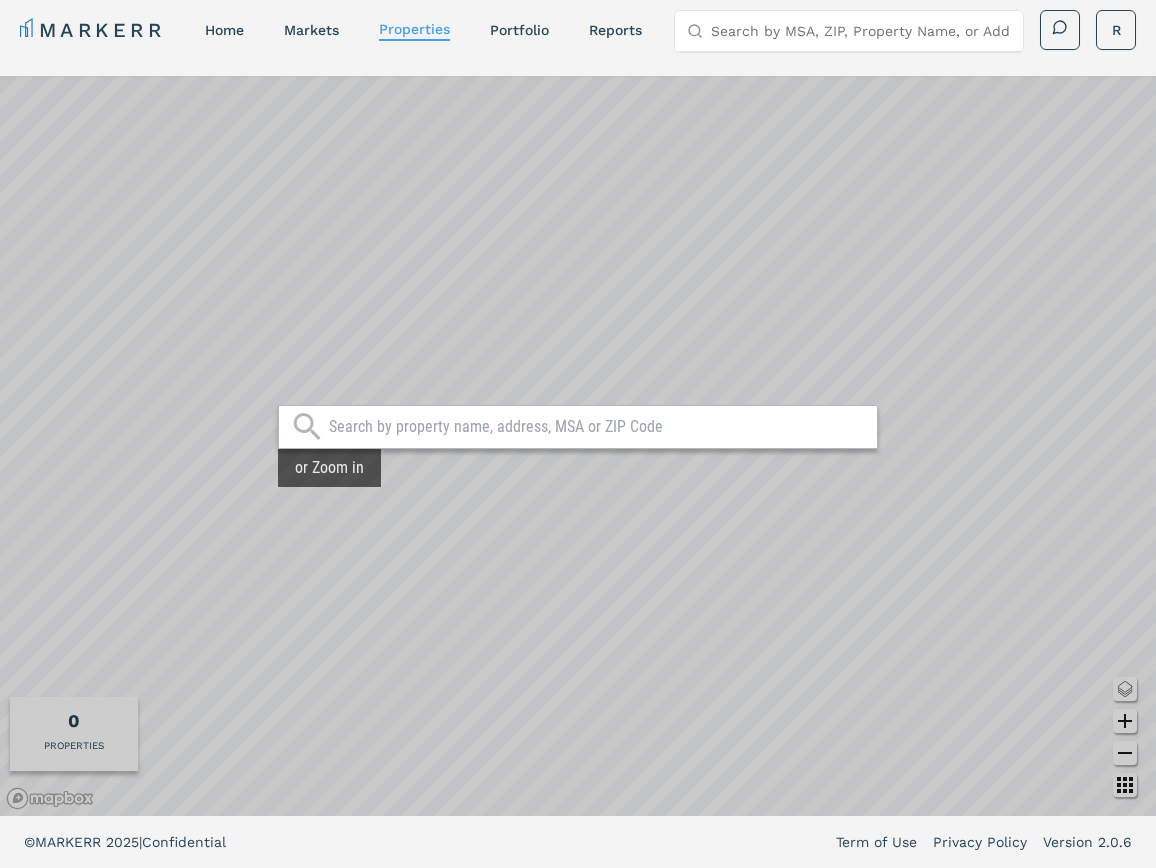 click at bounding box center (598, 427) 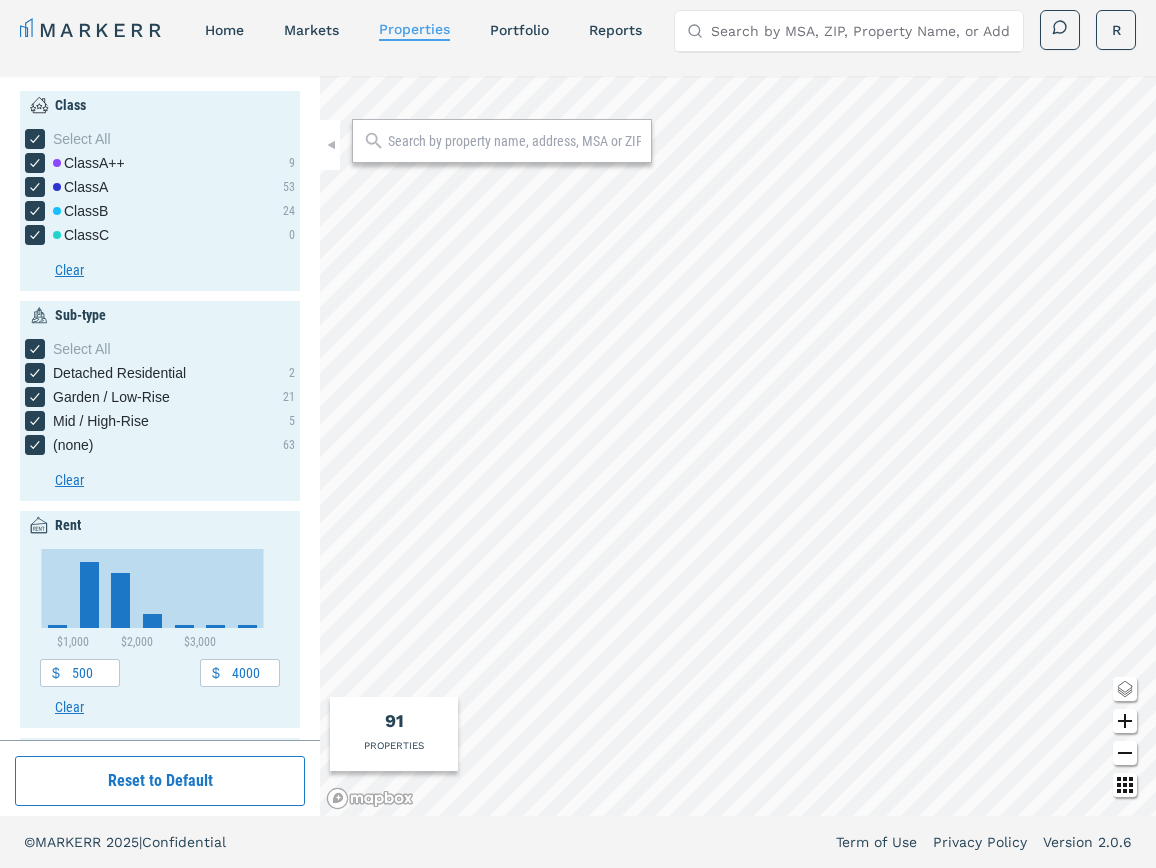 click 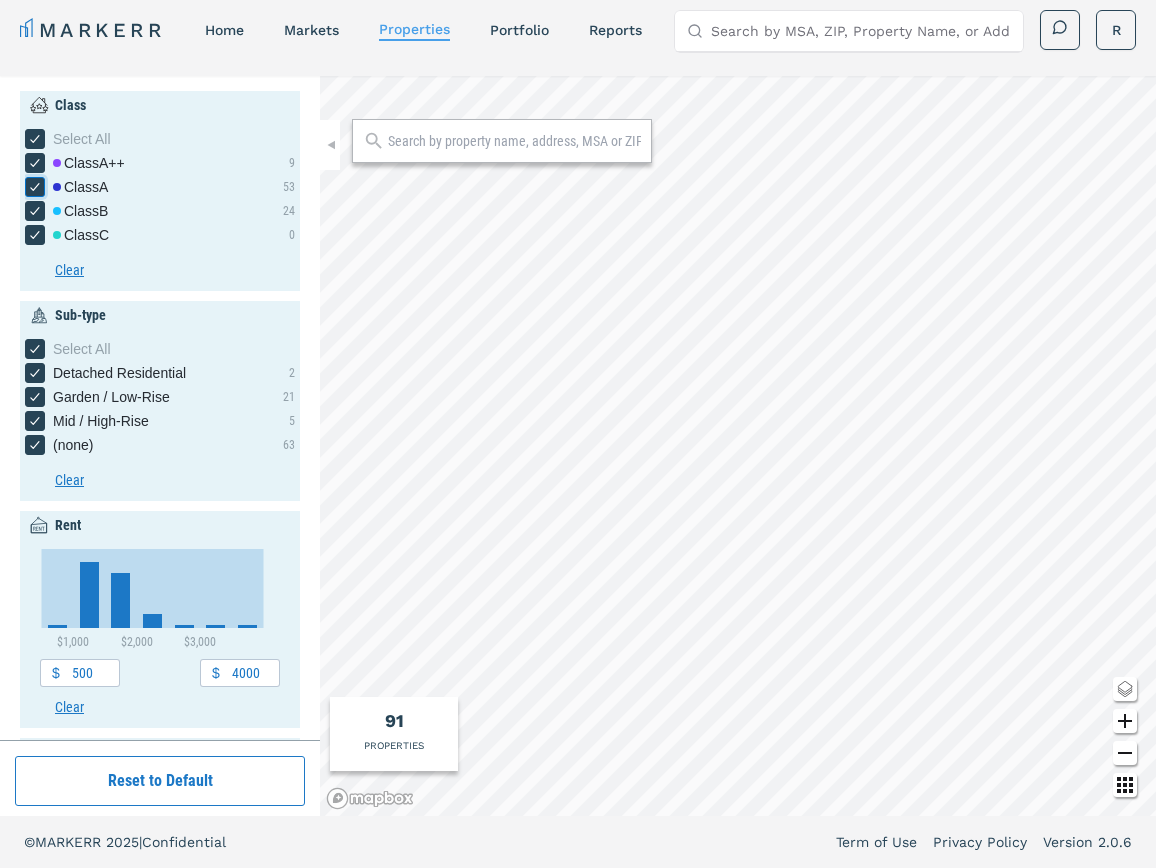 click on "Class  A" at bounding box center [31, 183] 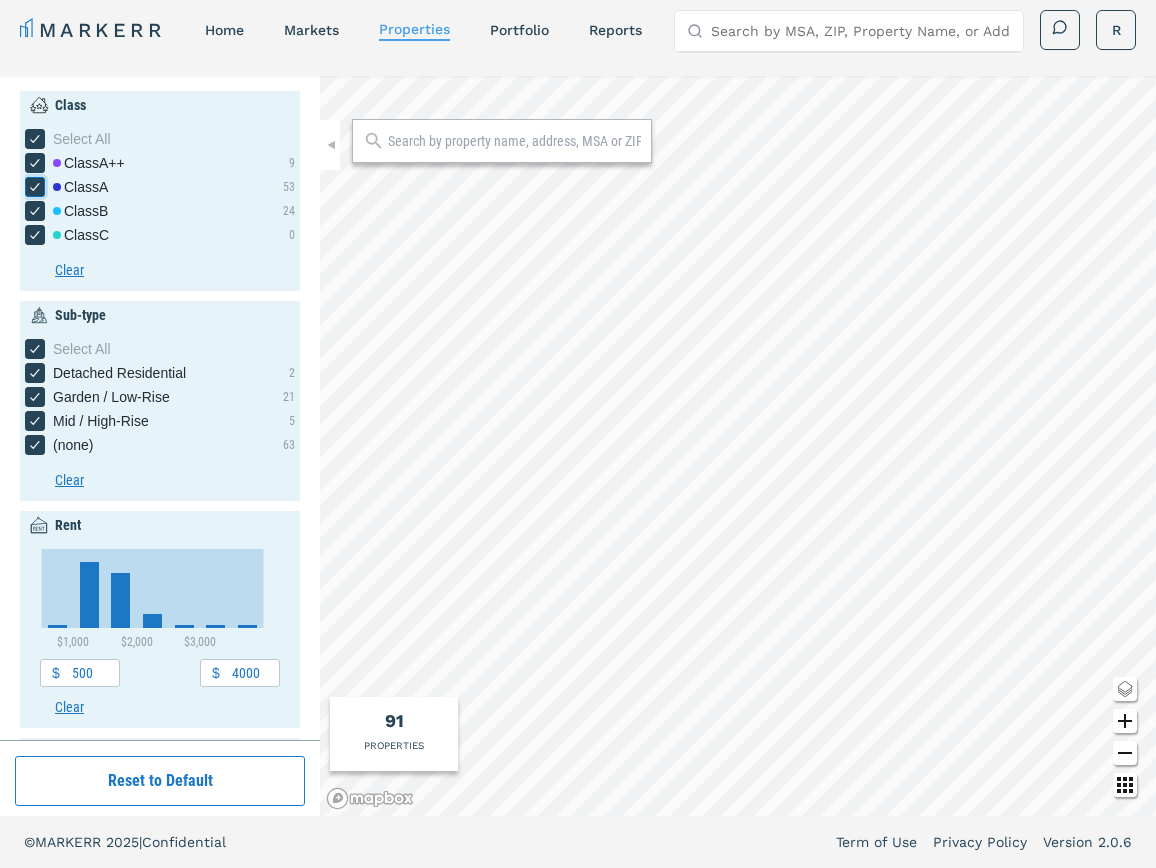 checkbox on "false" 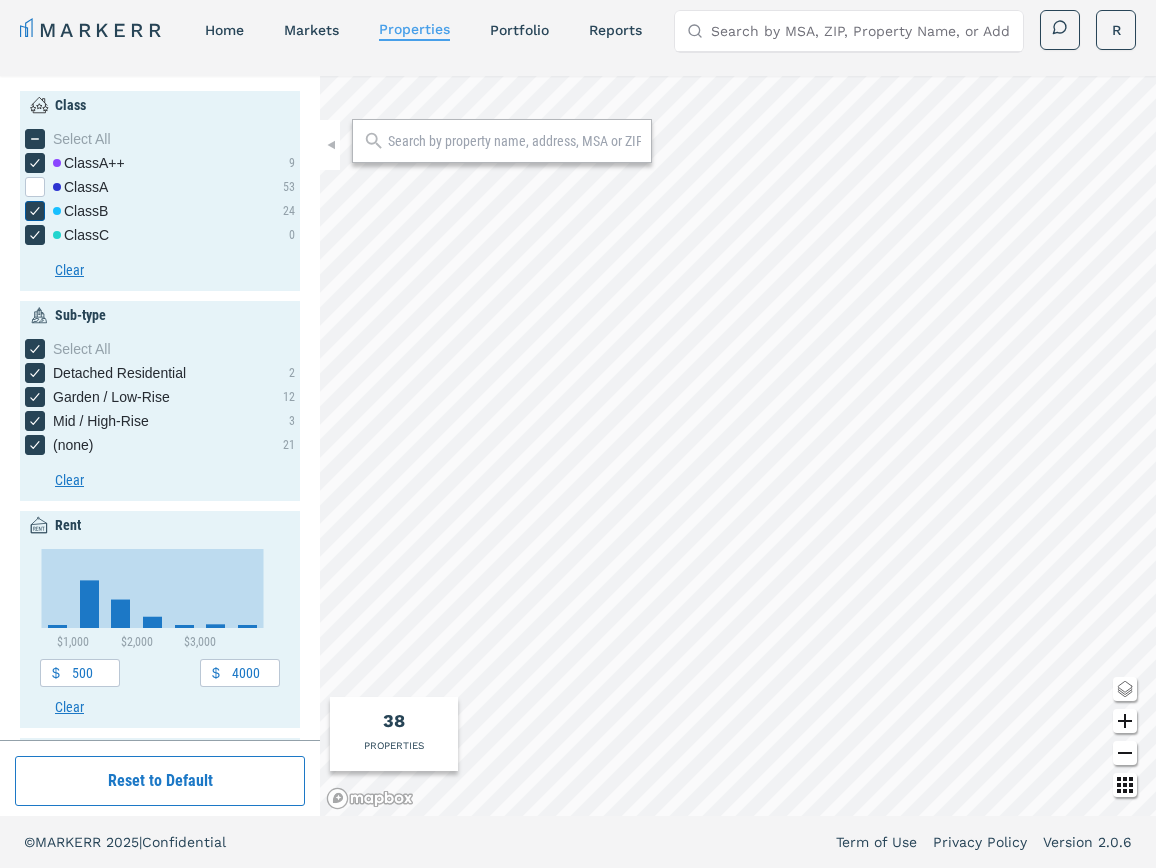 click 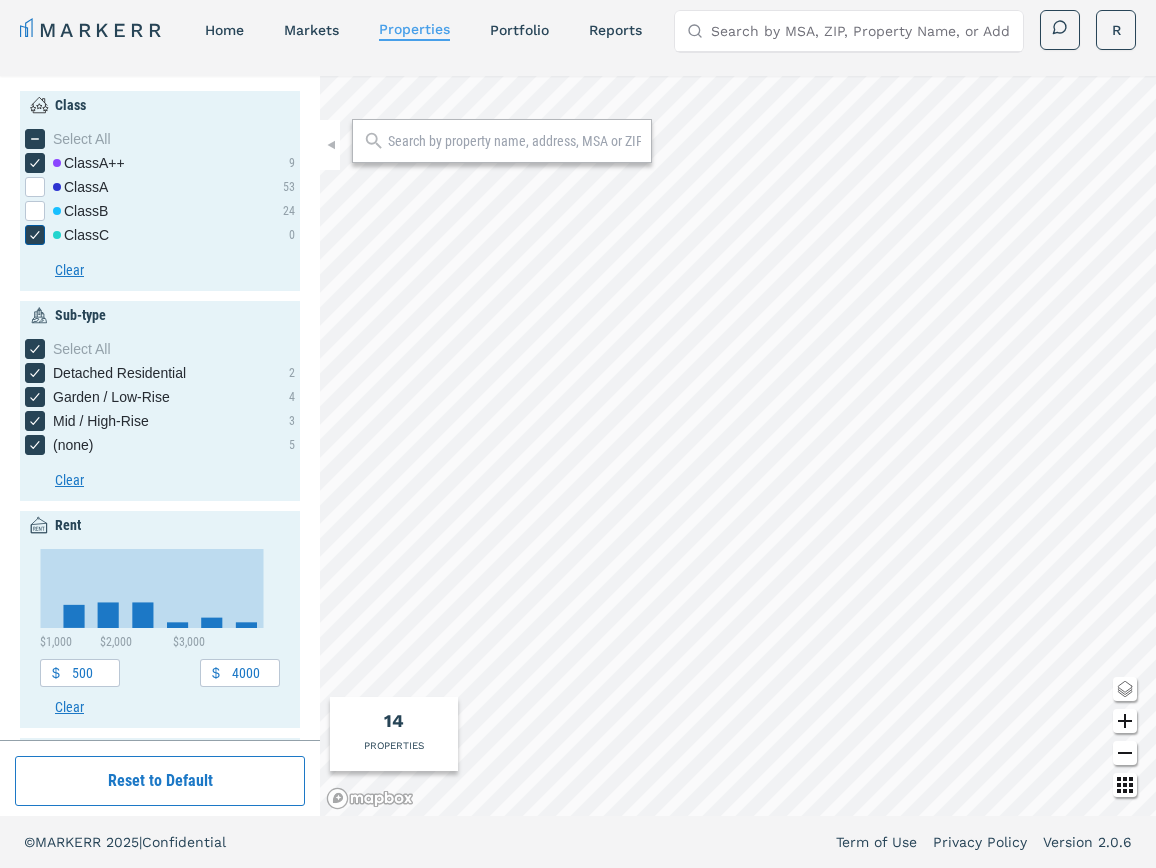 click at bounding box center (35, 235) 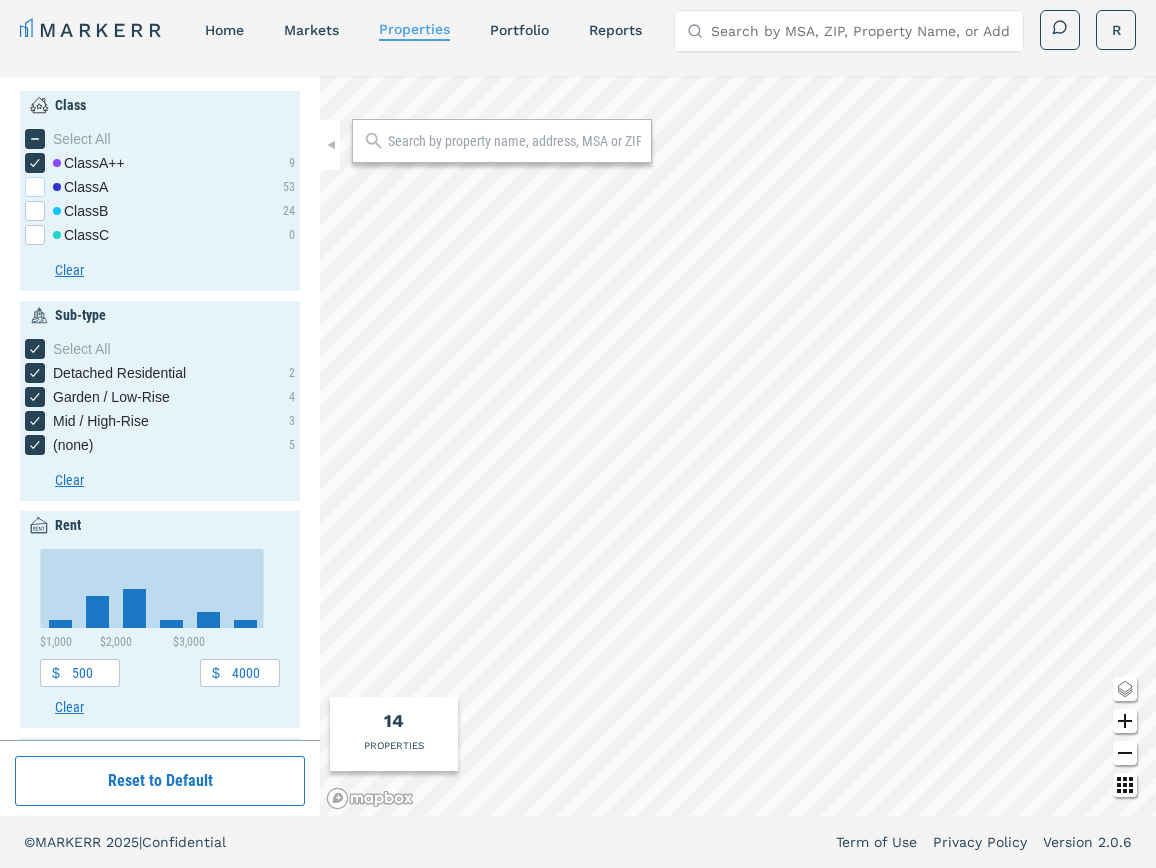 click at bounding box center (35, 187) 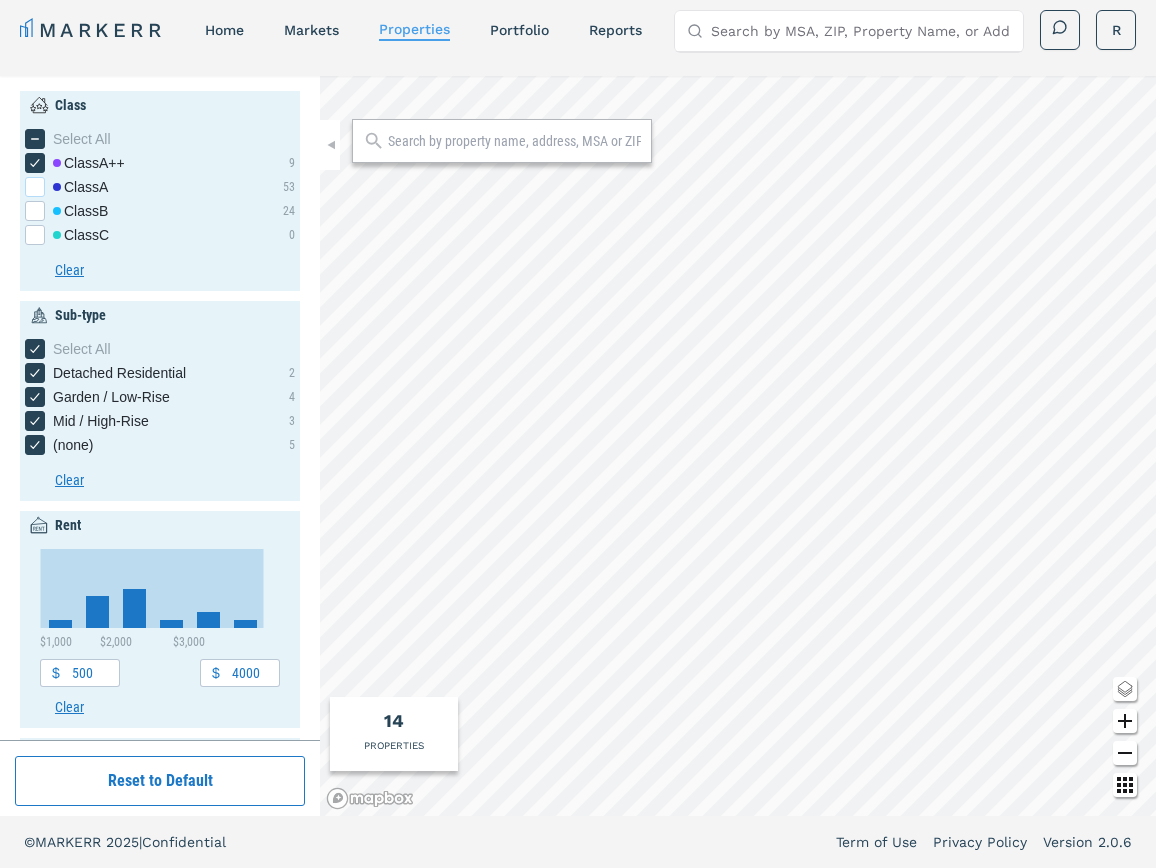 checkbox on "true" 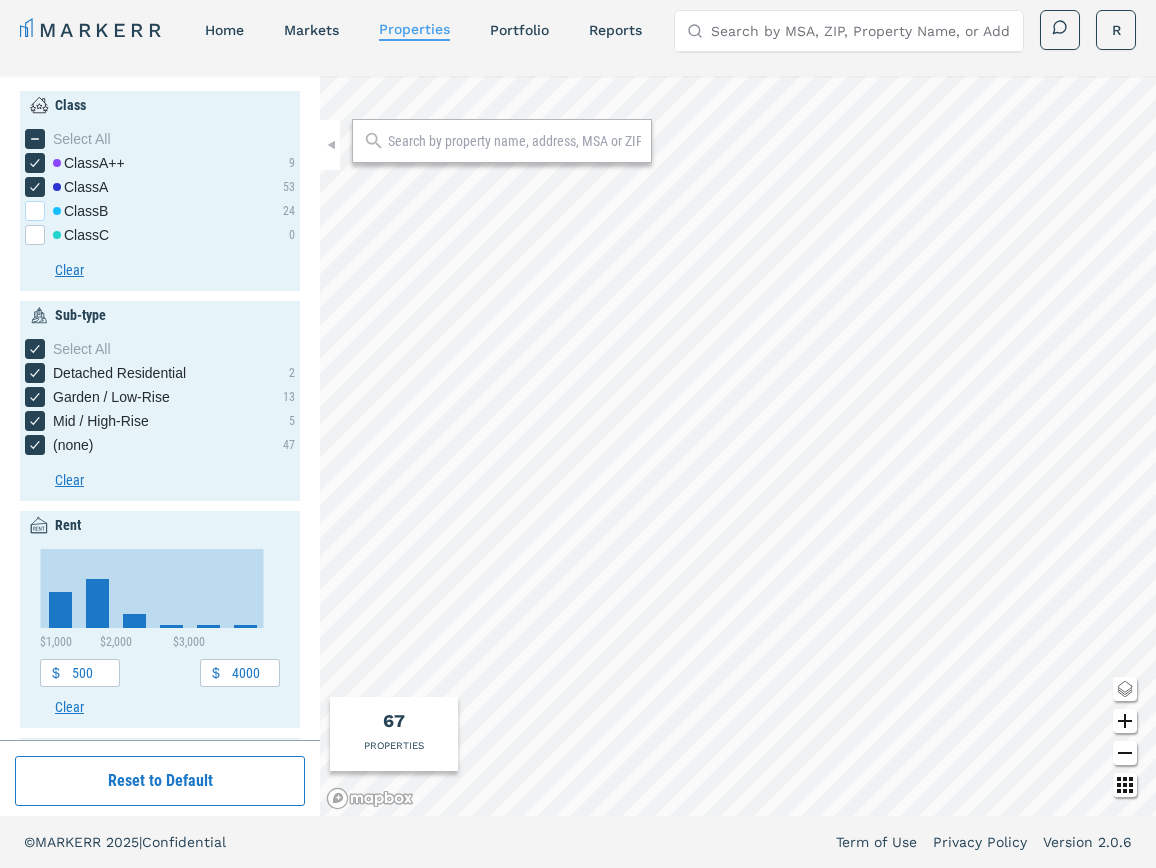 click at bounding box center [35, 211] 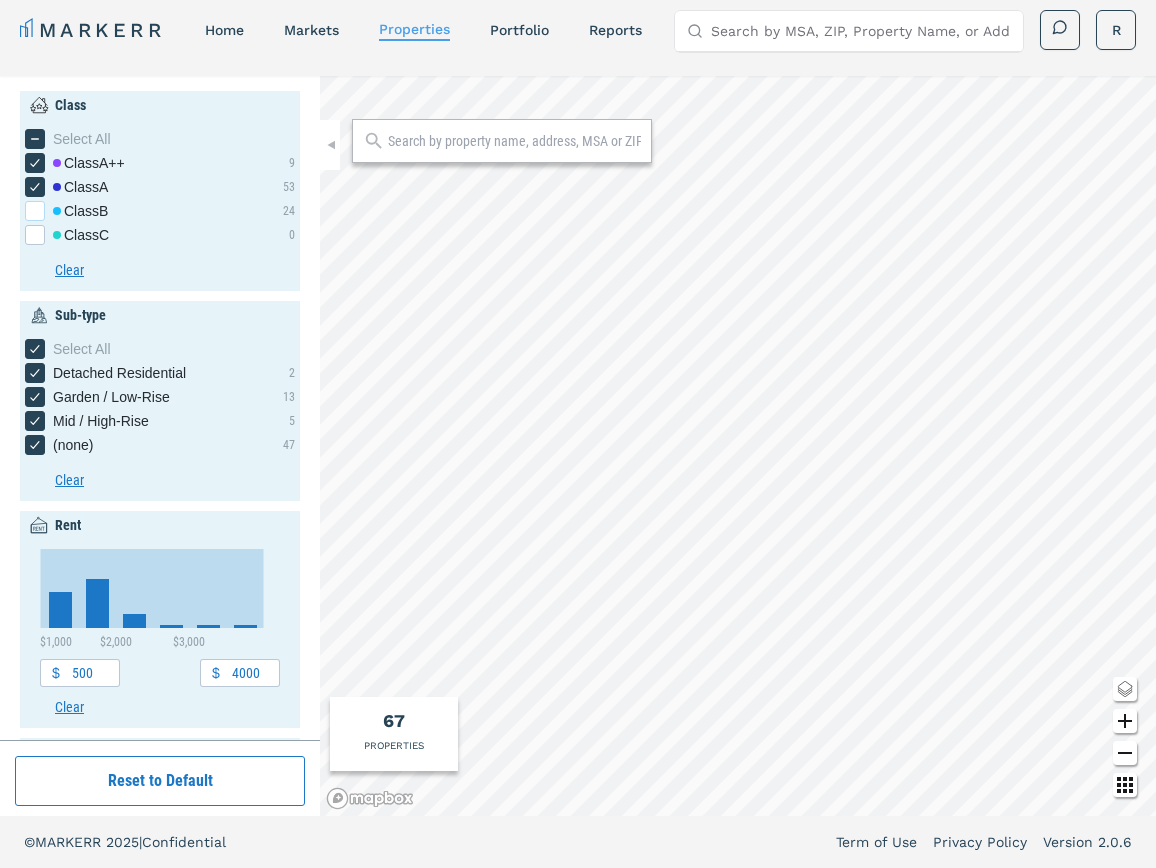 checkbox on "true" 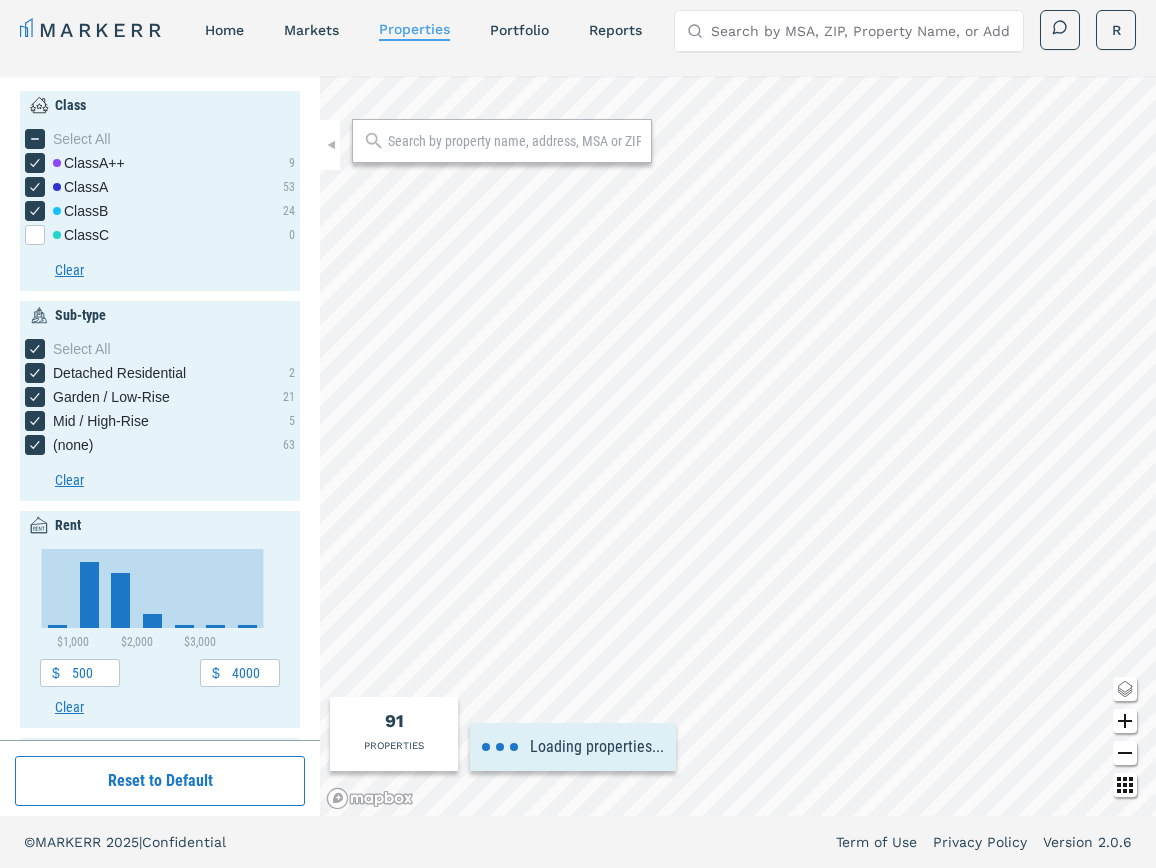 type on "1000" 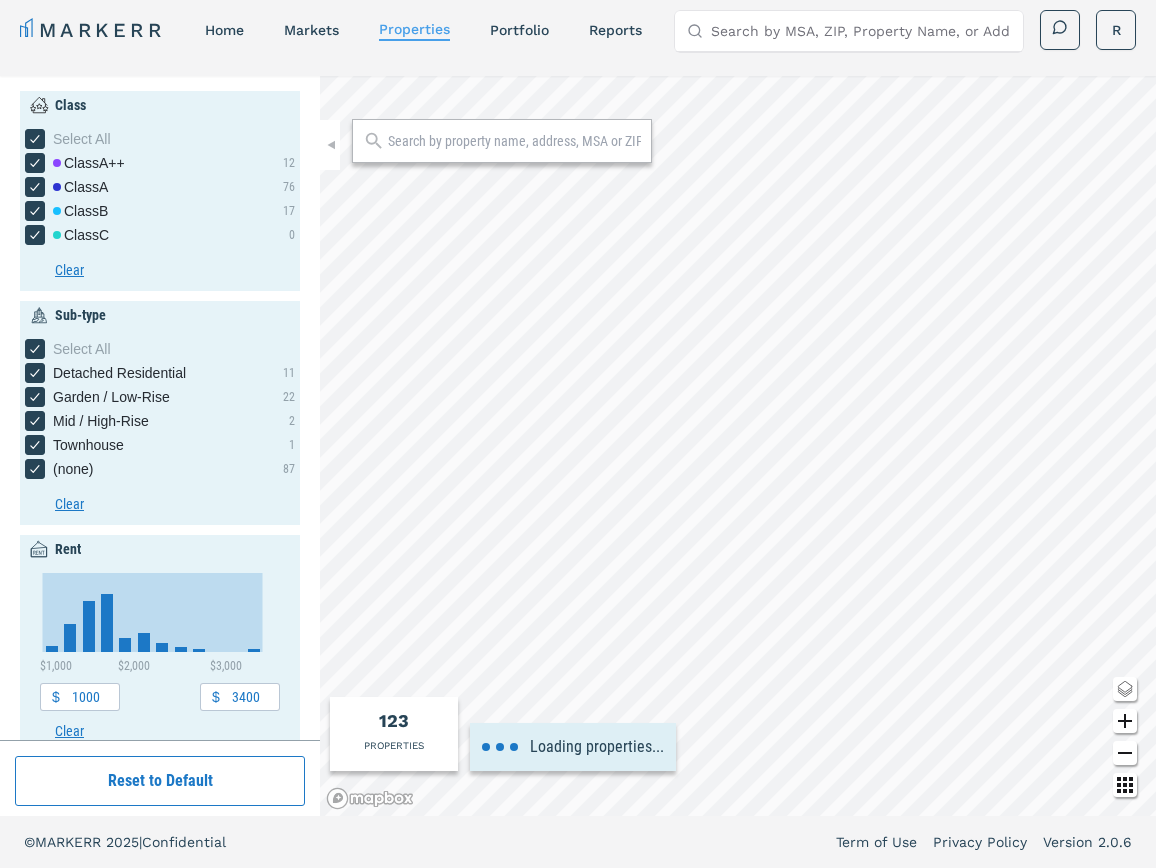 type on "1200" 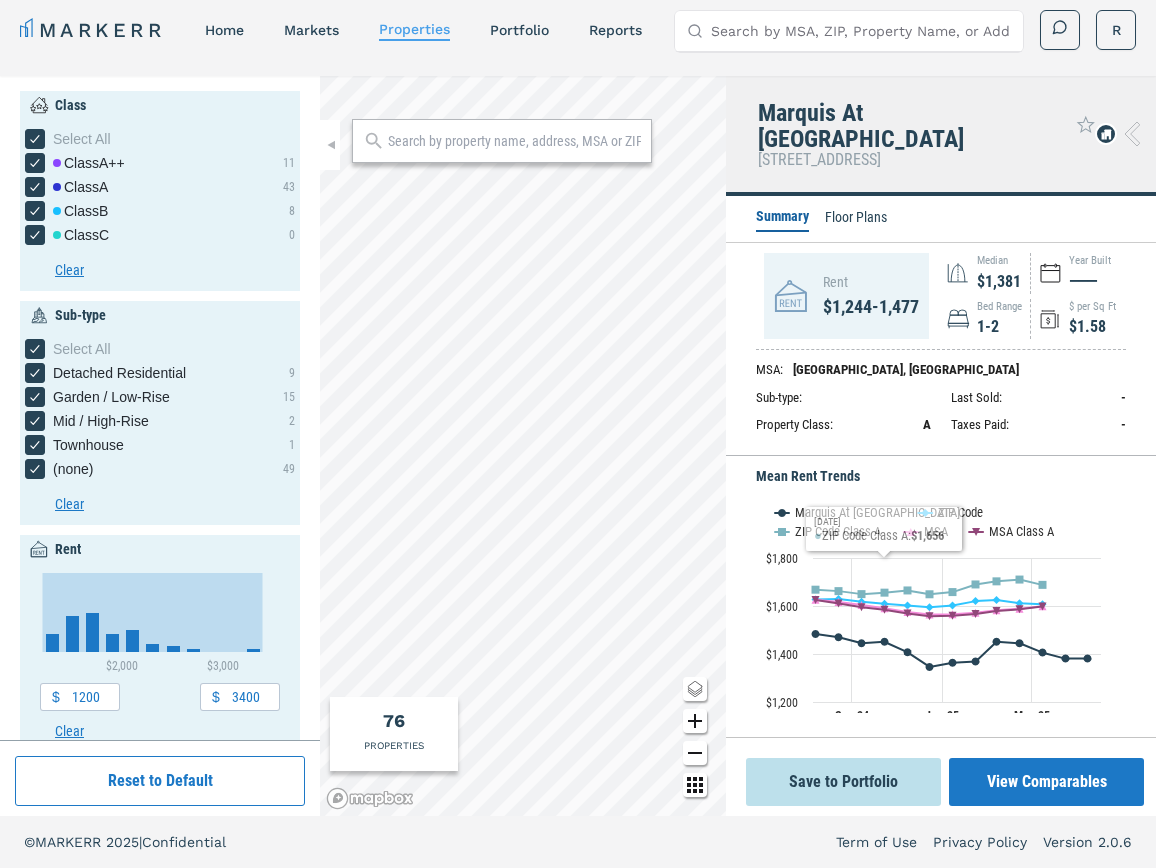 scroll, scrollTop: 630, scrollLeft: 0, axis: vertical 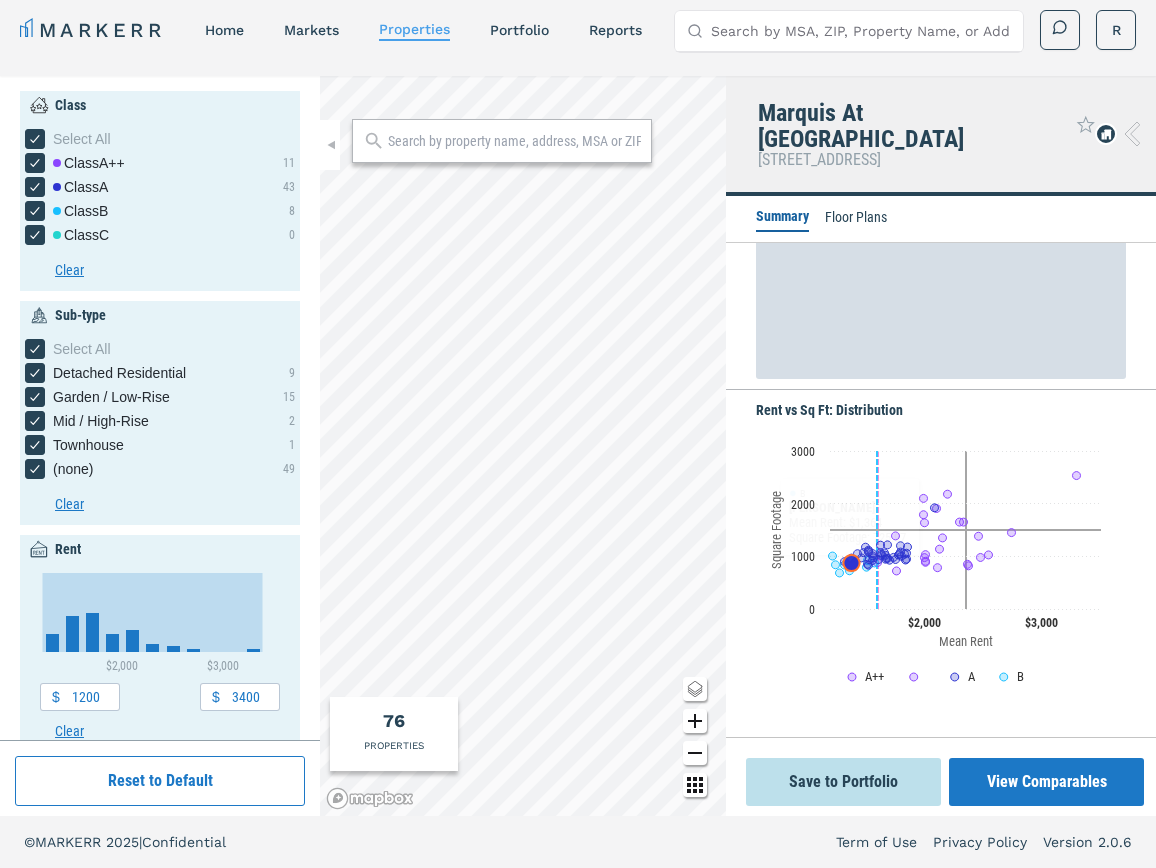 click on "Class Select All Class  A++ 11 Class  A 43 Class  B 8 Class  C 0 Clear Sub-type Select All Detached Residential 9 Garden / Low-Rise 15 Mid / High-Rise 2 Townhouse 1 (none) 49 Clear Rent Chart Bar chart with 9 bars. View as data table, Chart The chart has 1 X axis displaying values. Data ranges from [DATE] to 3200. The chart has 1 Y axis displaying values. Data ranges from 1 to 20. Created with Highcharts 11.4.8 $2,000 $3,000 End of interactive chart. $ 1200 $ 3400 Clear Rent / Sq Ft Chart Bar chart with 11 bars. View as data table, Chart The chart has 1 X axis displaying values. Data ranges from 0.8 to 2.8. The chart has 1 Y axis displaying values. Data ranges from 1 to 18. Created with Highcharts 11.4.8 $1.00 $2.00 End of interactive chart. $ 0.8 $ 3 Clear Year Built Chart Bar chart with 7 bars. View as data table, Chart The chart has 1 X axis displaying values. Data ranges from [DATE] to [DATE]. The chart has 1 Y axis displaying values. Data ranges from 1 to 5. Created with Highcharts 11.4.8 1950 1975 2000 1950 8" at bounding box center (578, 446) 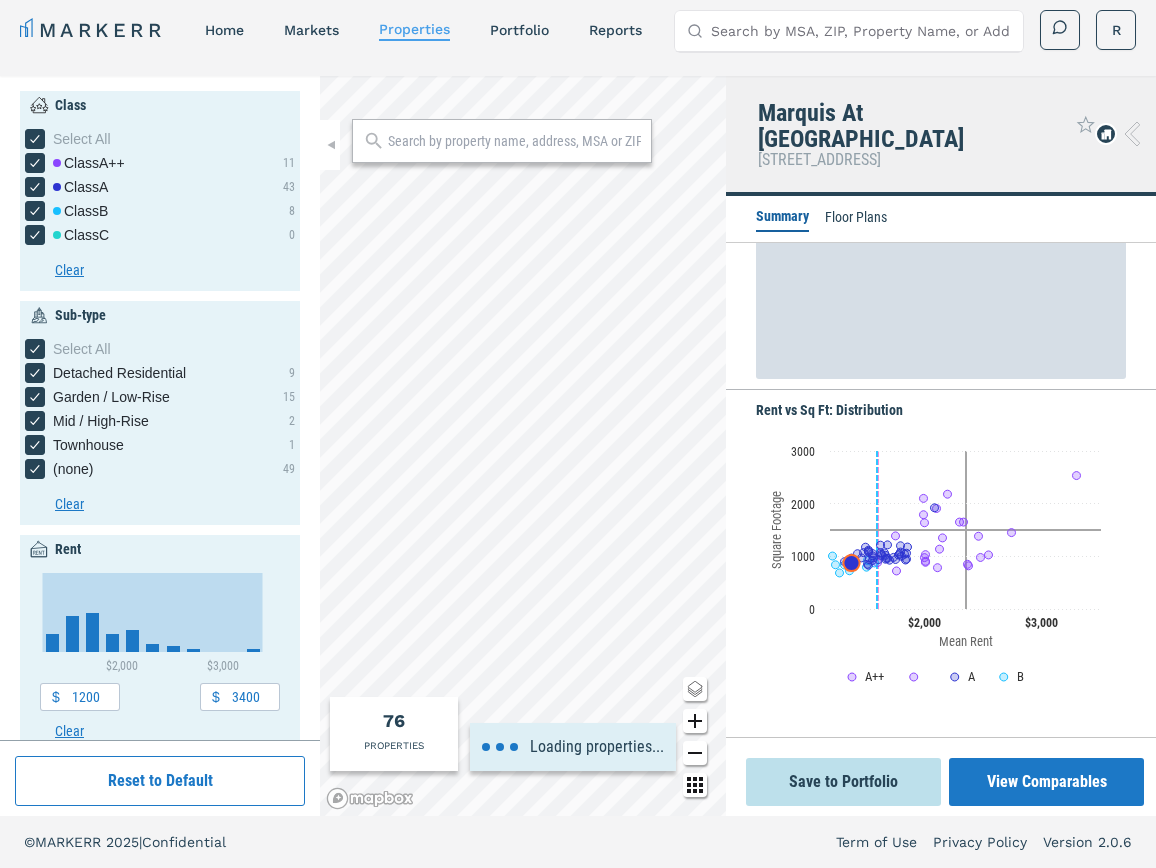 type on "1000" 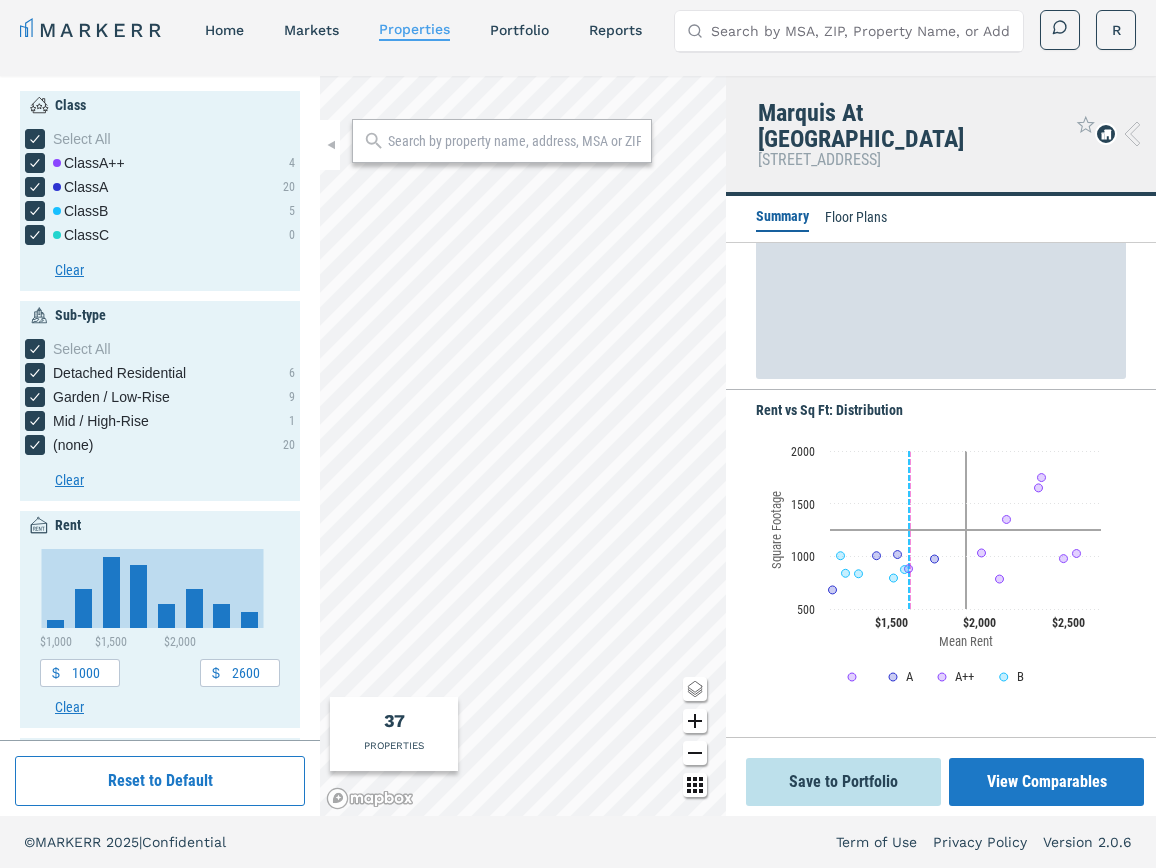 click on "Class Select All Class  A++ 4 Class  A 20 Class  B 5 Class  C 0 Clear Sub-type Select All Detached Residential 6 Garden / Low-Rise 9 Mid / High-Rise 1 (none) 20 Clear Rent Chart Bar chart with 8 bars. View as data table, Chart The chart has 1 X axis displaying values. Data ranges from [DATE] to 2400. The chart has 1 Y axis displaying values. Data ranges from 1 to 9. Created with Highcharts 11.4.8 $1,000 $1,500 $2,000 End of interactive chart. $ 1000 $ 2600 Clear Rent / Sq Ft Chart Bar chart with 7 bars. View as data table, Chart The chart has 1 X axis displaying values. Data ranges from 1 to 2.6. The chart has 1 Y axis displaying values. Data ranges from 2 to 9. Created with Highcharts 11.4.8 $1.00 $2.00 End of interactive chart. $ 1 $ 2.8 Clear Year Built Chart Bar chart with 5 bars. View as data table, Chart The chart has 1 X axis displaying values. Data ranges from [DATE] to [DATE]. The chart has 1 Y axis displaying values. Data ranges from 1 to 5. Created with Highcharts 11.4.8 1950 1975 2000 1940 2040 Clear 14" at bounding box center (578, 446) 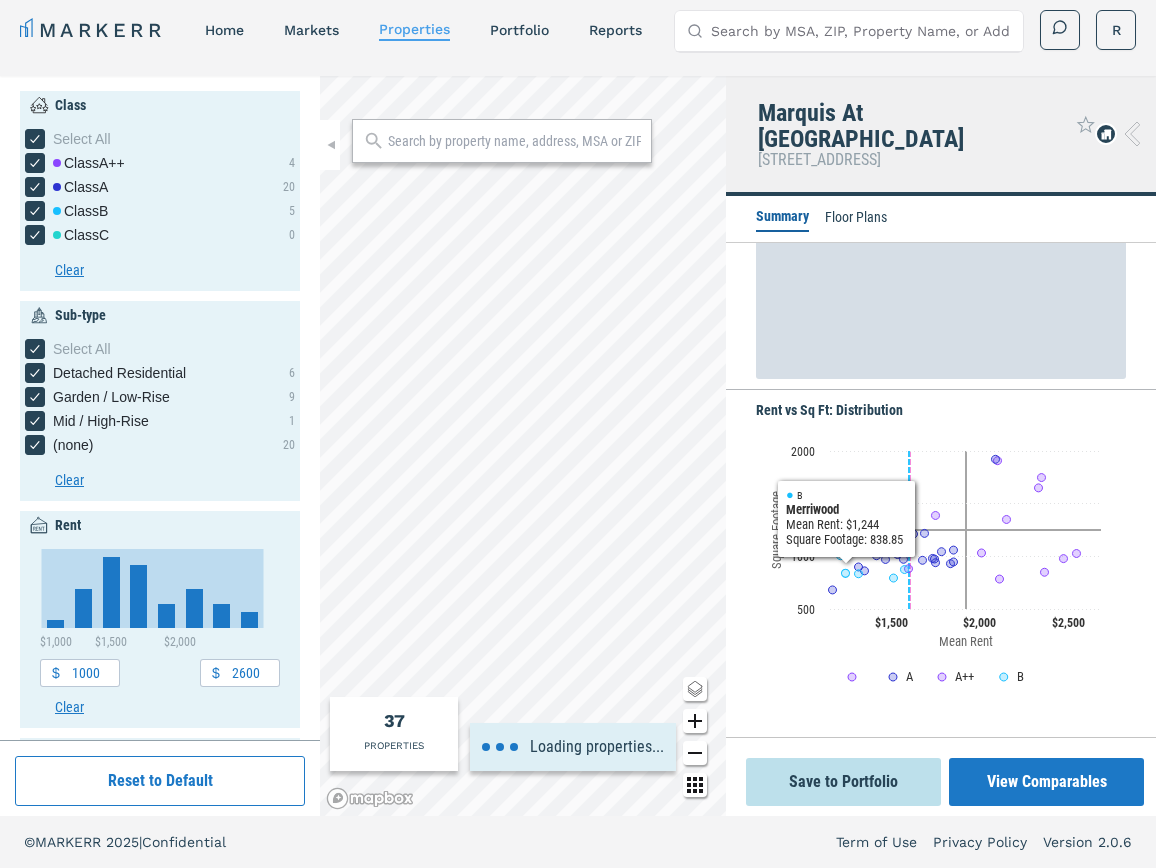 type on "1400" 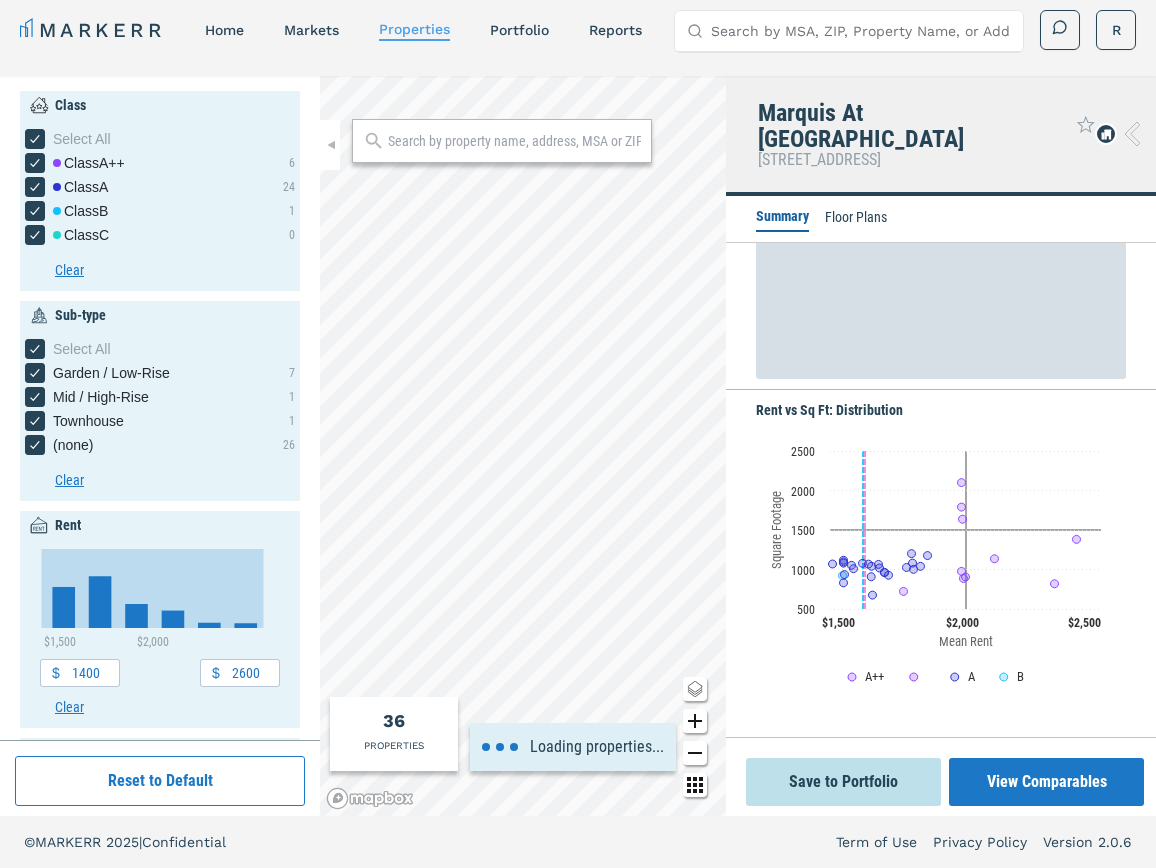 type on "1000" 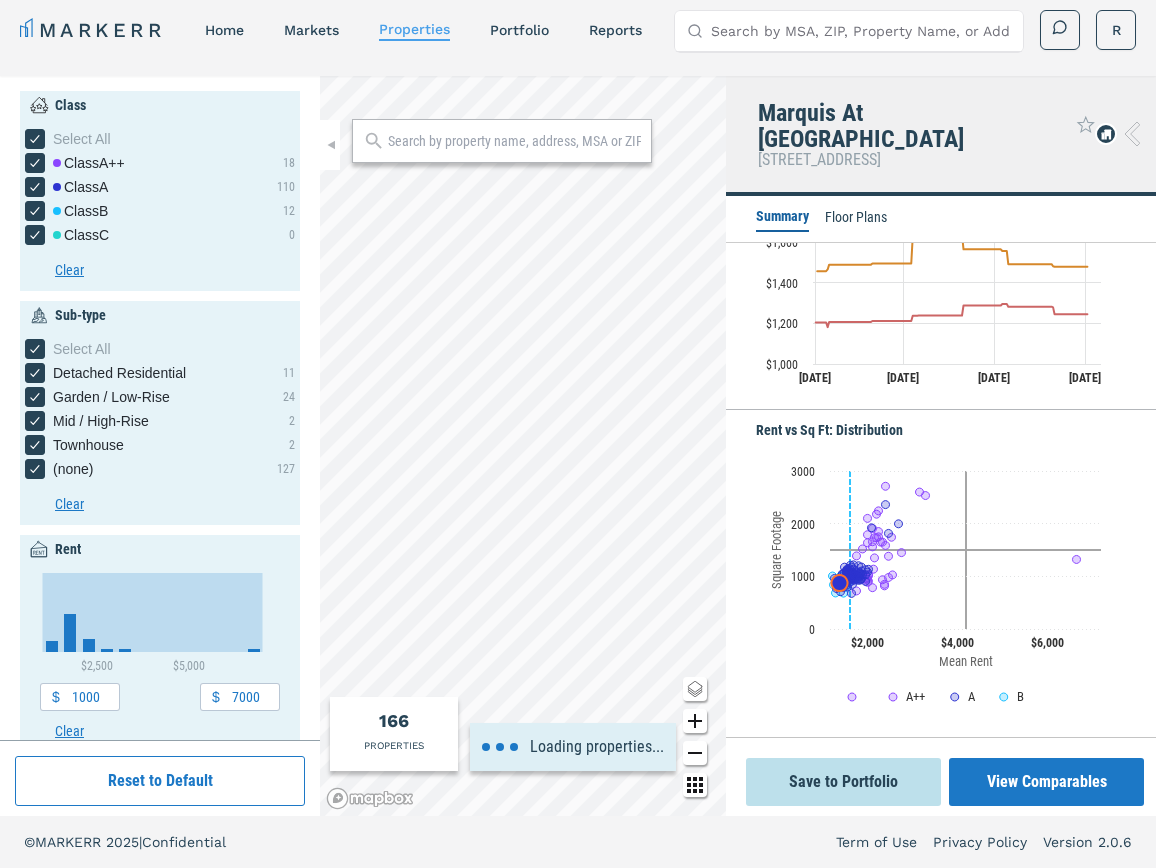 type on "1200" 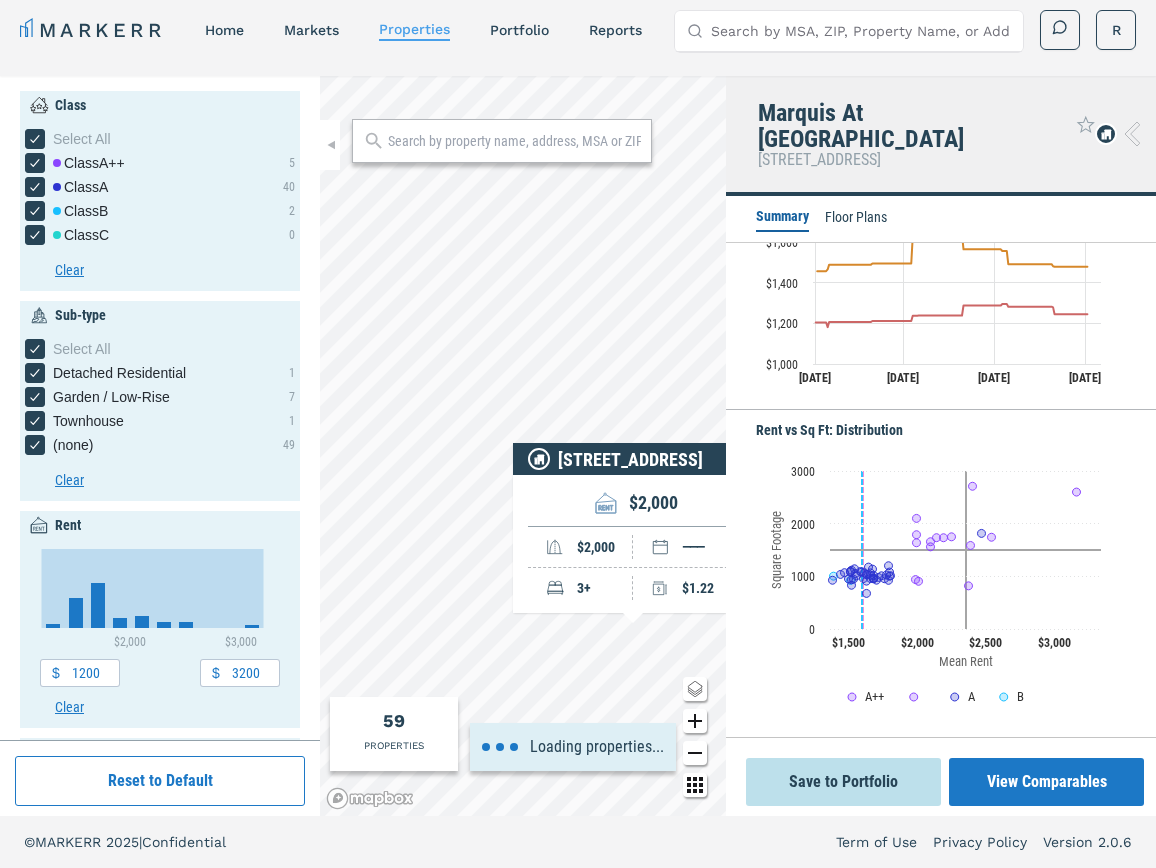 type on "800" 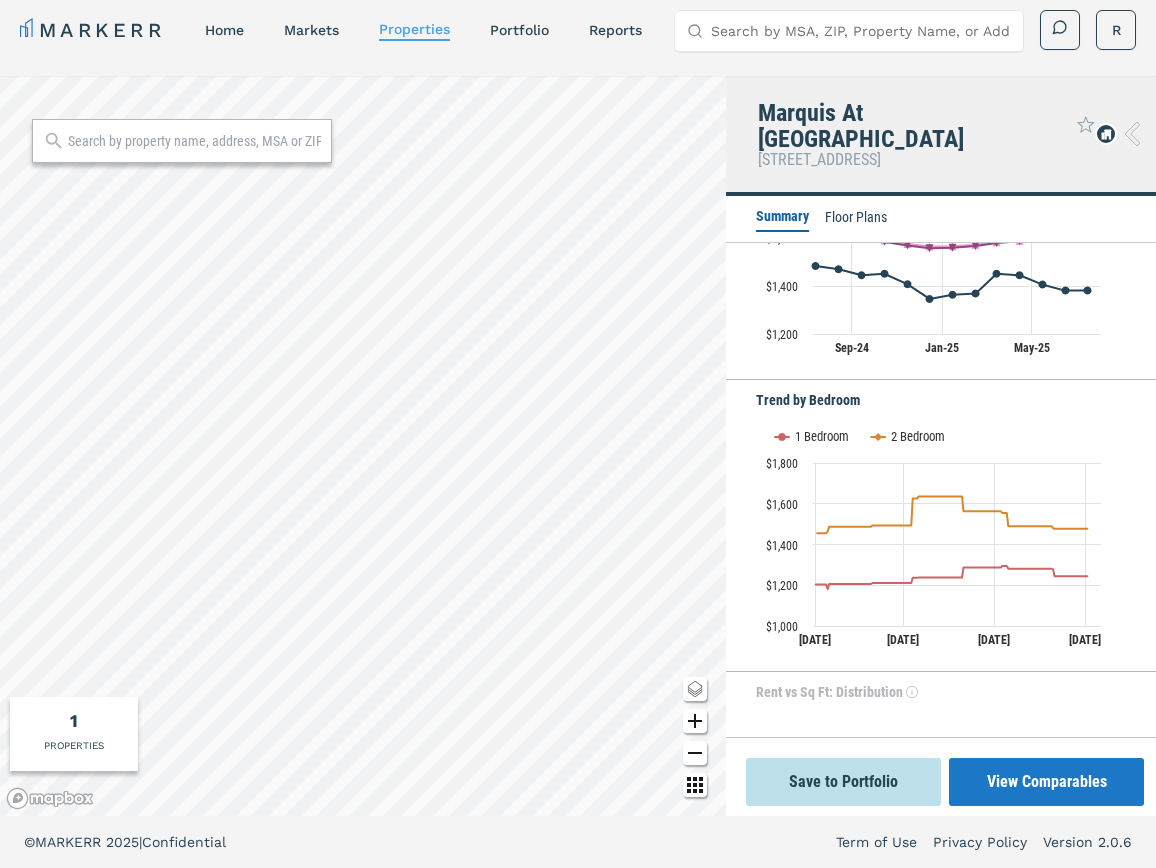scroll, scrollTop: 342, scrollLeft: 0, axis: vertical 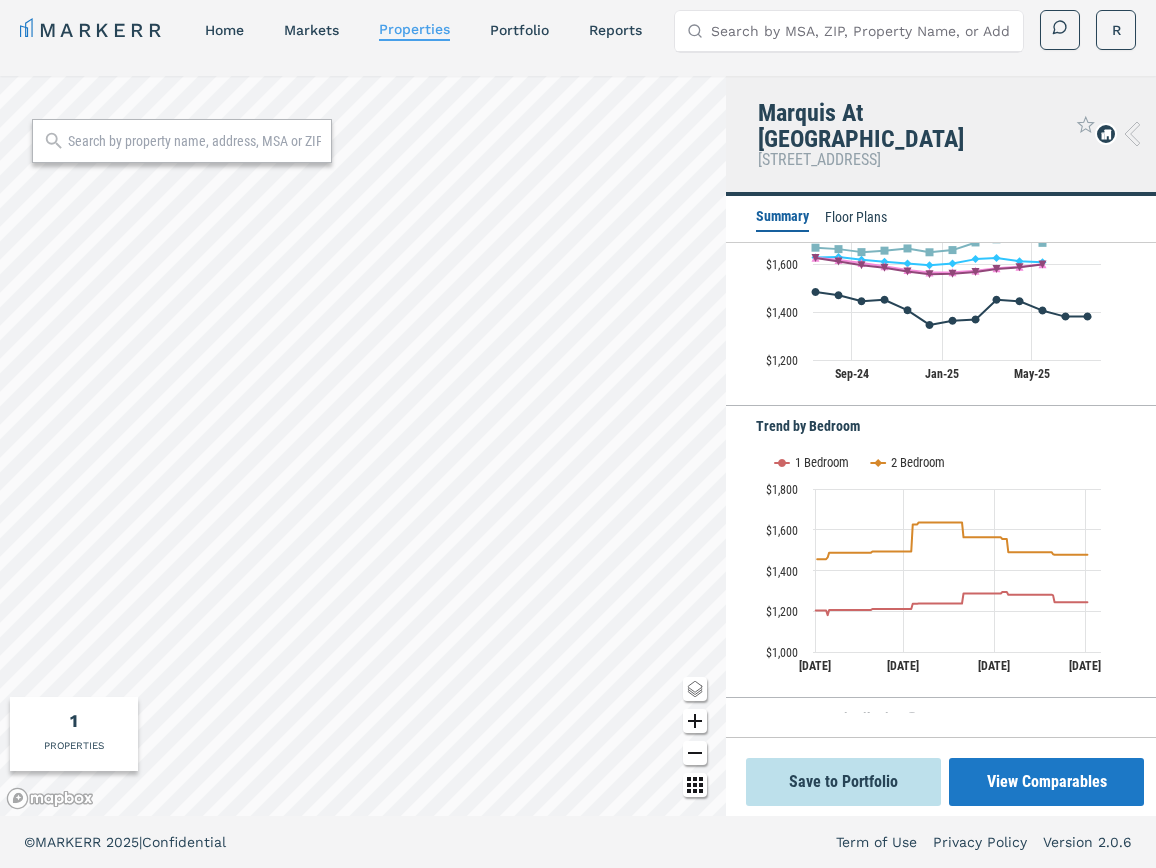 click on "Floor Plans" at bounding box center [856, 219] 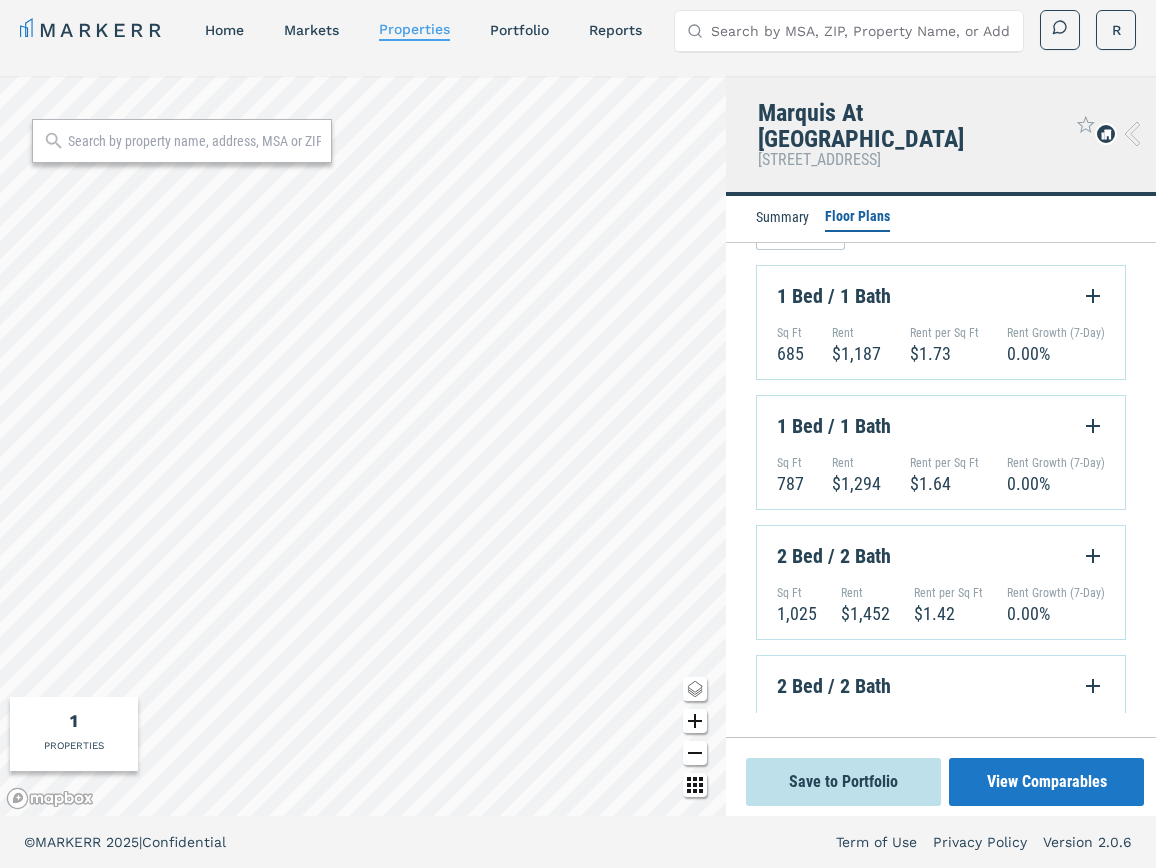 scroll, scrollTop: 92, scrollLeft: 0, axis: vertical 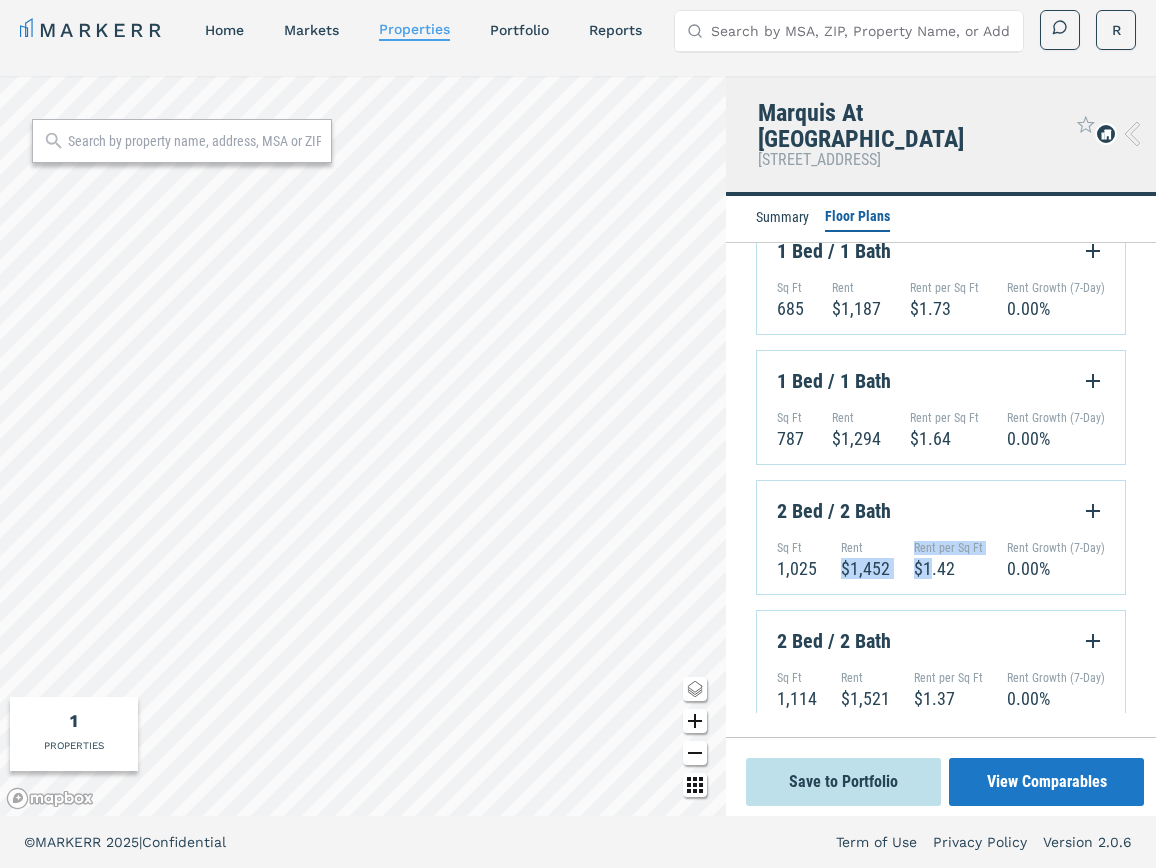 drag, startPoint x: 832, startPoint y: 546, endPoint x: 948, endPoint y: 552, distance: 116.15507 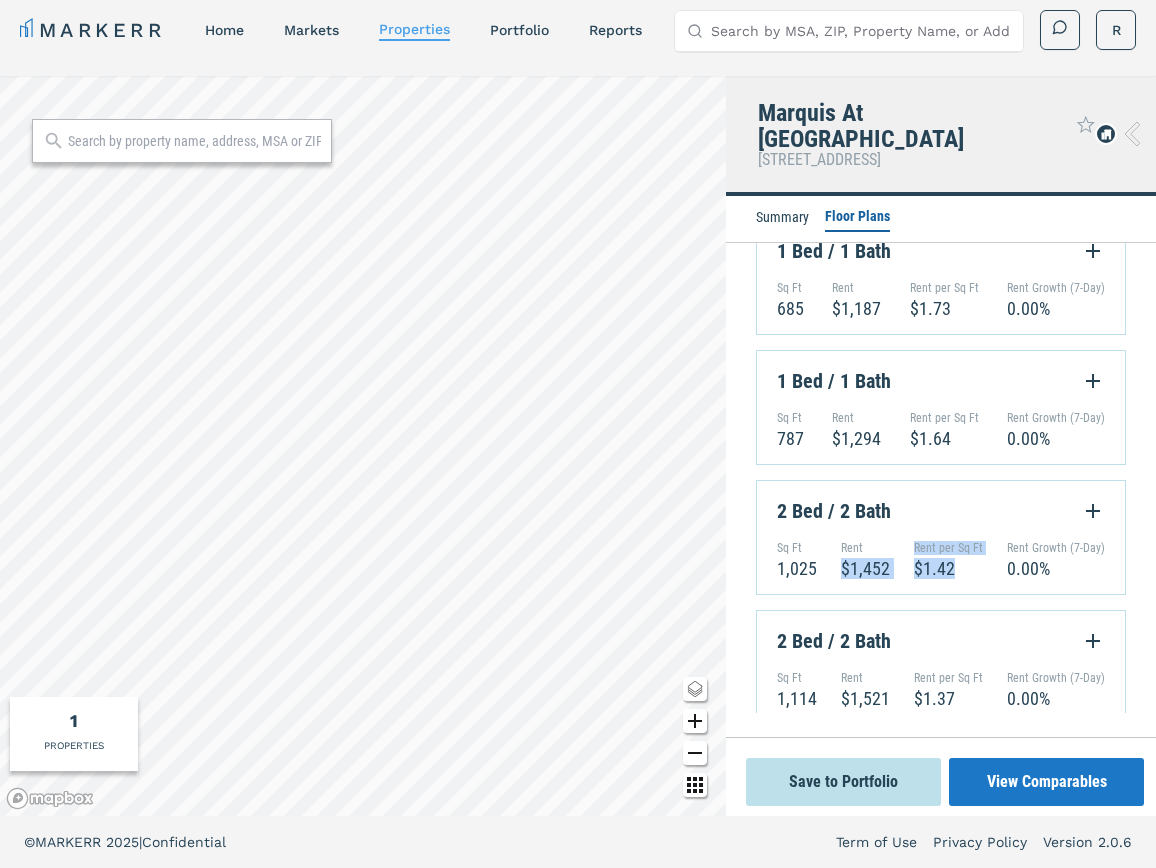 click on "$1.42" at bounding box center [948, 568] 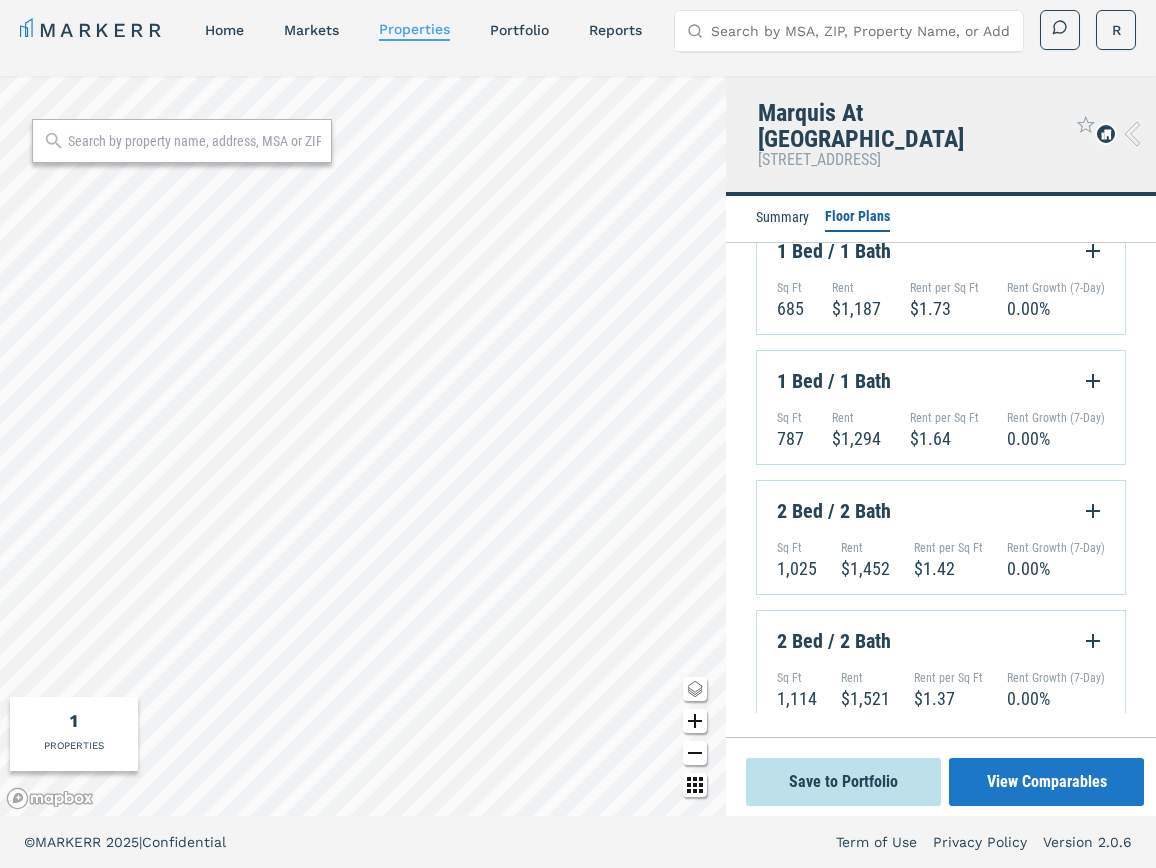 click at bounding box center [1117, 134] 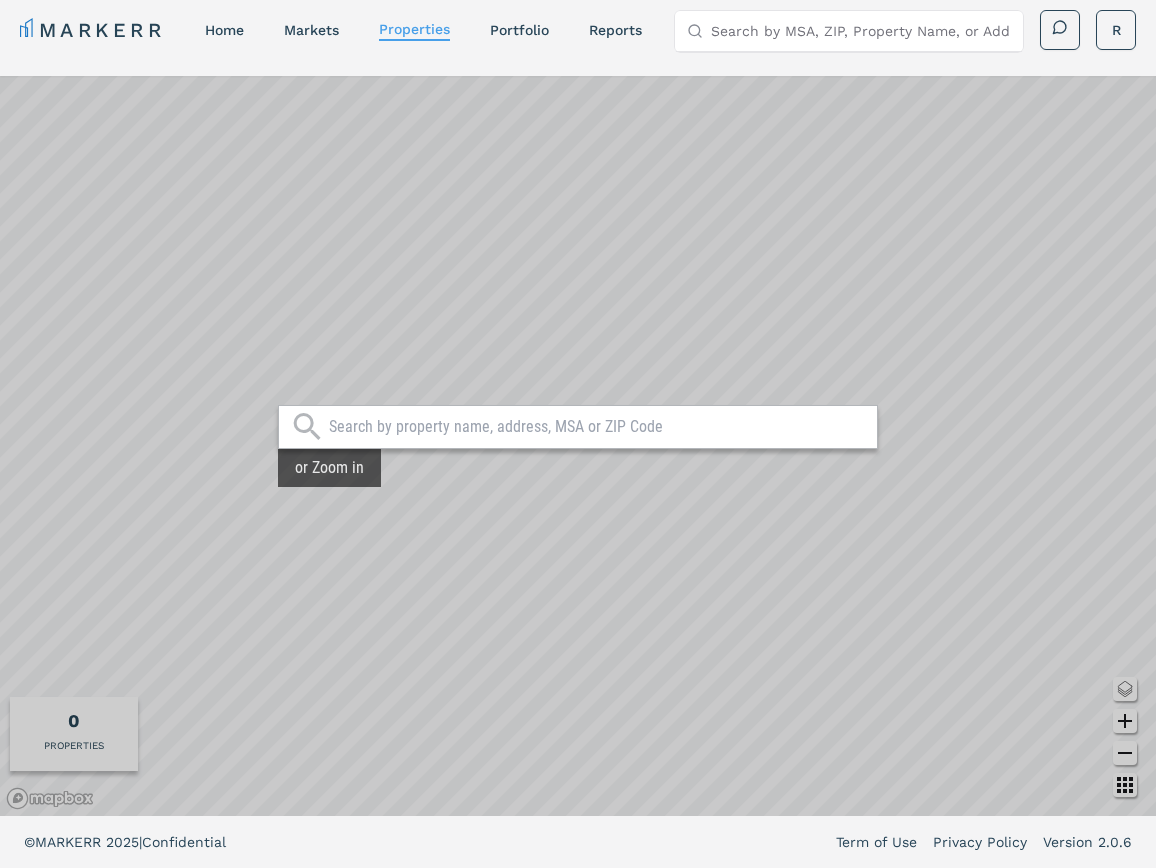 click on "or Zoom in" at bounding box center (578, 446) 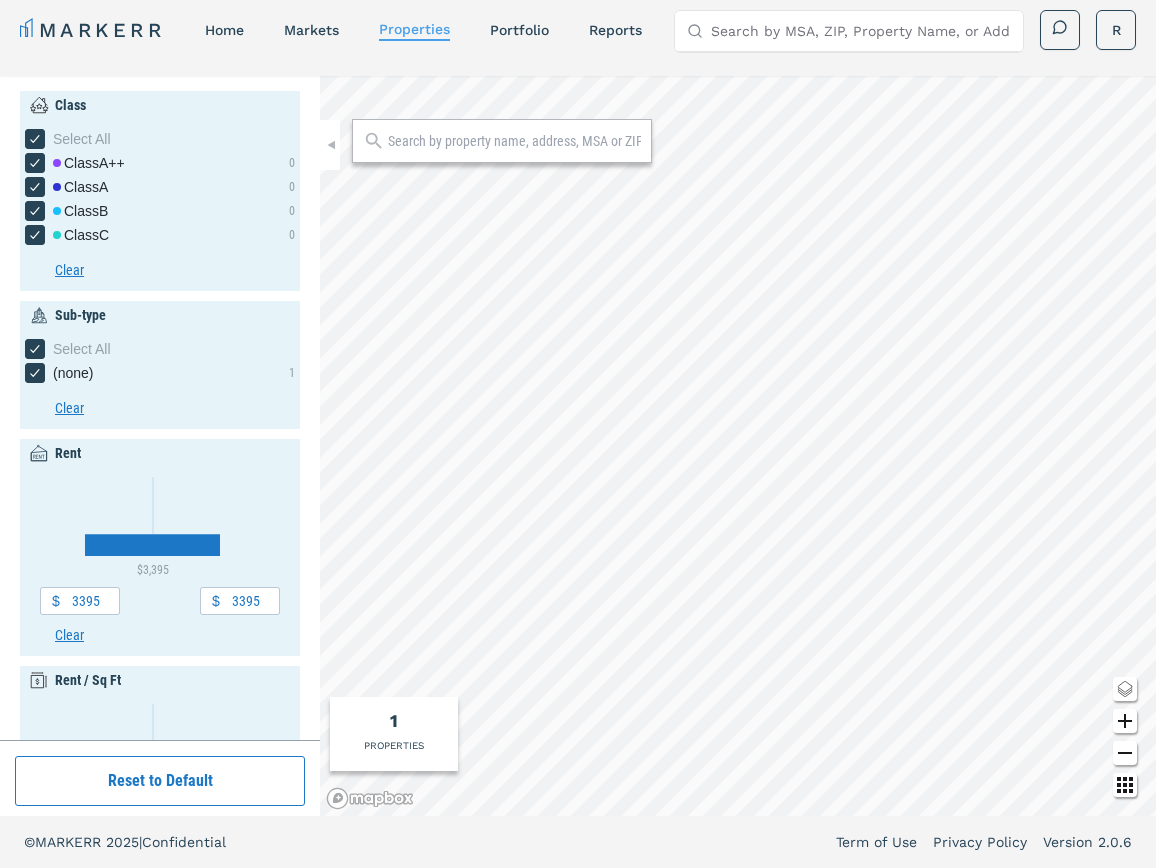 click on "Class Select All Class  A++ 0 Class  A 0 Class  B 0 Class  C 0 Clear Sub-type Select All (none) 1 Clear Rent Chart Bar chart with 1 bar. View as data table, Chart The chart has 1 X axis displaying values. Data ranges from 3395 to 3395. The chart has 1 Y axis displaying values. Data ranges from 1 to 1. Created with Highcharts 11.4.8 $3,395 End of interactive chart. $ 3395 $ 3395 Clear Rent / Sq Ft Chart Bar chart with 1 bar. View as data table, Chart The chart has 1 X axis displaying values. Data ranges from 1.02 to 1.02. The chart has 1 Y axis displaying values. Data ranges from 1 to 1. Created with Highcharts 11.4.8 $1.02 End of interactive chart. $ 1.02 $ 1.02 Clear Year Built Chart Bar chart with 0 bars. View as data table, Chart The chart has 1 X axis displaying values. Data ranges from 0 to 0. The chart has 1 Y axis displaying values. Data ranges from 0 to 0. Created with Highcharts 11.4.8 No data available End of interactive chart. Clear ZIP Code Select All 27278 1 Clear Reset to Default 1 PROPERTIES" at bounding box center [578, 446] 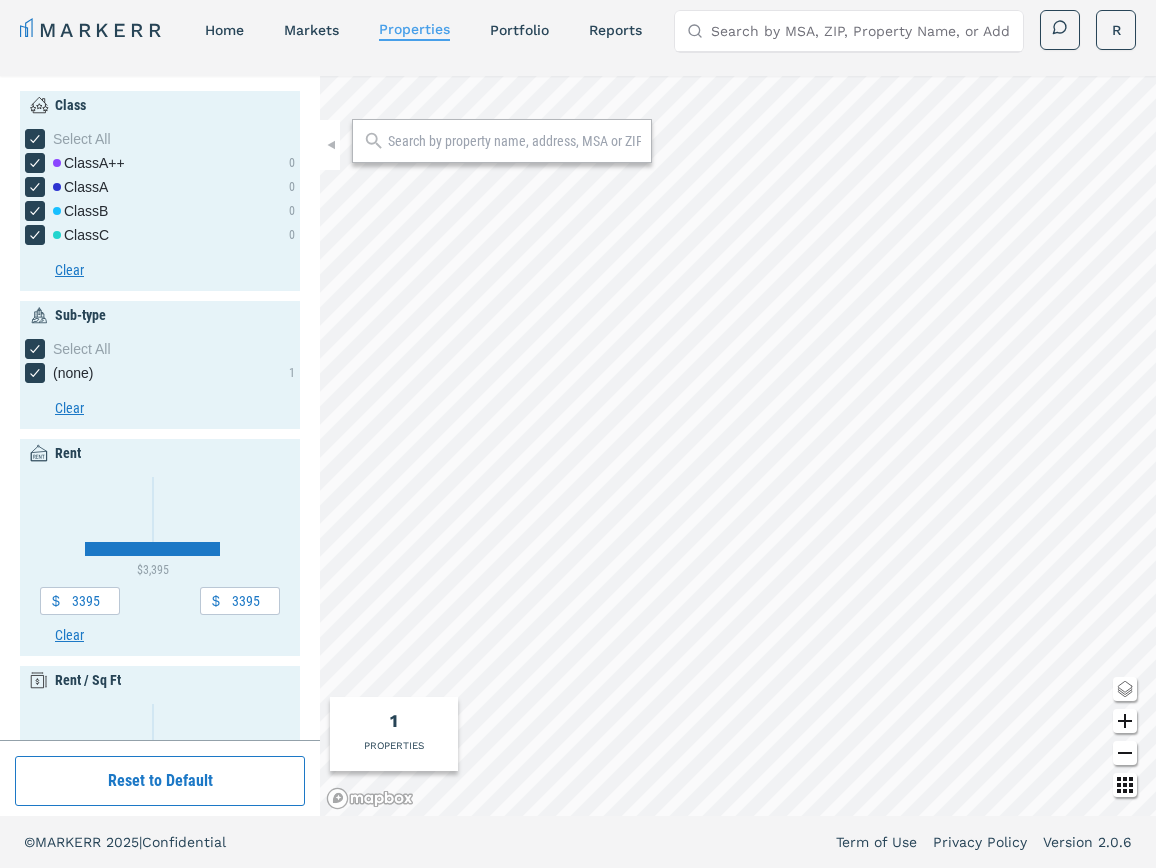 type on "500" 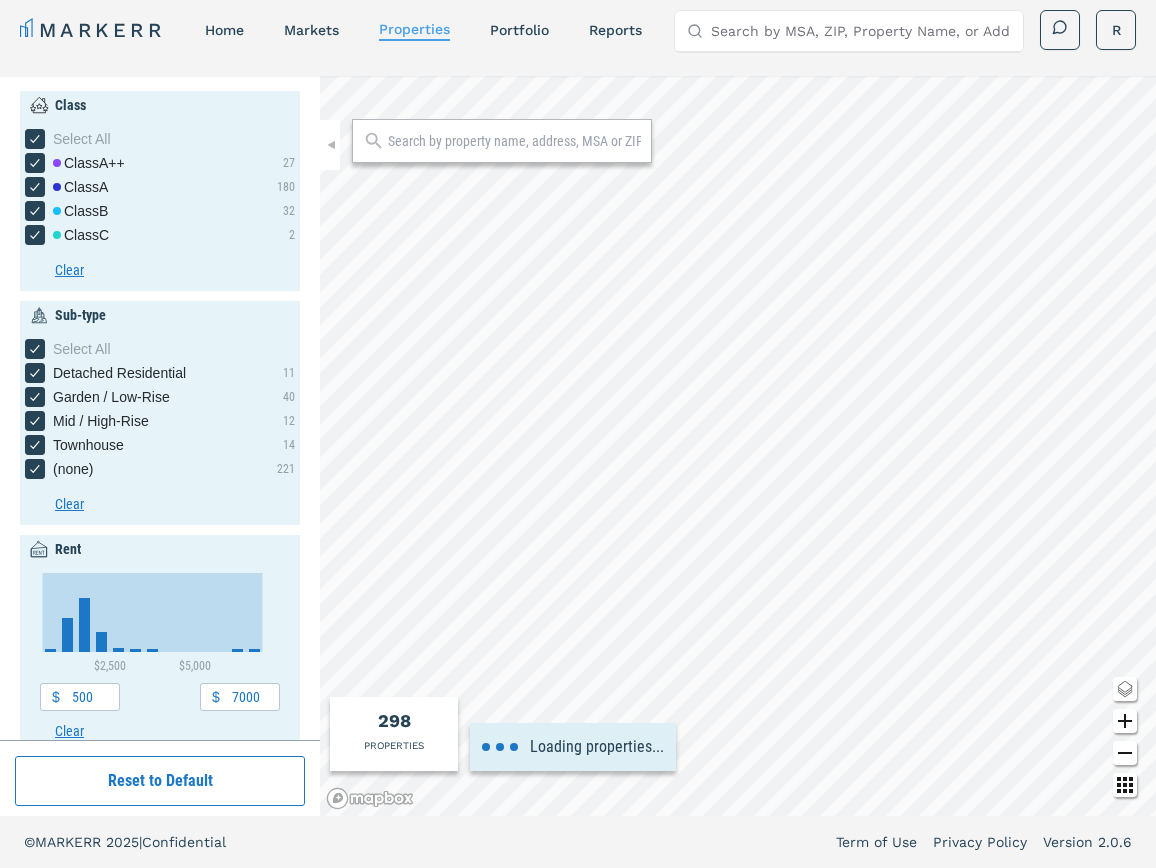 type on "0" 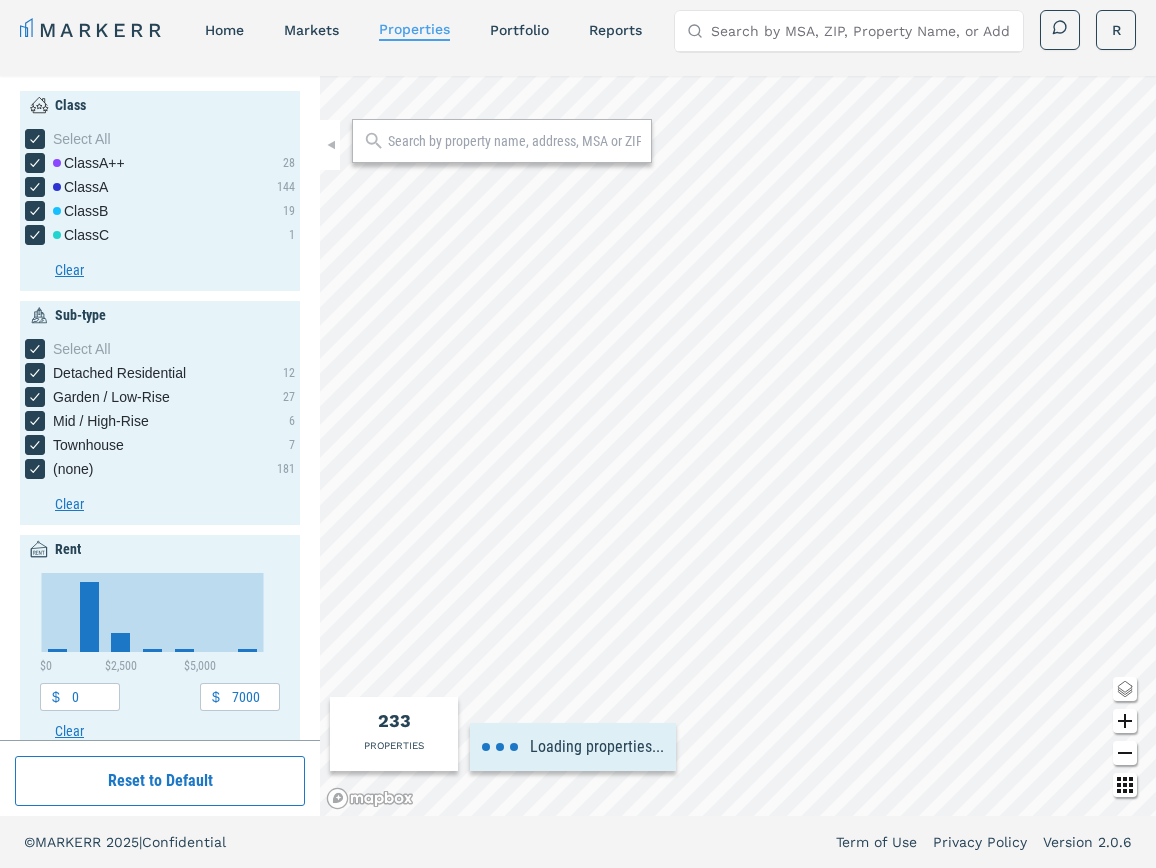 type on "1000" 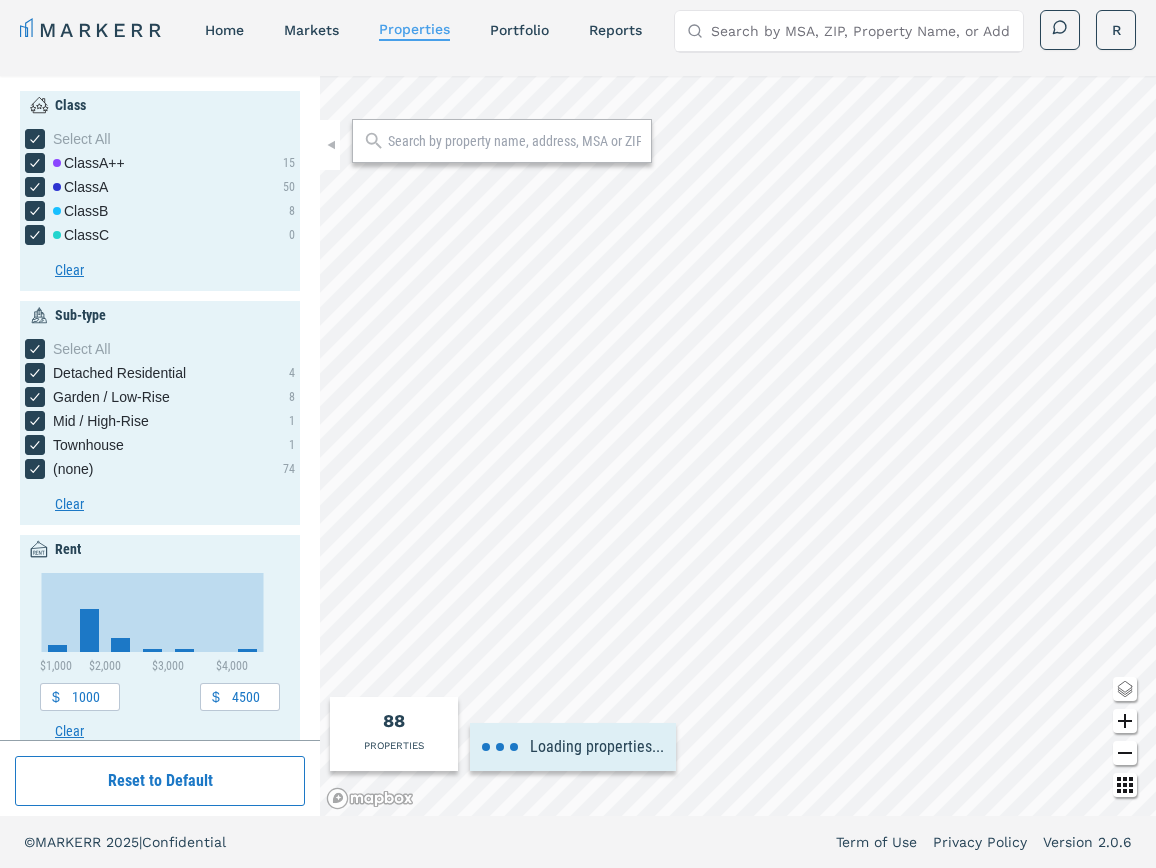 type on "500" 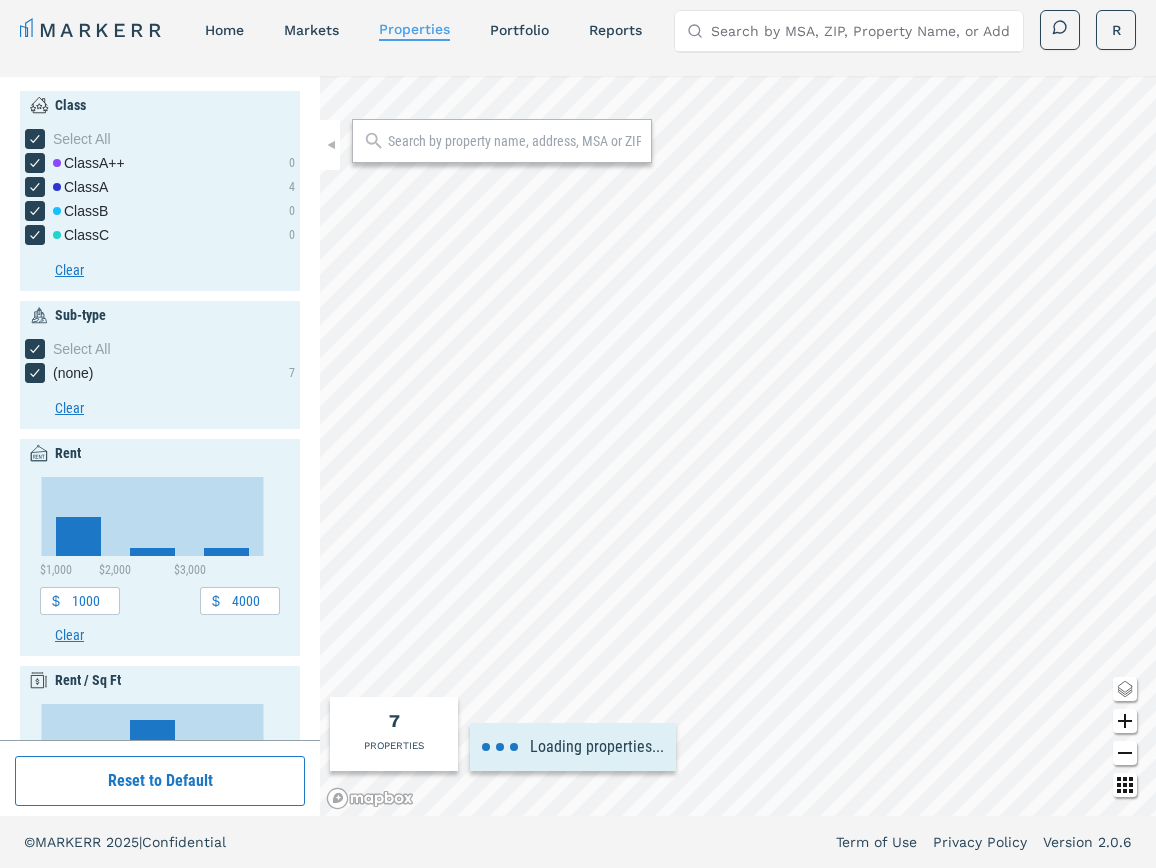 type on "1200" 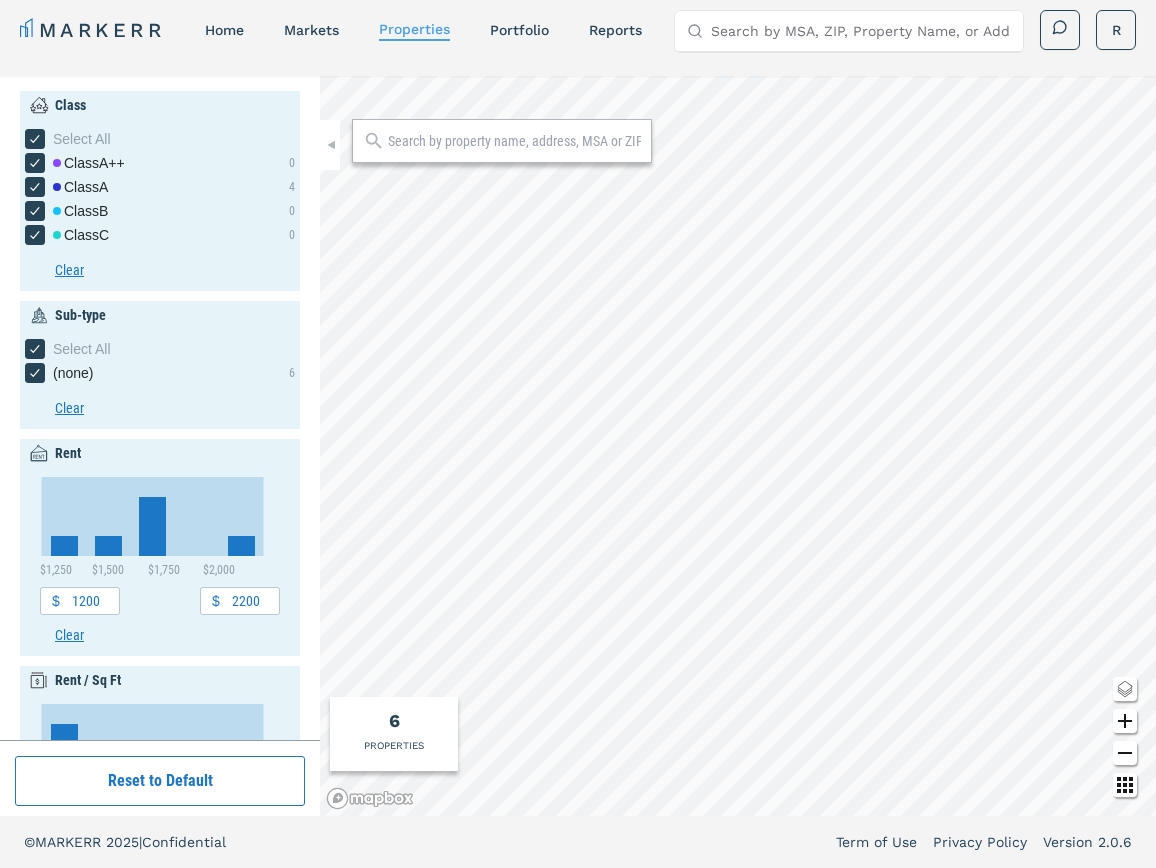 click on "Class Select All Class  A++ 0 Class  A 4 Class  B 0 Class  C 0 Clear Sub-type Select All (none) 6 Clear Rent Chart Bar chart with 4 bars. View as data table, Chart The chart has 1 X axis displaying values. Data ranges from [DATE] to [DATE]. The chart has 1 Y axis displaying values. Data ranges from 1 to 3. Created with Highcharts 11.4.8 $1,250 $1,500 $1,750 $2,000 End of interactive chart. $ 1200 $ 2200 Clear Rent / Sq Ft Chart Bar chart with 4 bars. View as data table, Chart The chart has 1 X axis displaying values. Data ranges from 1.4 to 2.2. The chart has 1 Y axis displaying values. Data ranges from 1 to 3. Created with Highcharts 11.4.8 $1.50 $1.75 $2.00 End of interactive chart. $ 1.4 $ 2.4 Clear Year Built Chart Bar chart with 0 bars. View as data table, Chart The chart has 1 X axis displaying values. Data ranges from 0 to 0. The chart has 1 Y axis displaying values. Data ranges from 0 to 0. Created with Highcharts 11.4.8 No data available End of interactive chart. Clear ZIP Code Select All 27312 6 Clear 6" at bounding box center (578, 446) 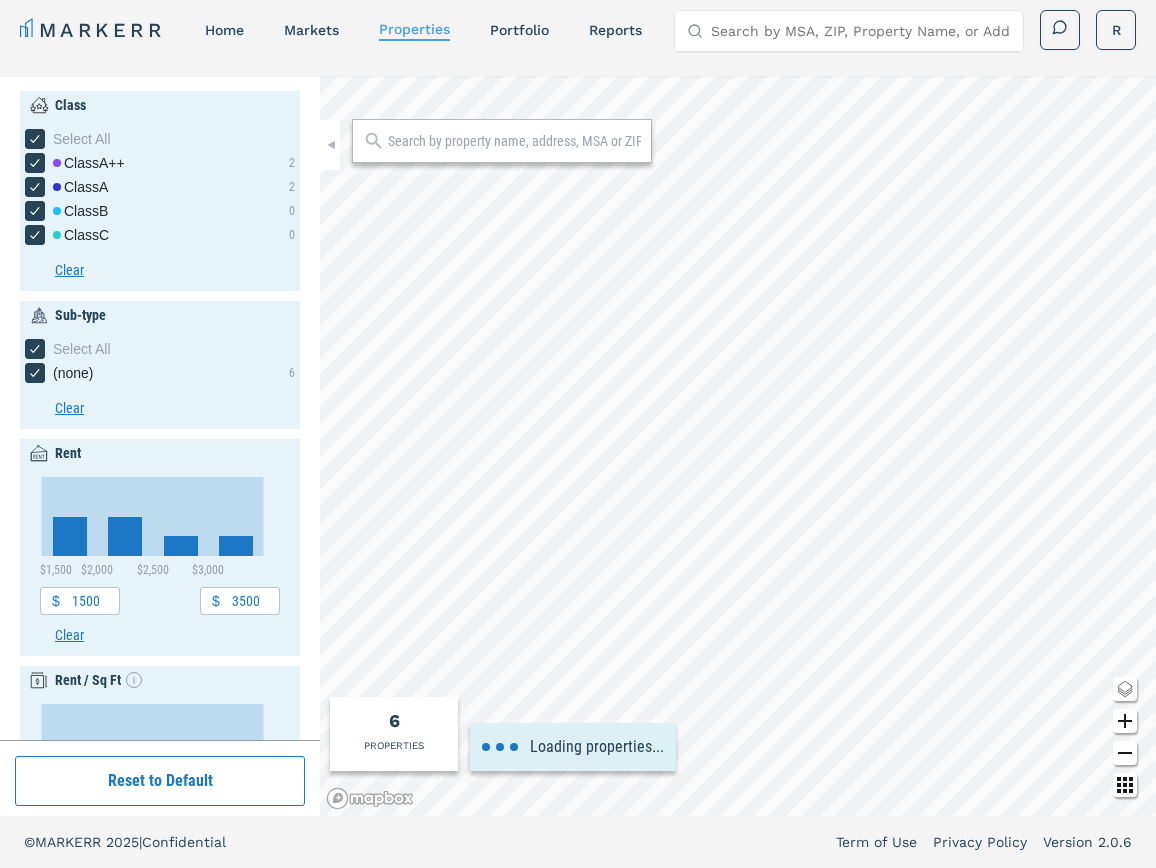 type on "1000" 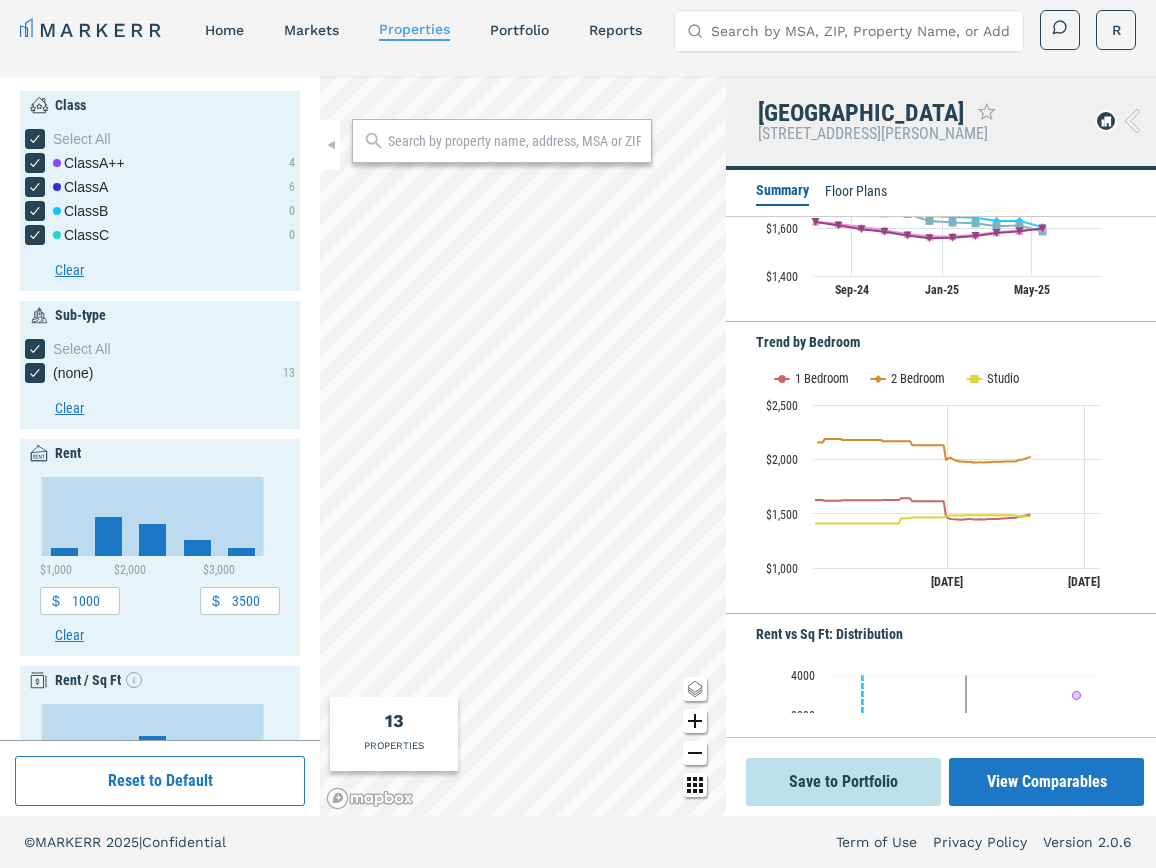 scroll, scrollTop: 683, scrollLeft: 0, axis: vertical 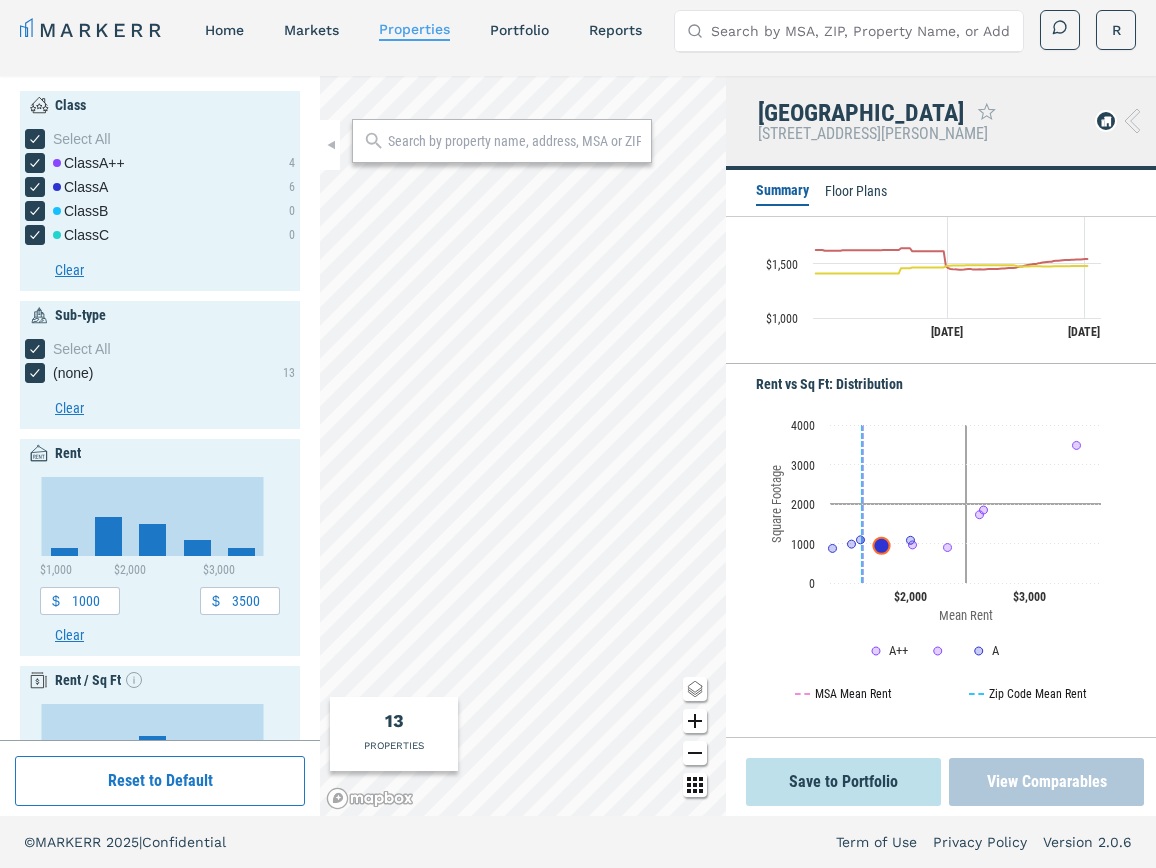 click on "View Comparables" at bounding box center (1046, 782) 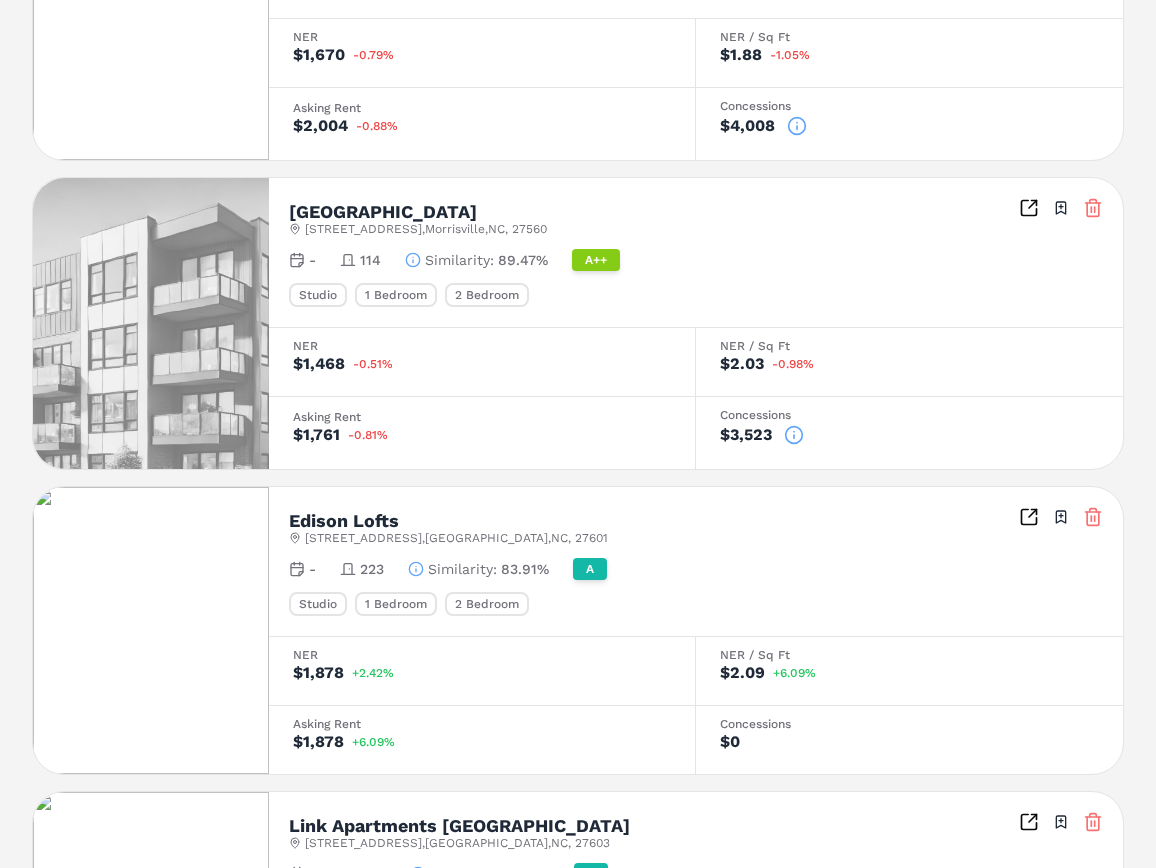 scroll, scrollTop: 1212, scrollLeft: 0, axis: vertical 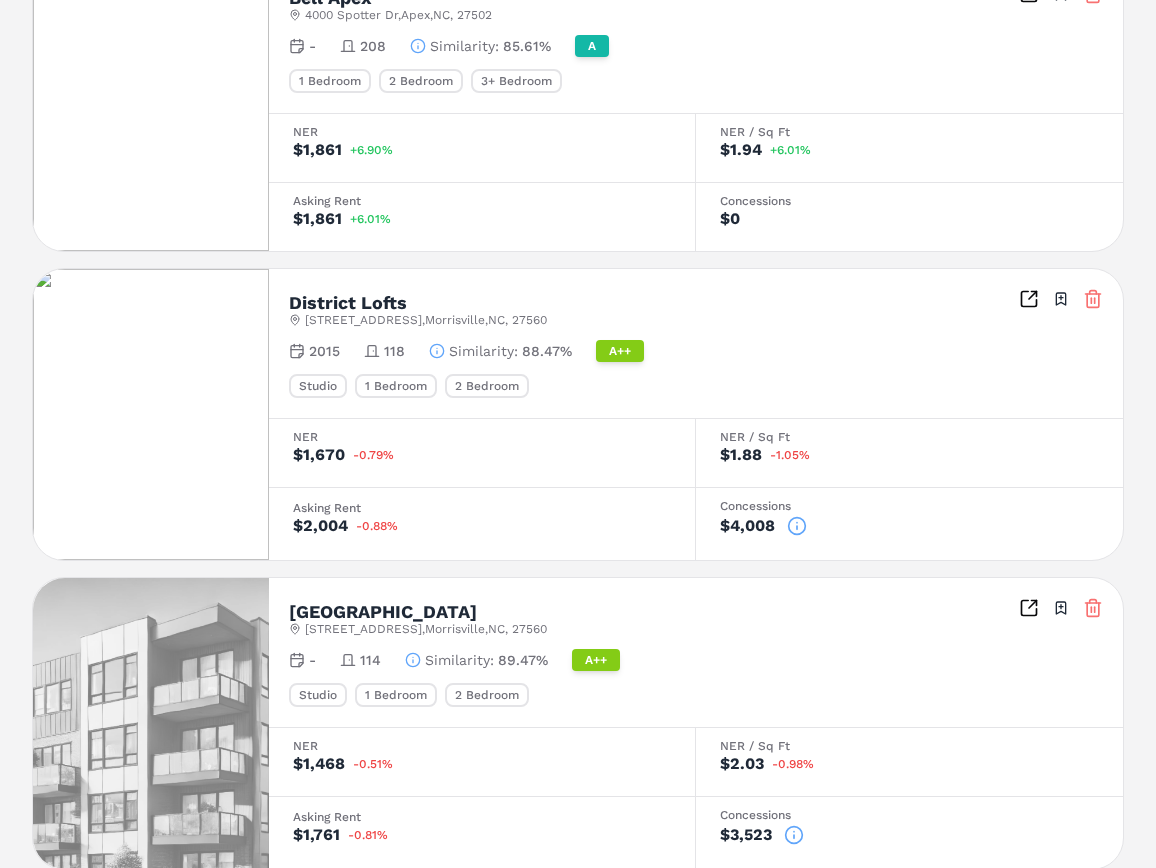 click at bounding box center [151, 414] 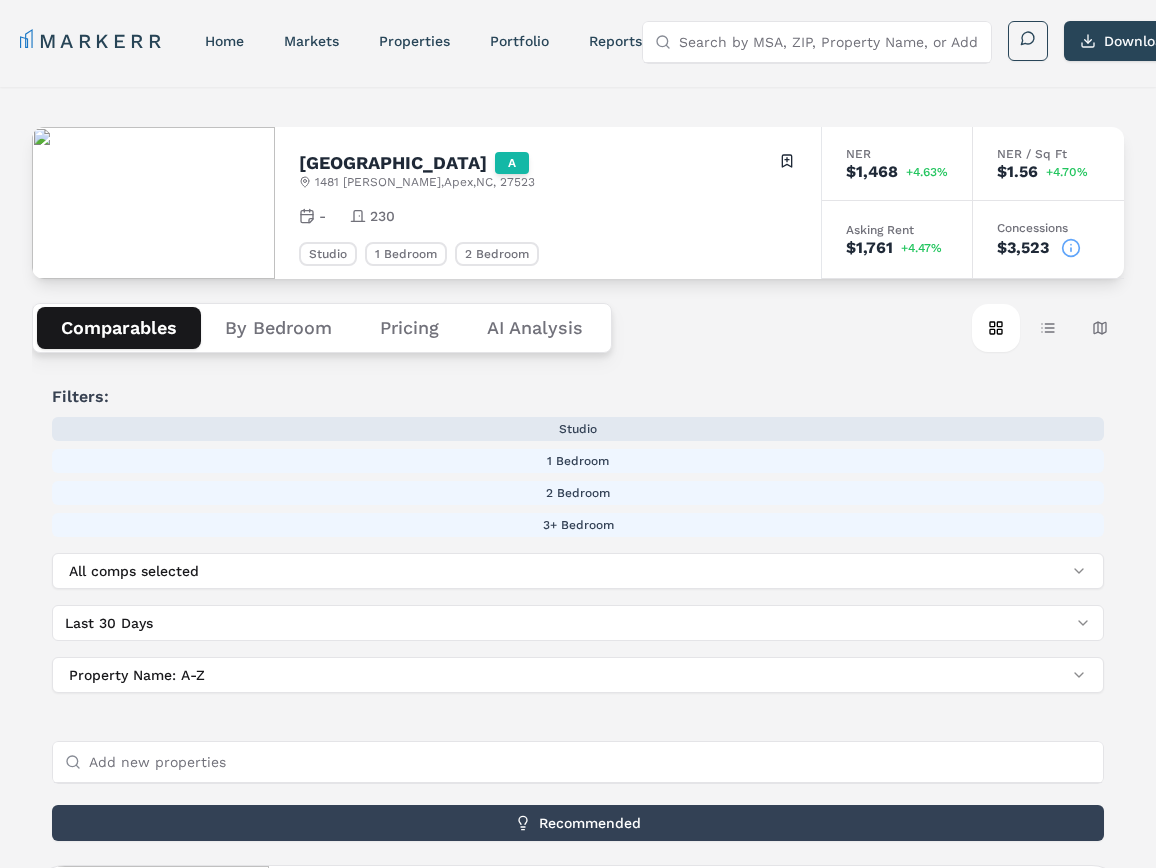 scroll, scrollTop: 0, scrollLeft: 0, axis: both 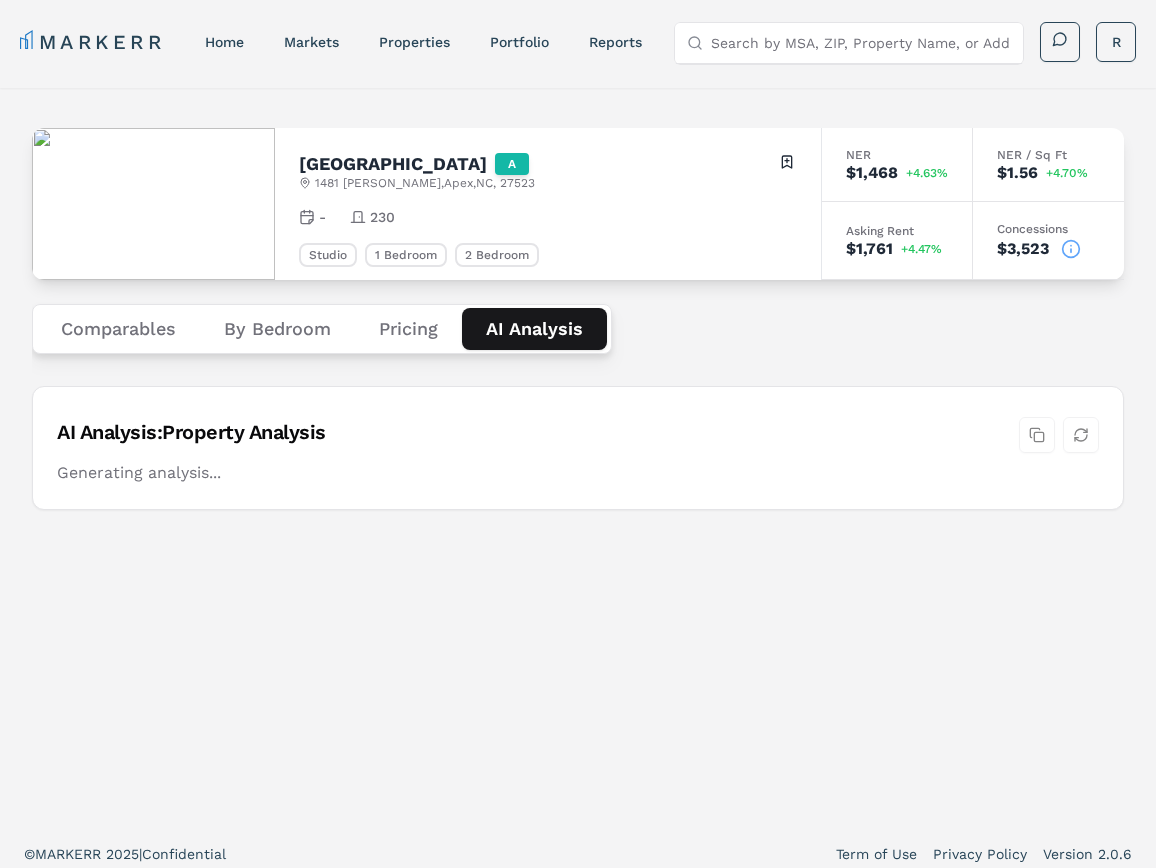 click on "AI Analysis" at bounding box center (534, 329) 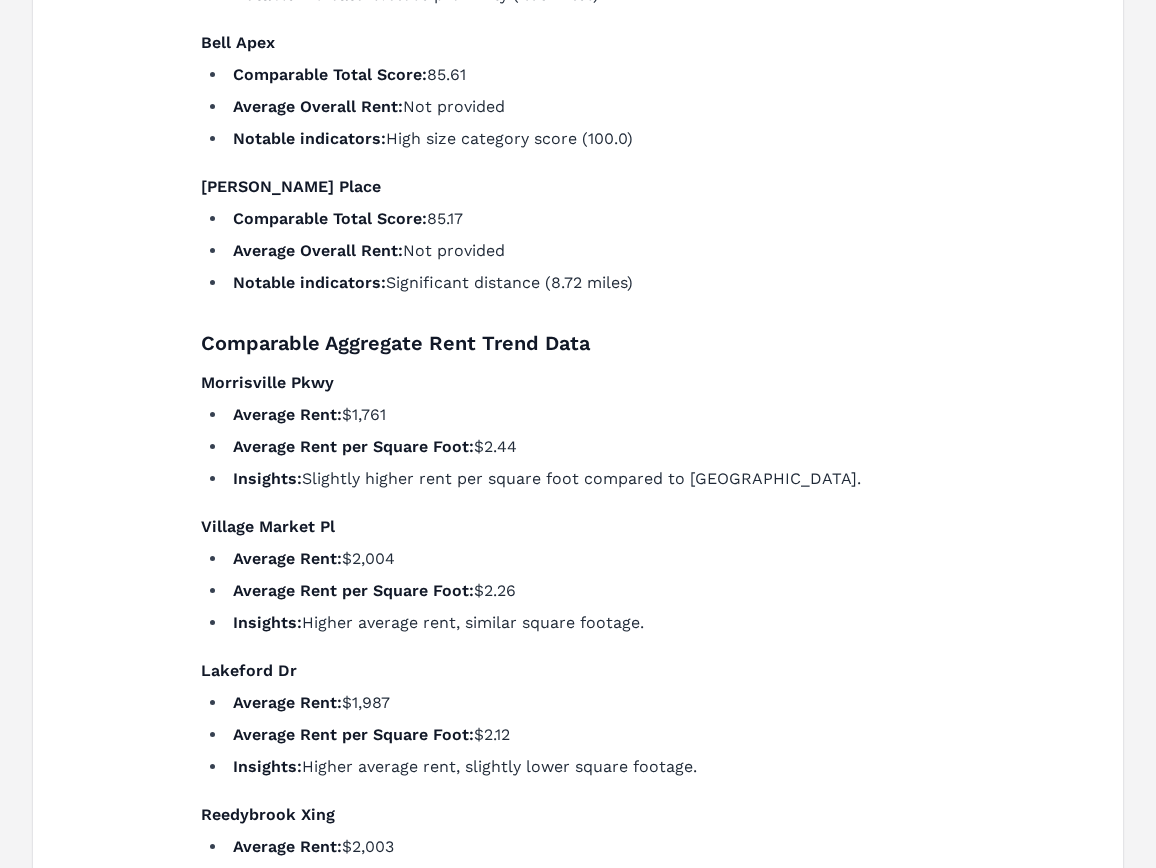scroll, scrollTop: 0, scrollLeft: 0, axis: both 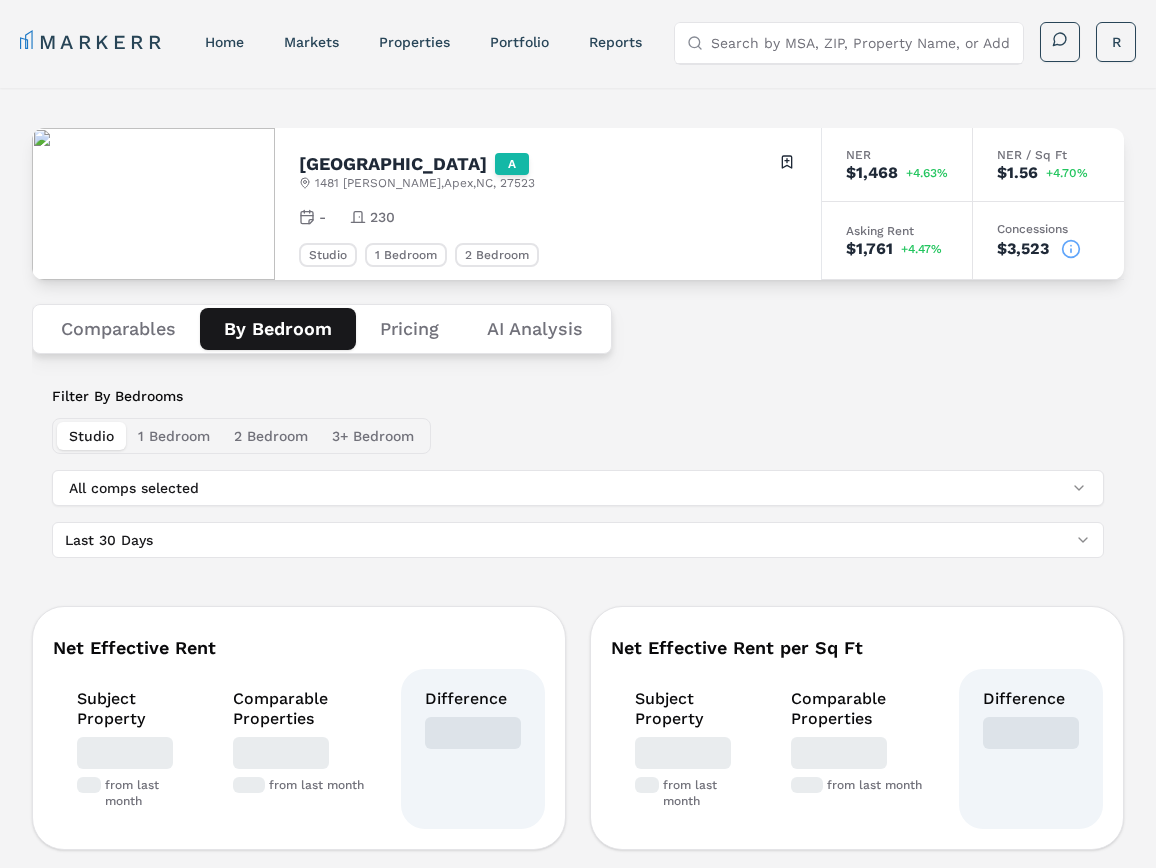 click on "By Bedroom" at bounding box center (278, 329) 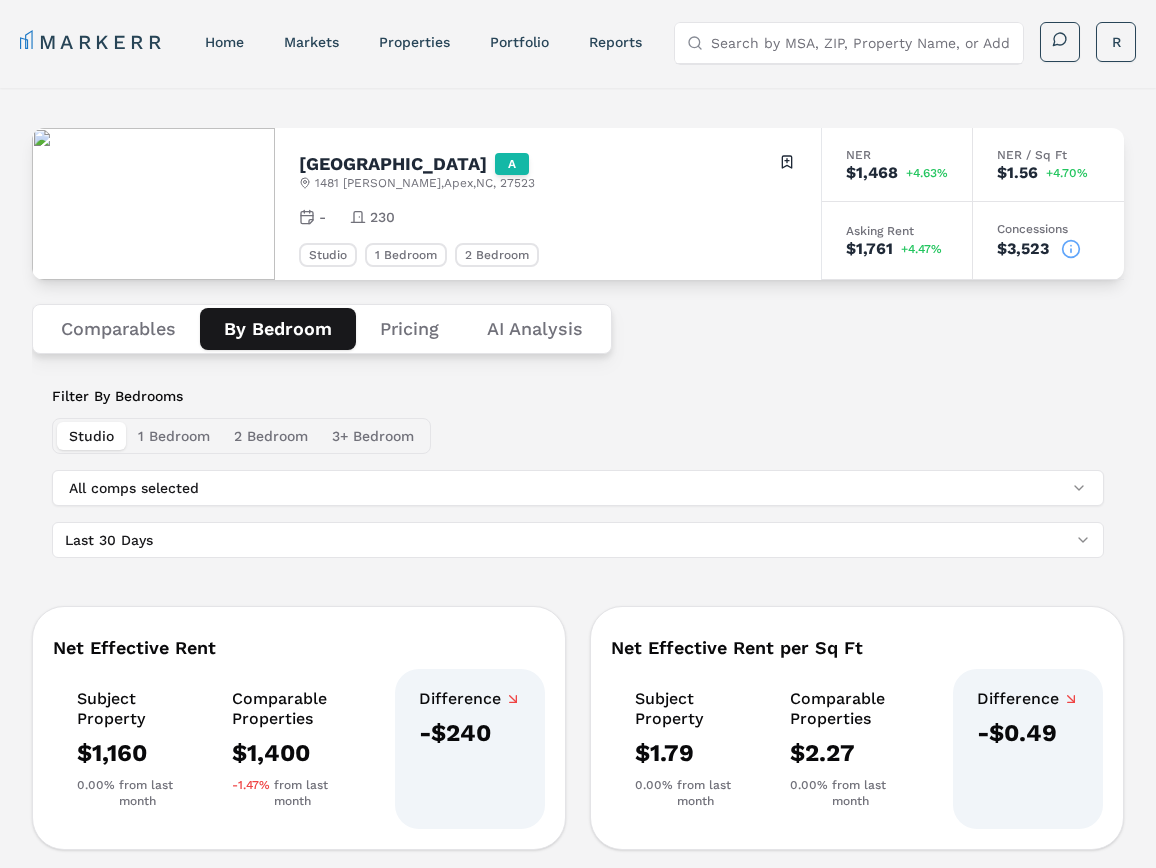 click 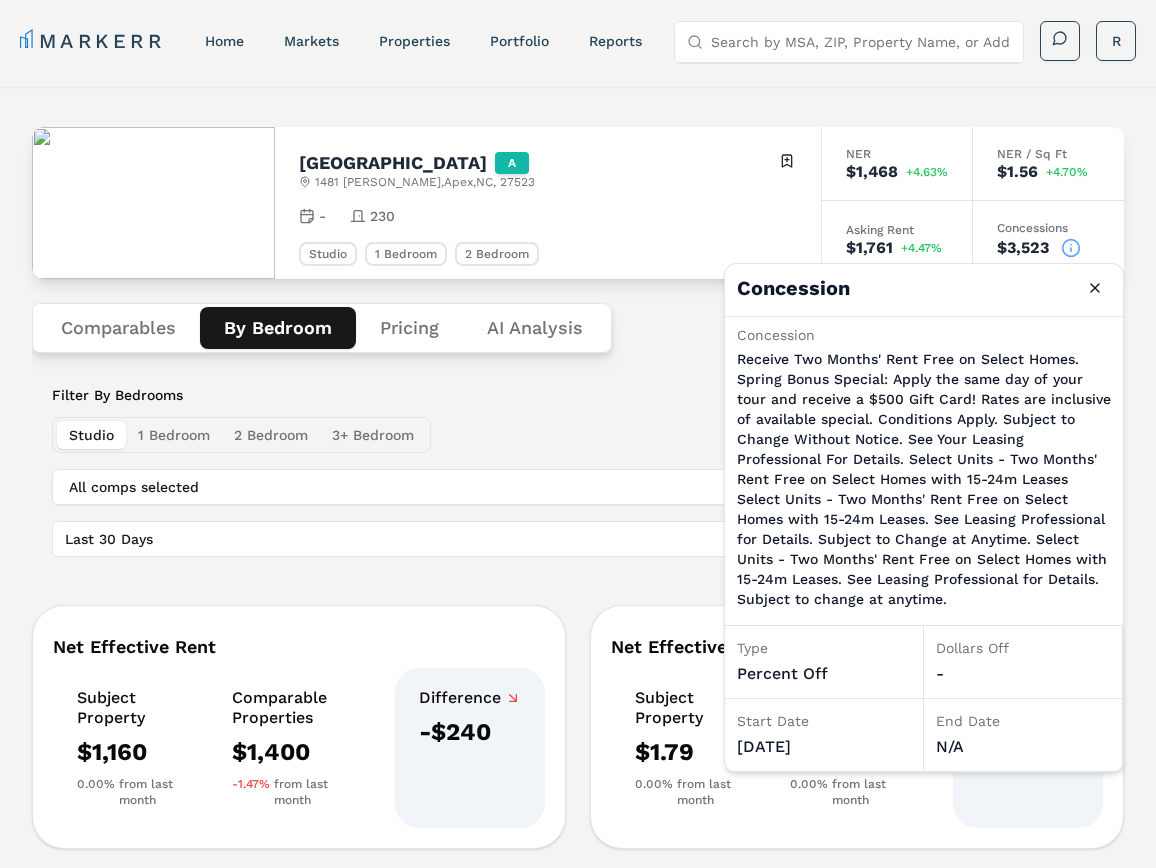 scroll, scrollTop: 0, scrollLeft: 0, axis: both 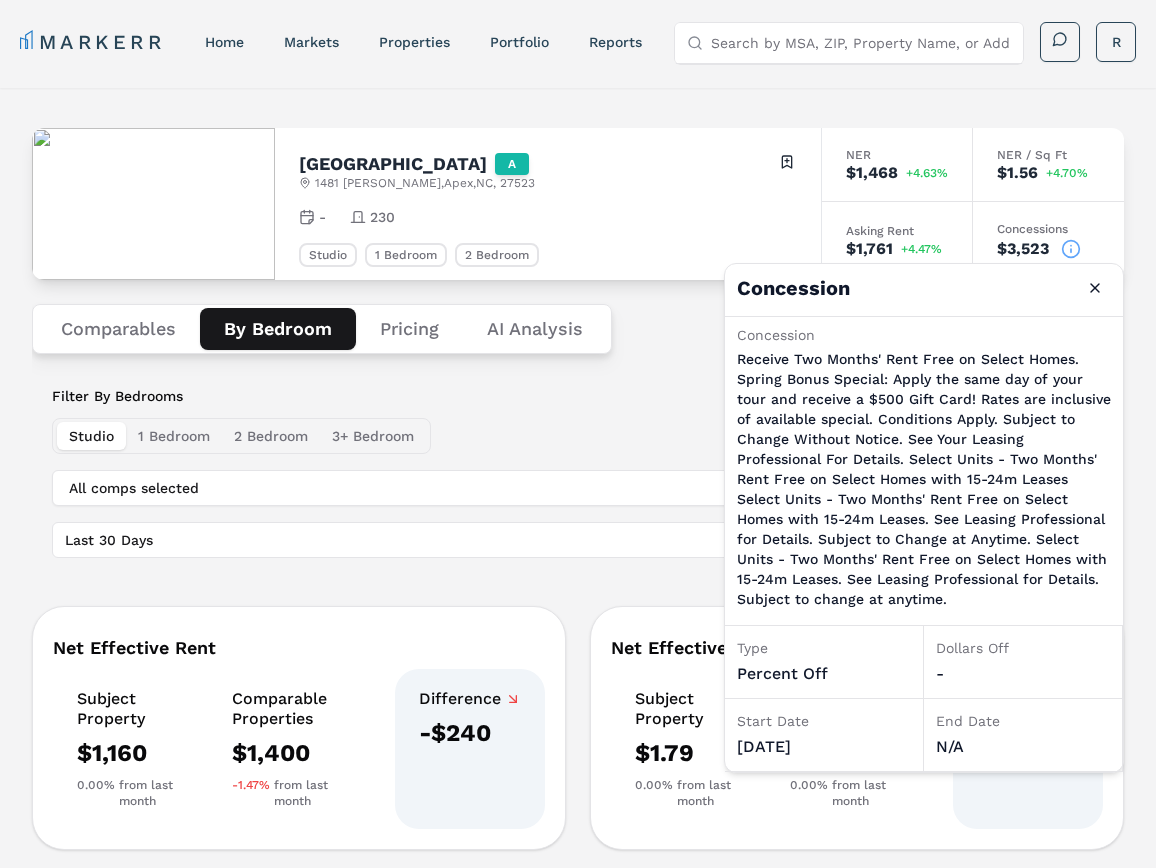 click on "Comparables By Bedroom Pricing AI Analysis" at bounding box center (578, 329) 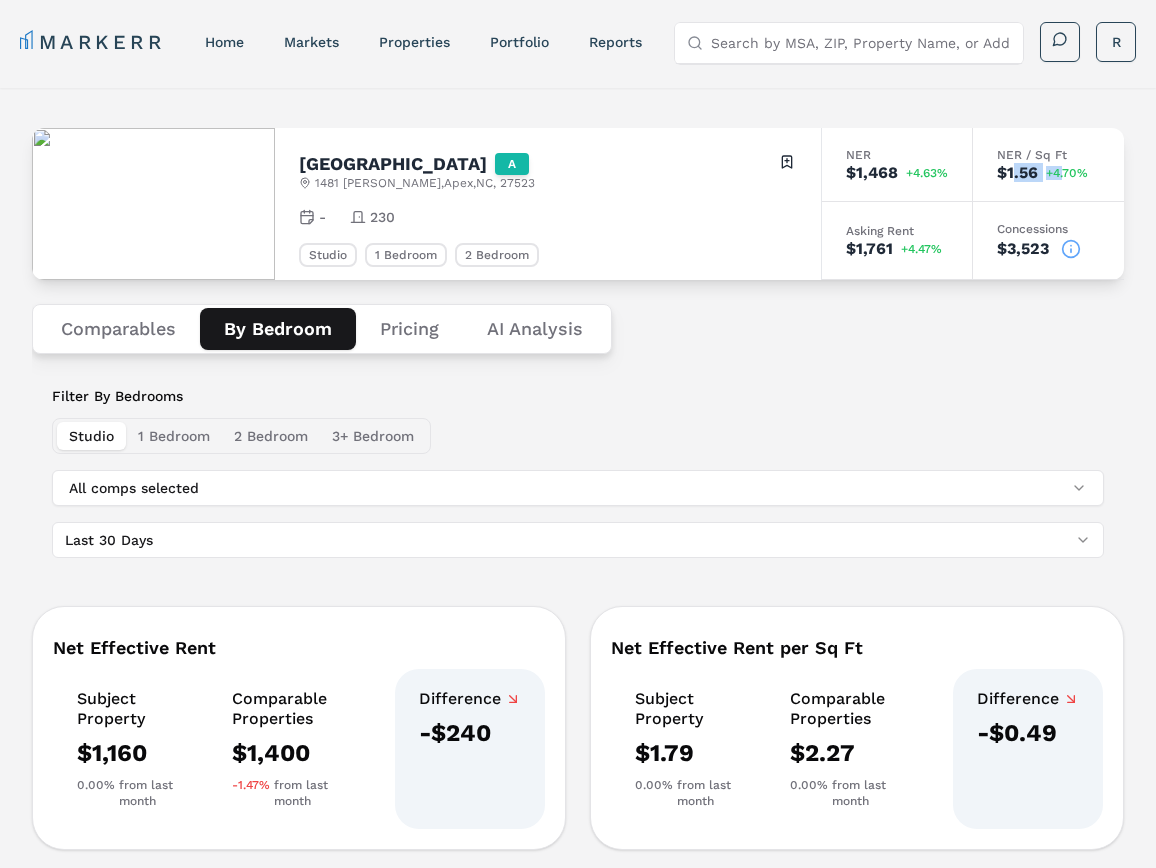 drag, startPoint x: 1012, startPoint y: 176, endPoint x: 1068, endPoint y: 180, distance: 56.142673 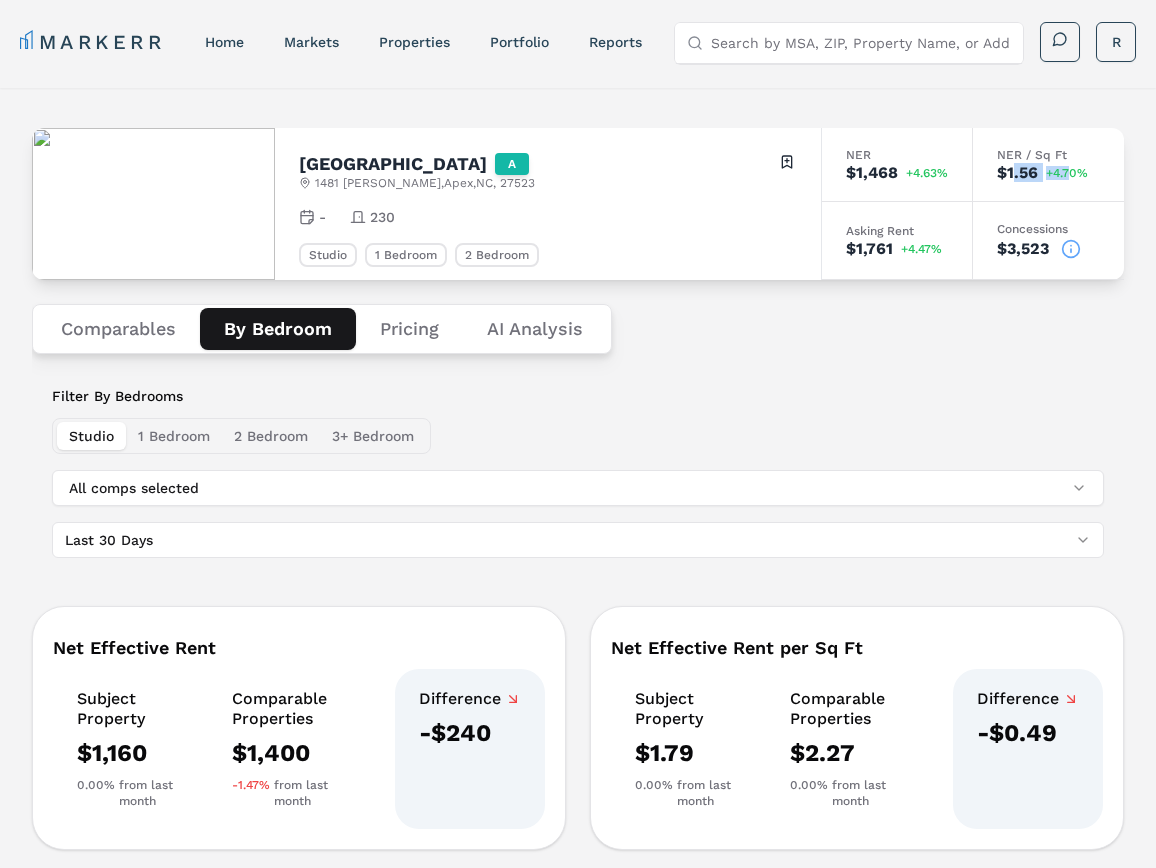 click on "$1.56 +4.70%" at bounding box center (1048, 173) 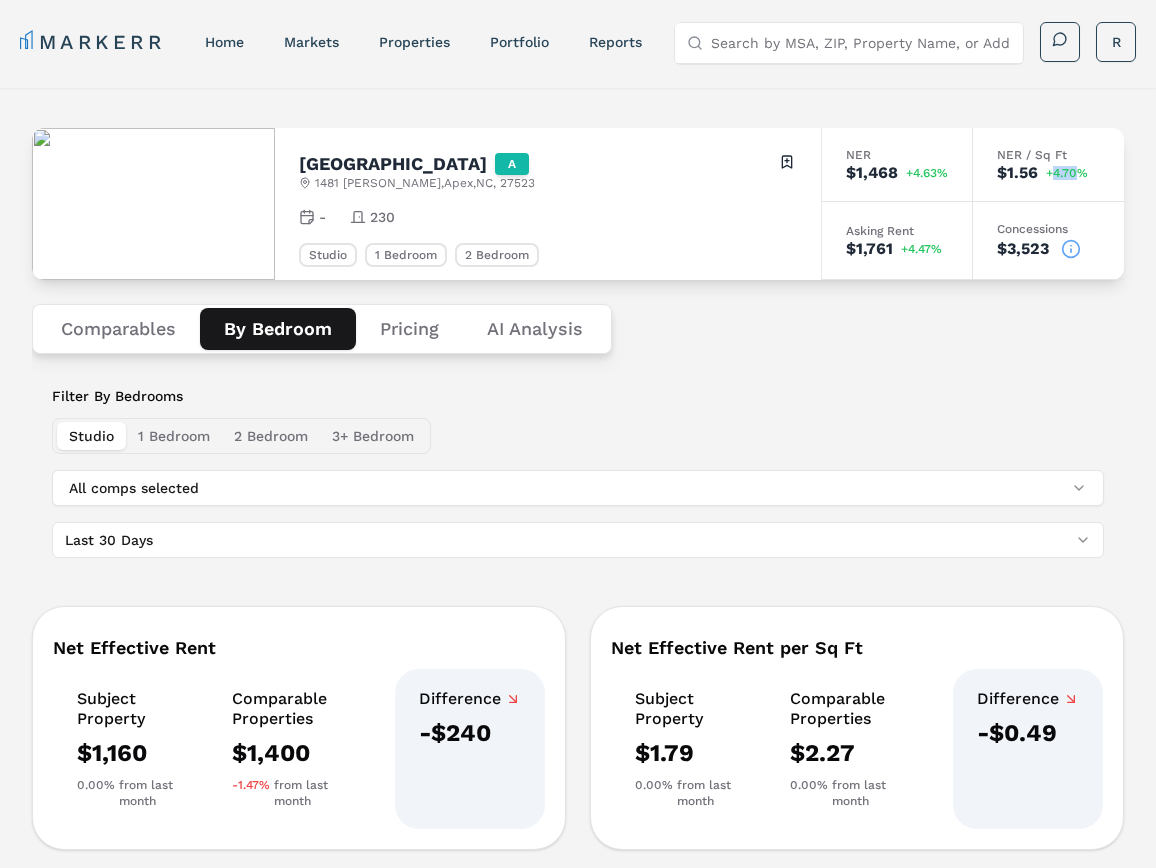 click on "$1.56 +4.70%" at bounding box center (1048, 173) 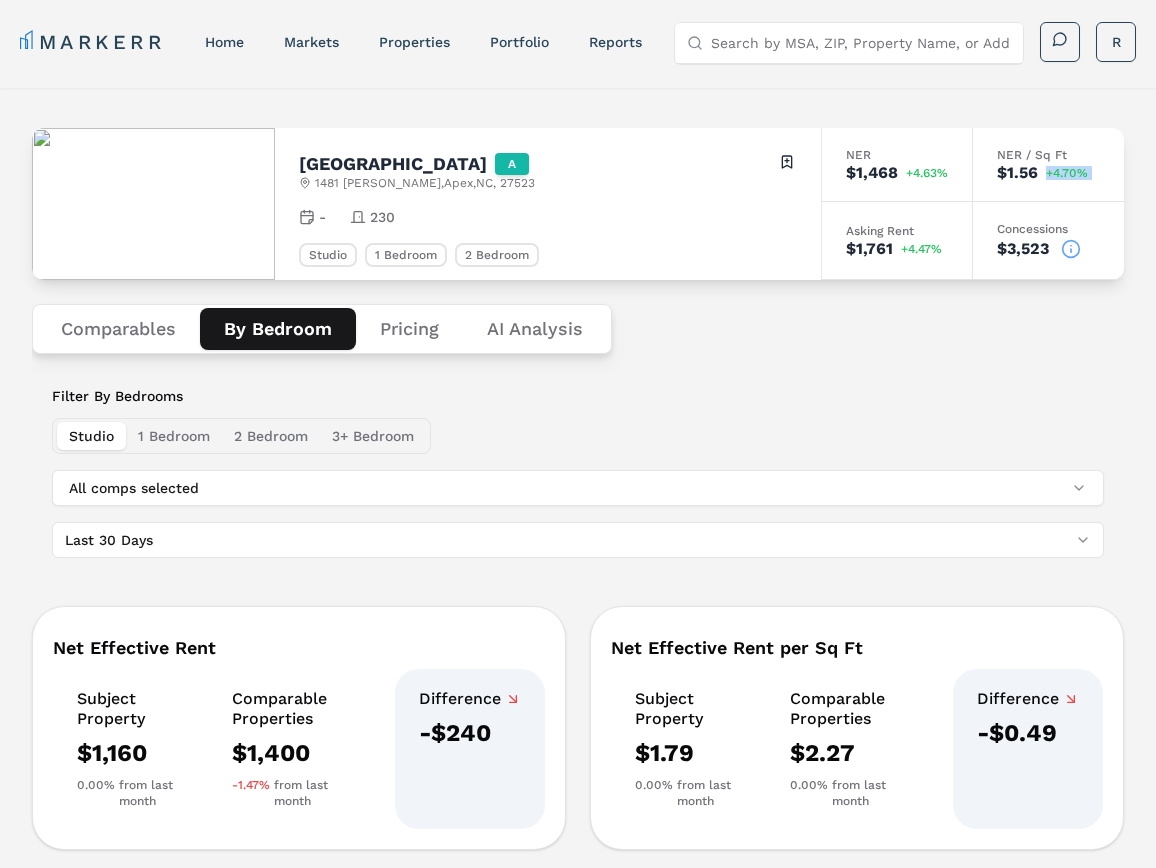 click on "$1.56 +4.70%" at bounding box center [1048, 173] 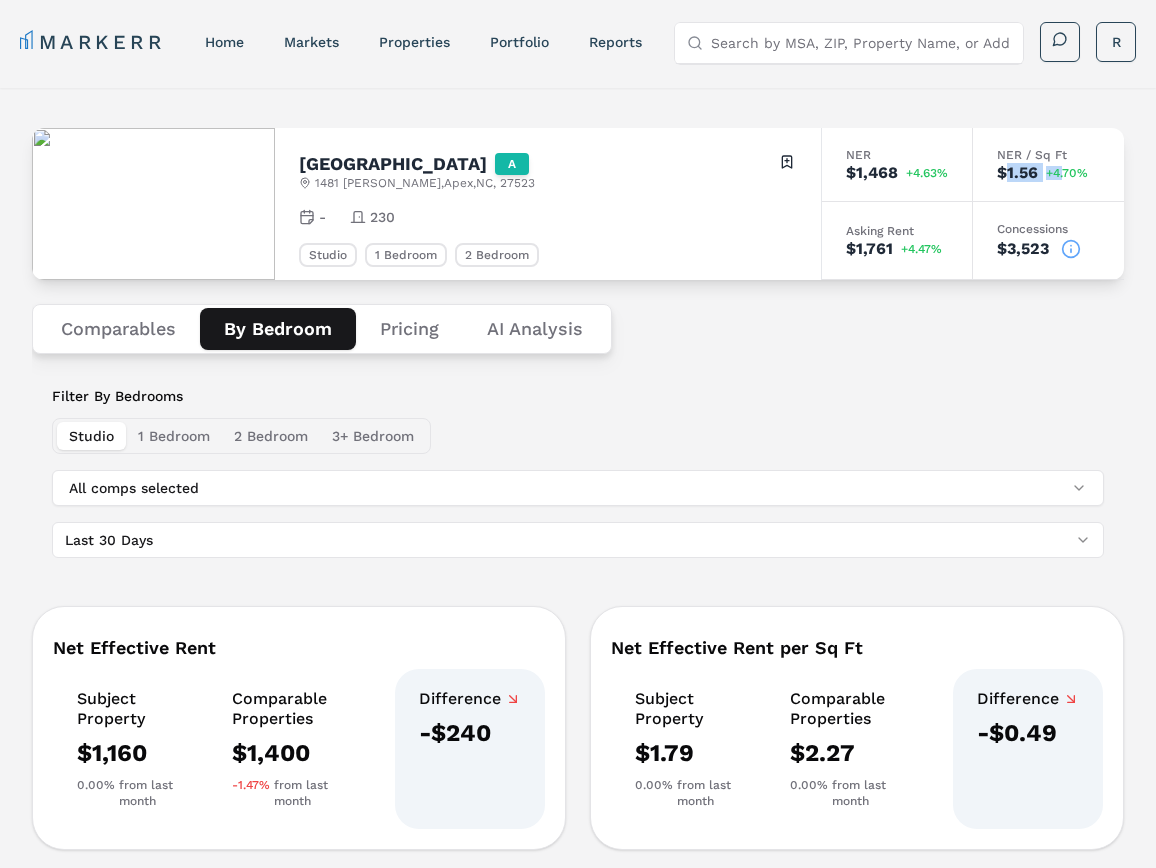 drag, startPoint x: 1005, startPoint y: 177, endPoint x: 1081, endPoint y: 184, distance: 76.321686 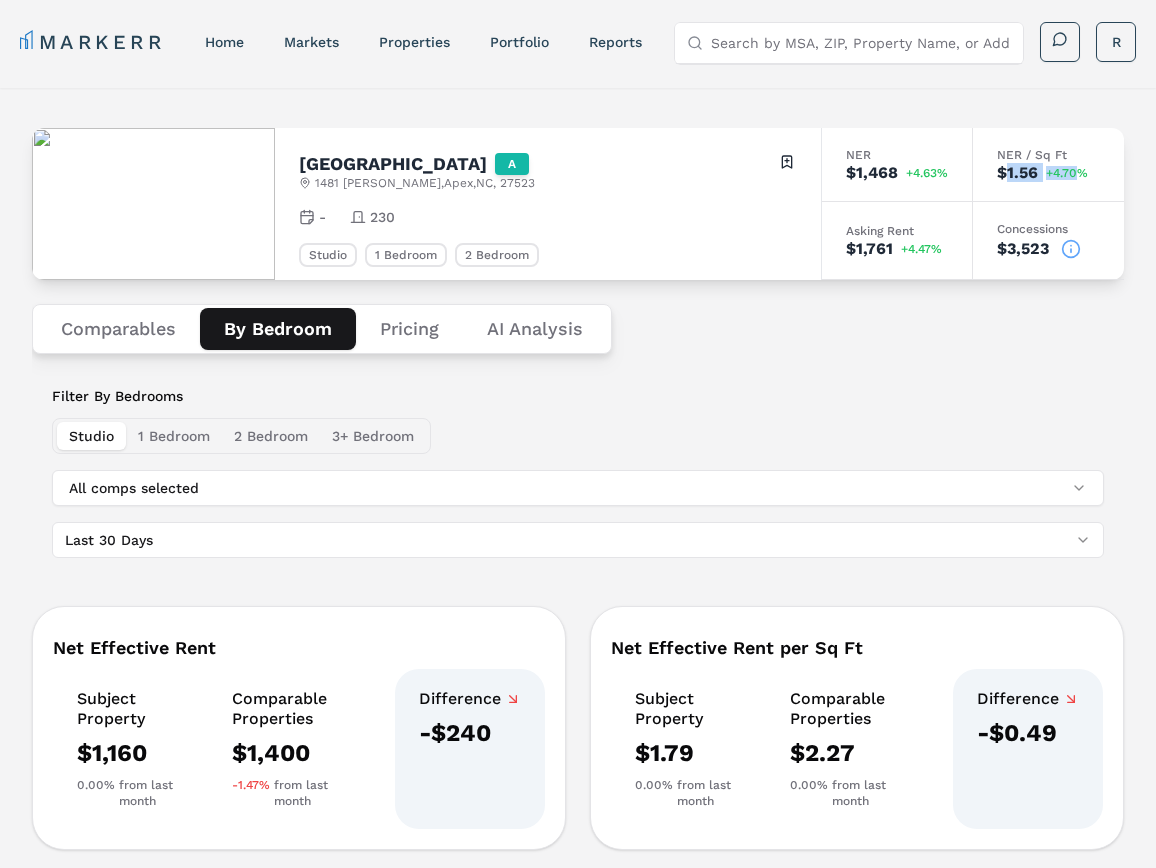 click on "NER / Sq Ft $1.56 +4.70%" at bounding box center [1048, 165] 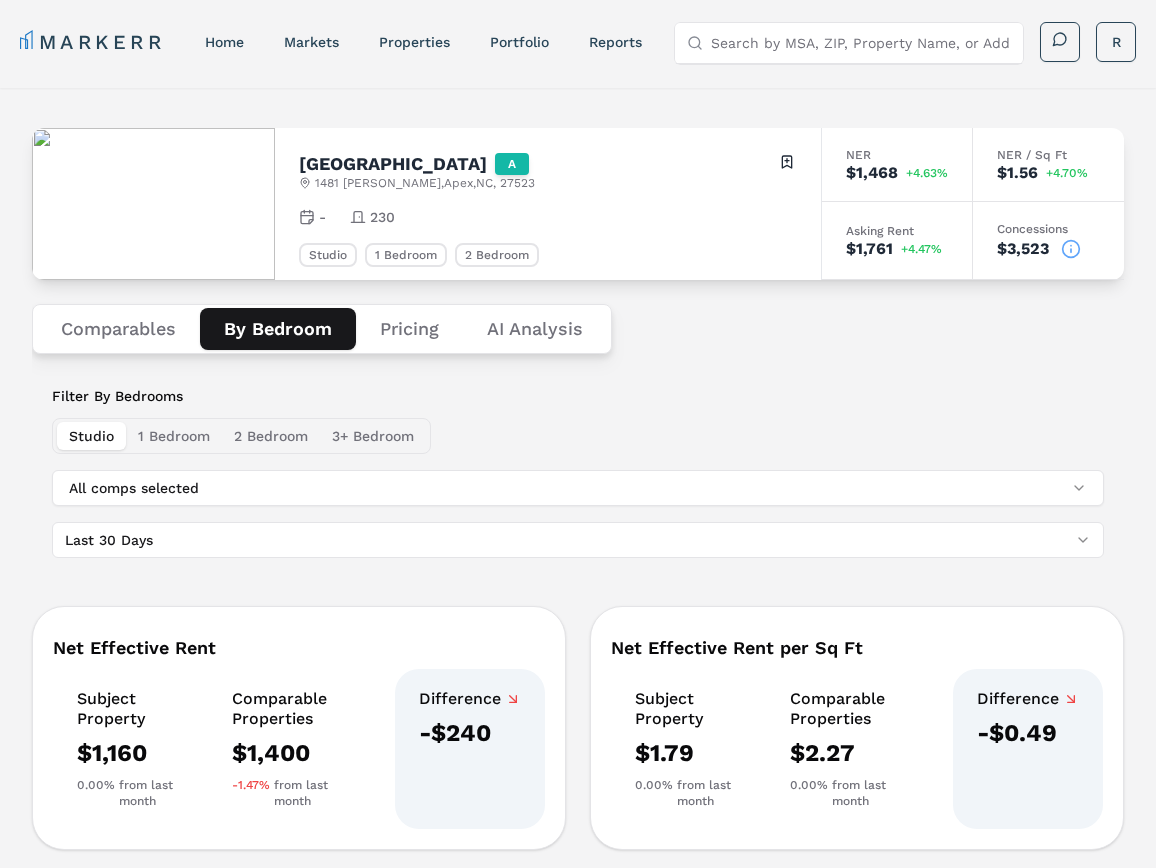 click at bounding box center (153, 204) 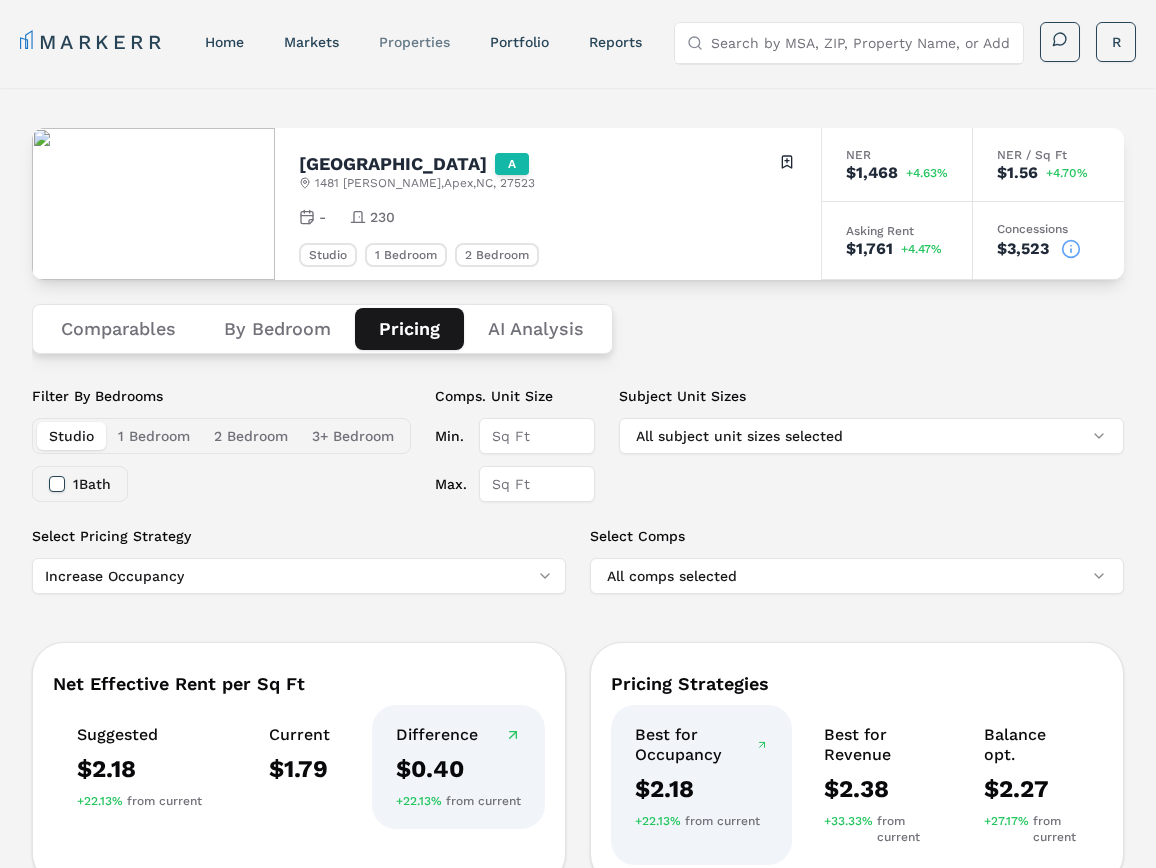 click on "properties" at bounding box center [414, 42] 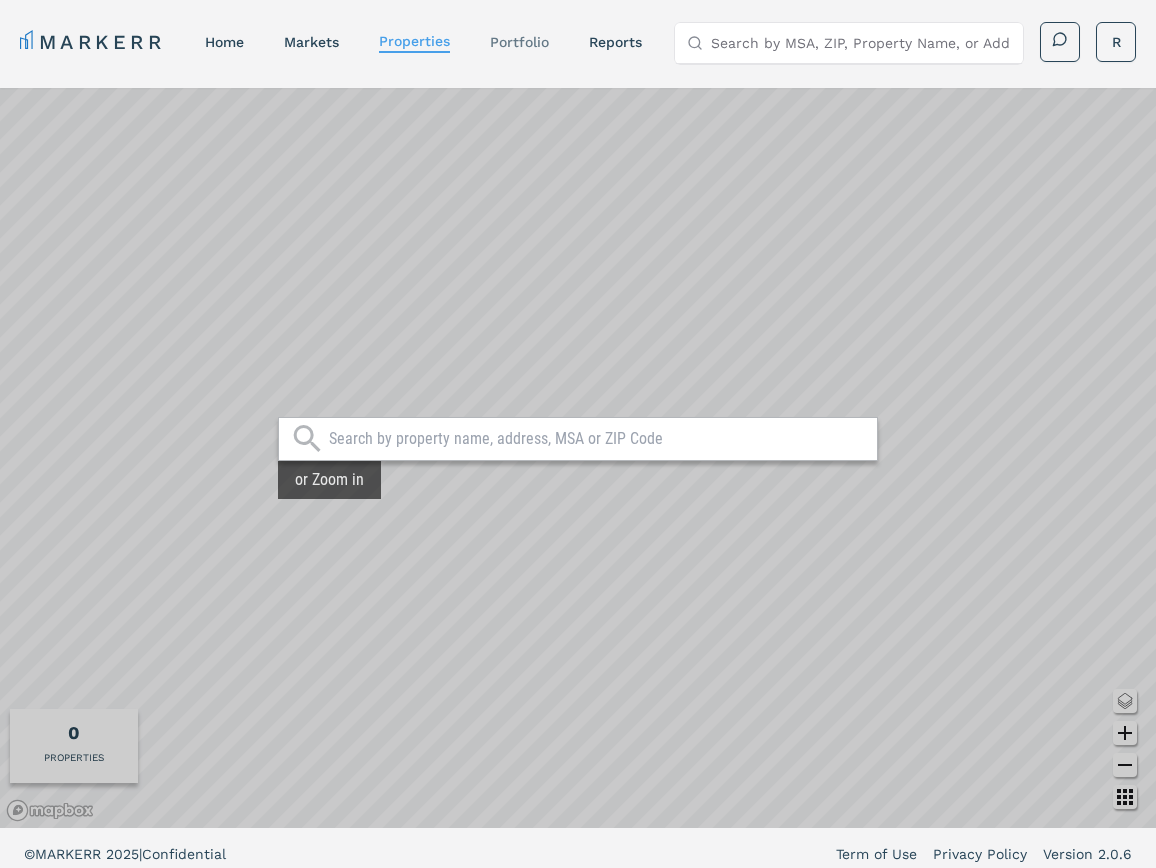 click on "Portfolio" at bounding box center (519, 42) 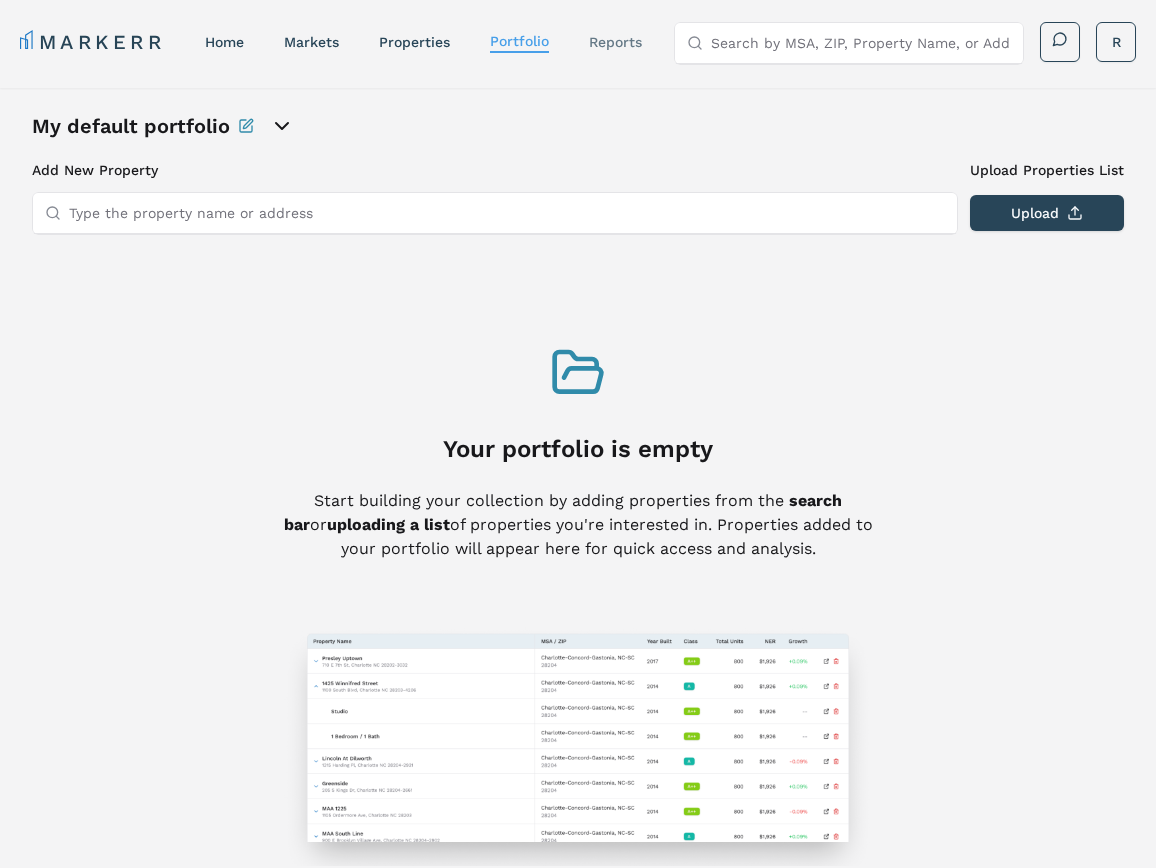 click on "reports" at bounding box center (615, 42) 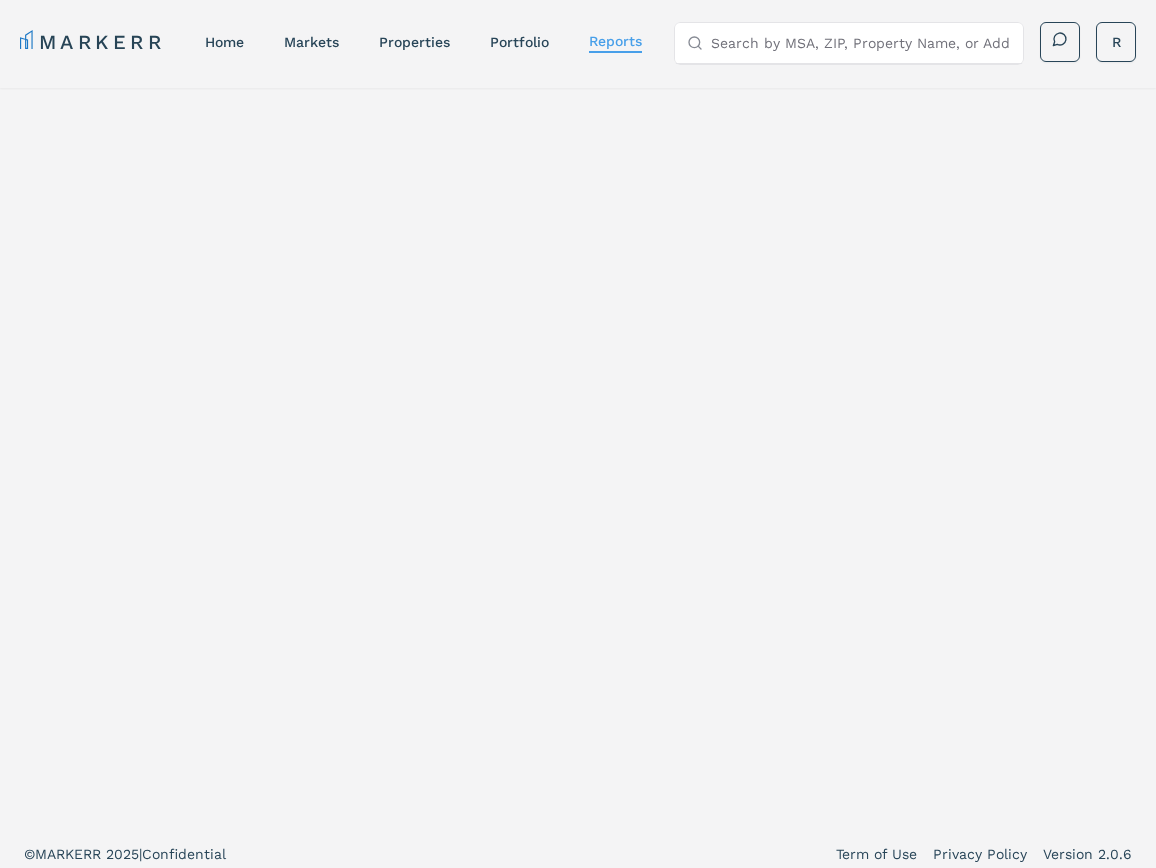 select on "-release_date" 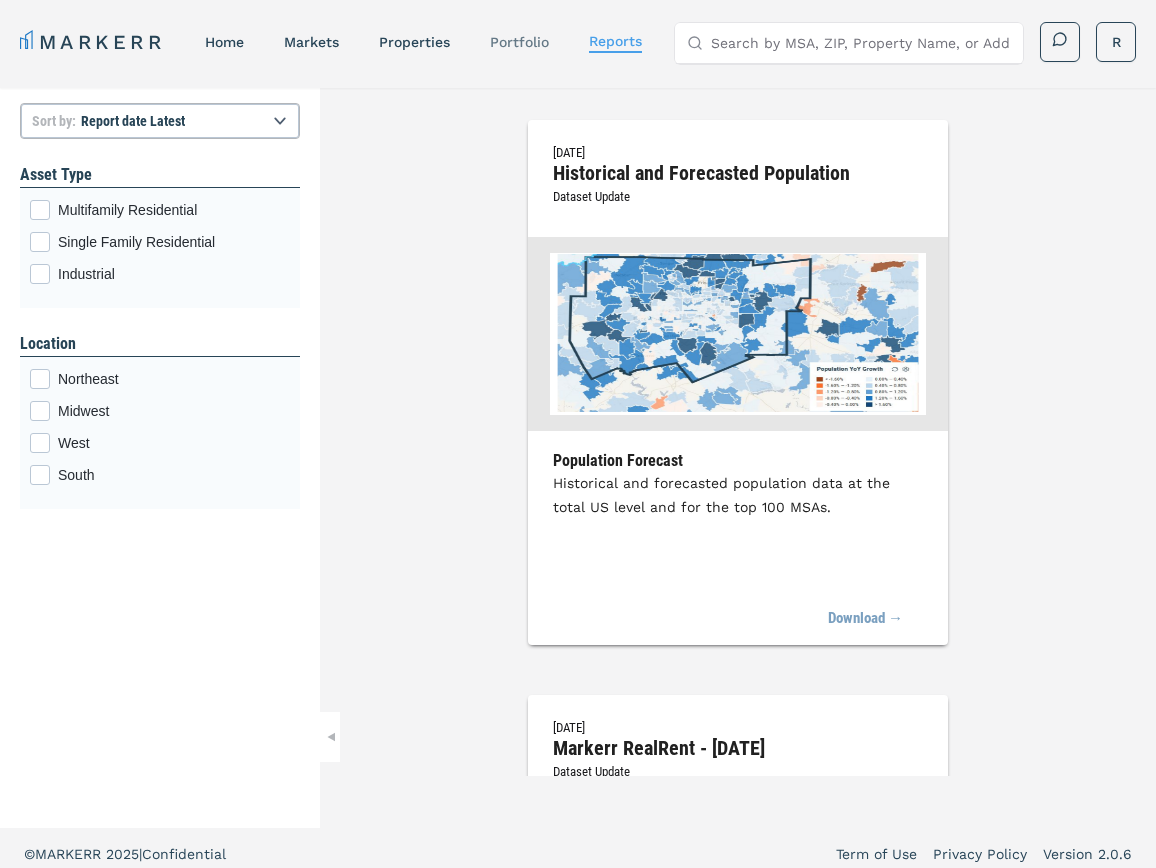 click on "Portfolio" at bounding box center [519, 42] 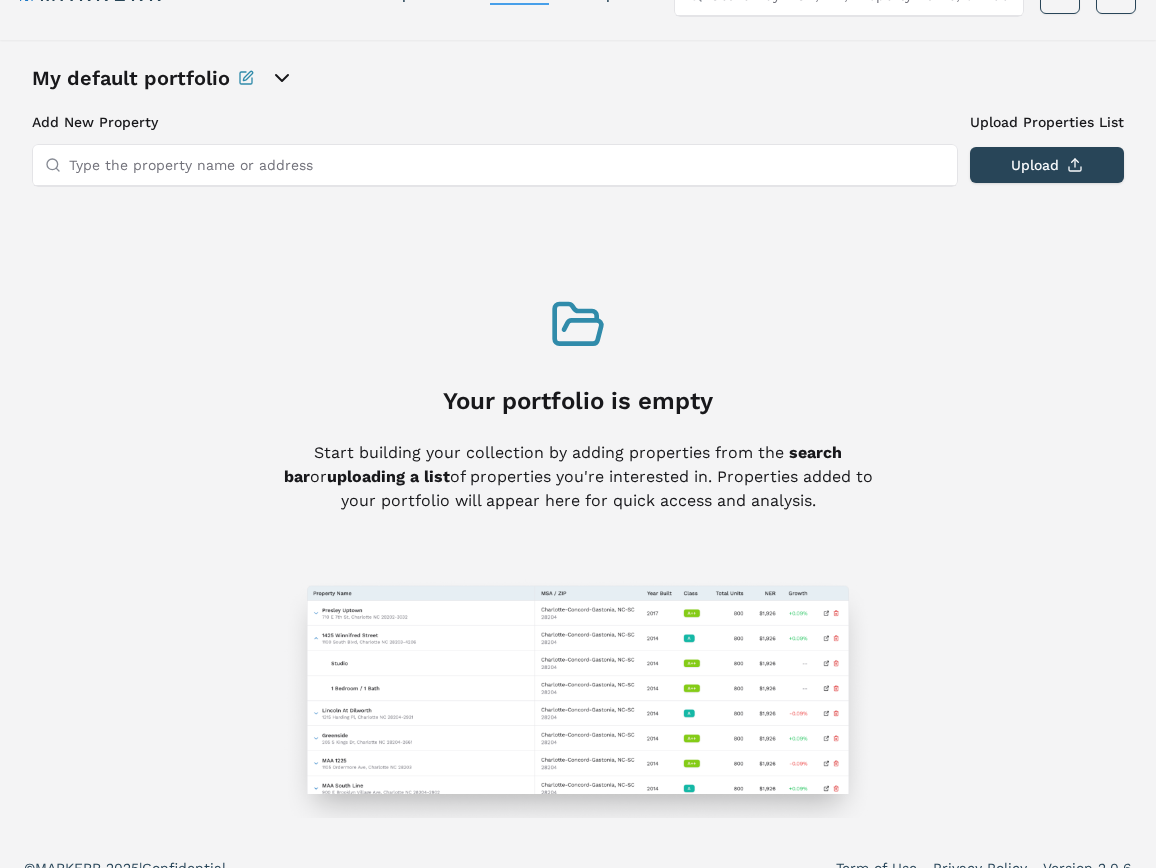 scroll, scrollTop: 74, scrollLeft: 0, axis: vertical 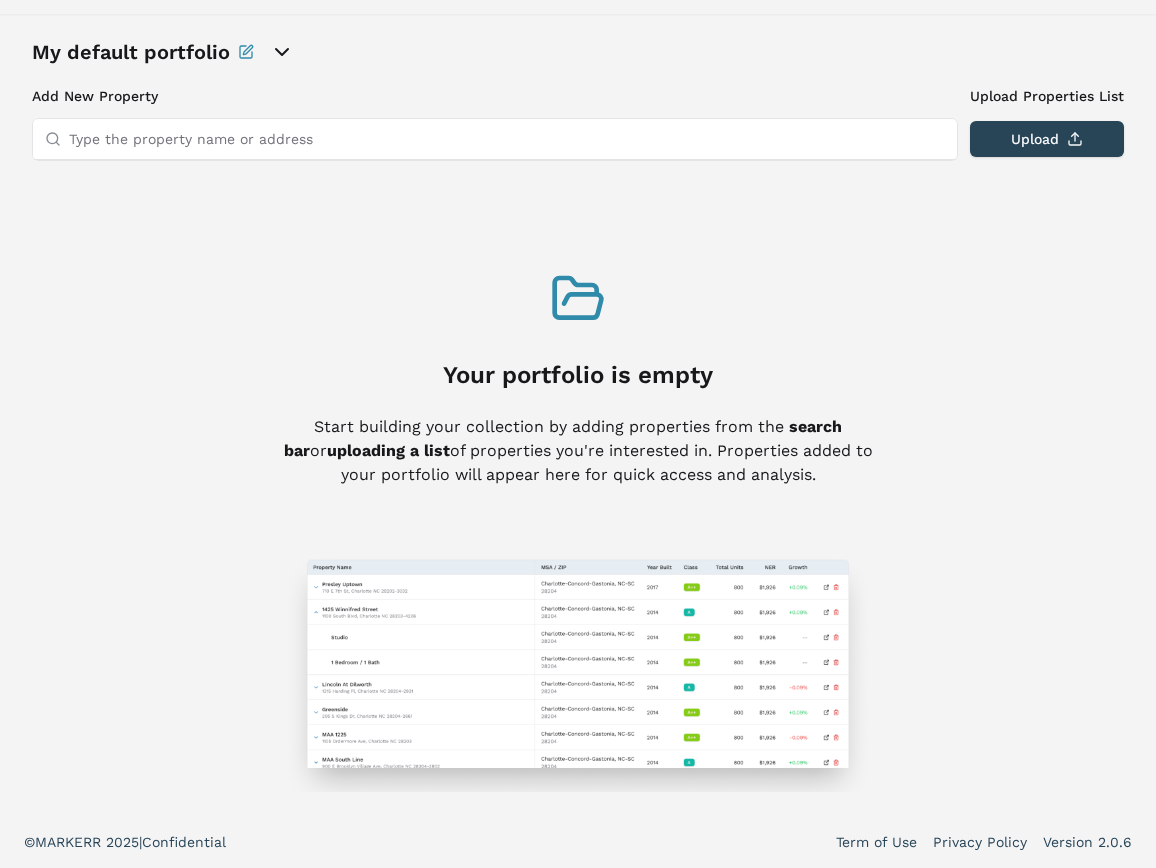 click at bounding box center [578, 671] 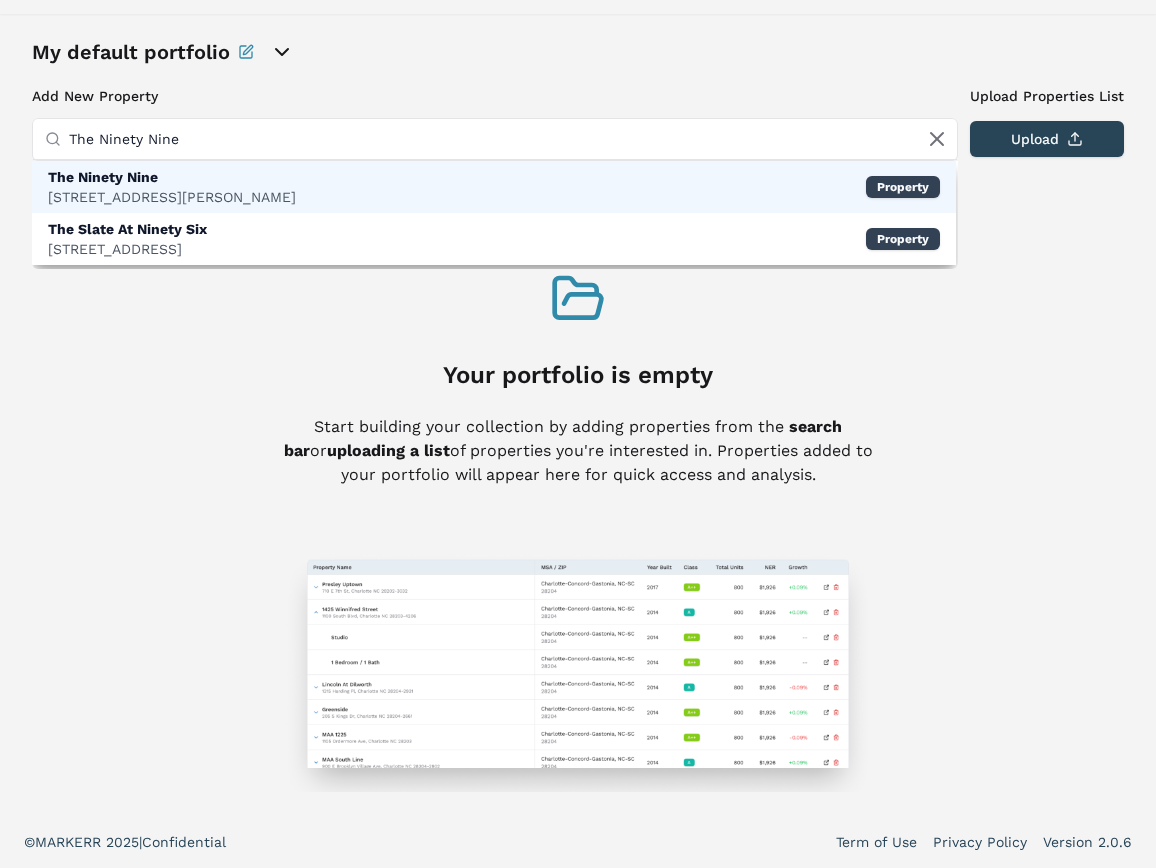type on "The Ninety Nine" 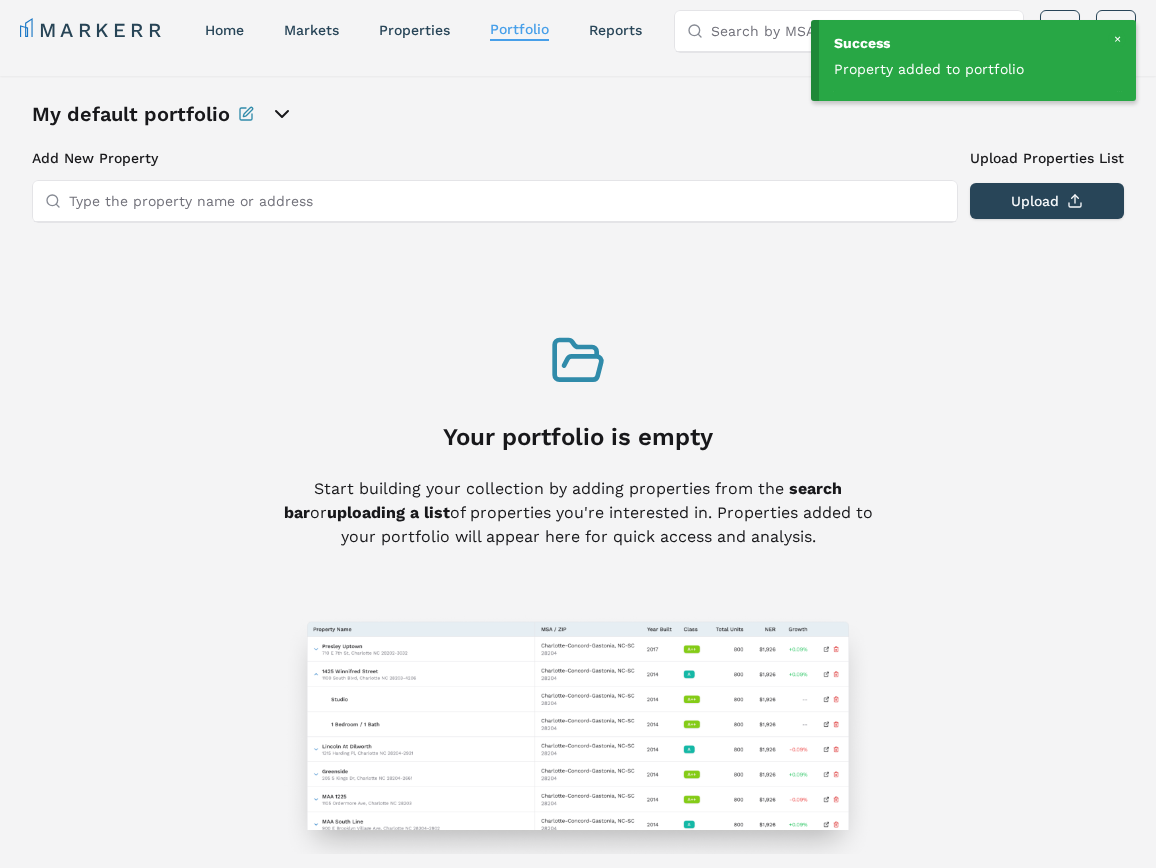scroll, scrollTop: 74, scrollLeft: 0, axis: vertical 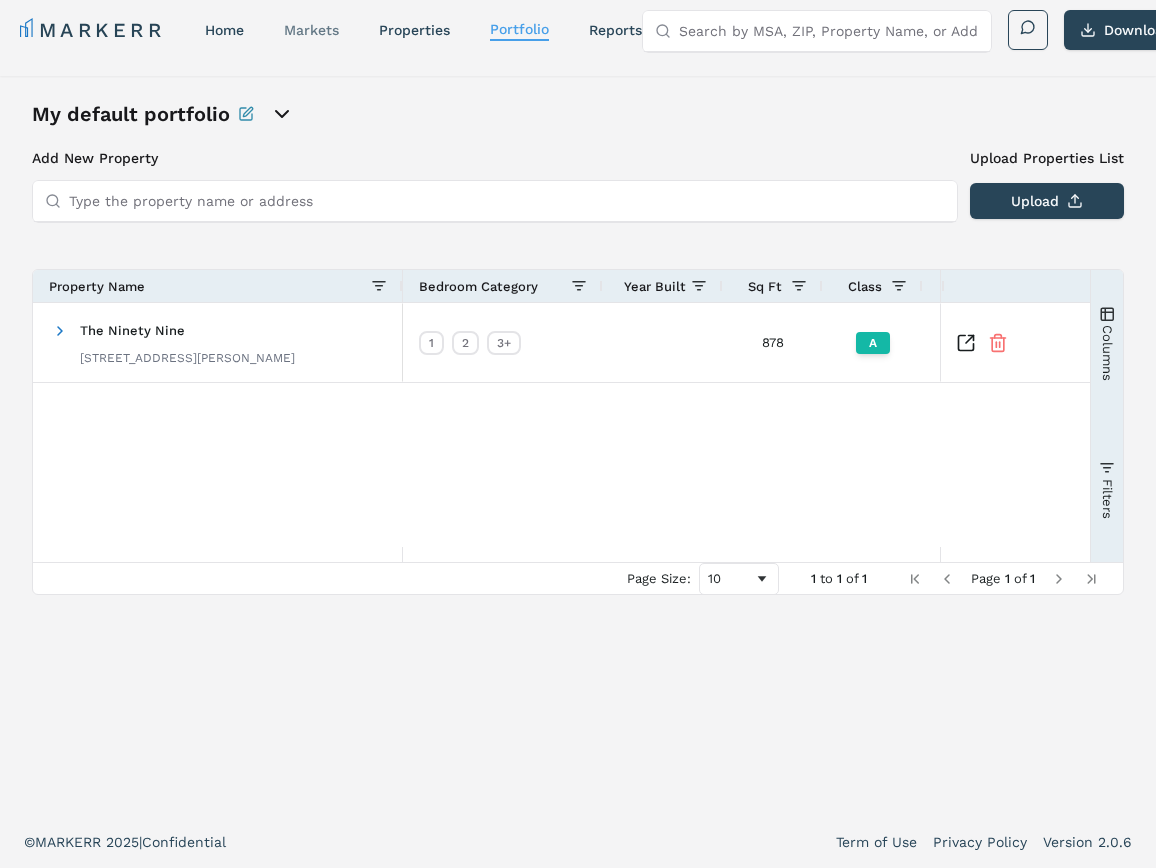 click on "markets" at bounding box center [311, 30] 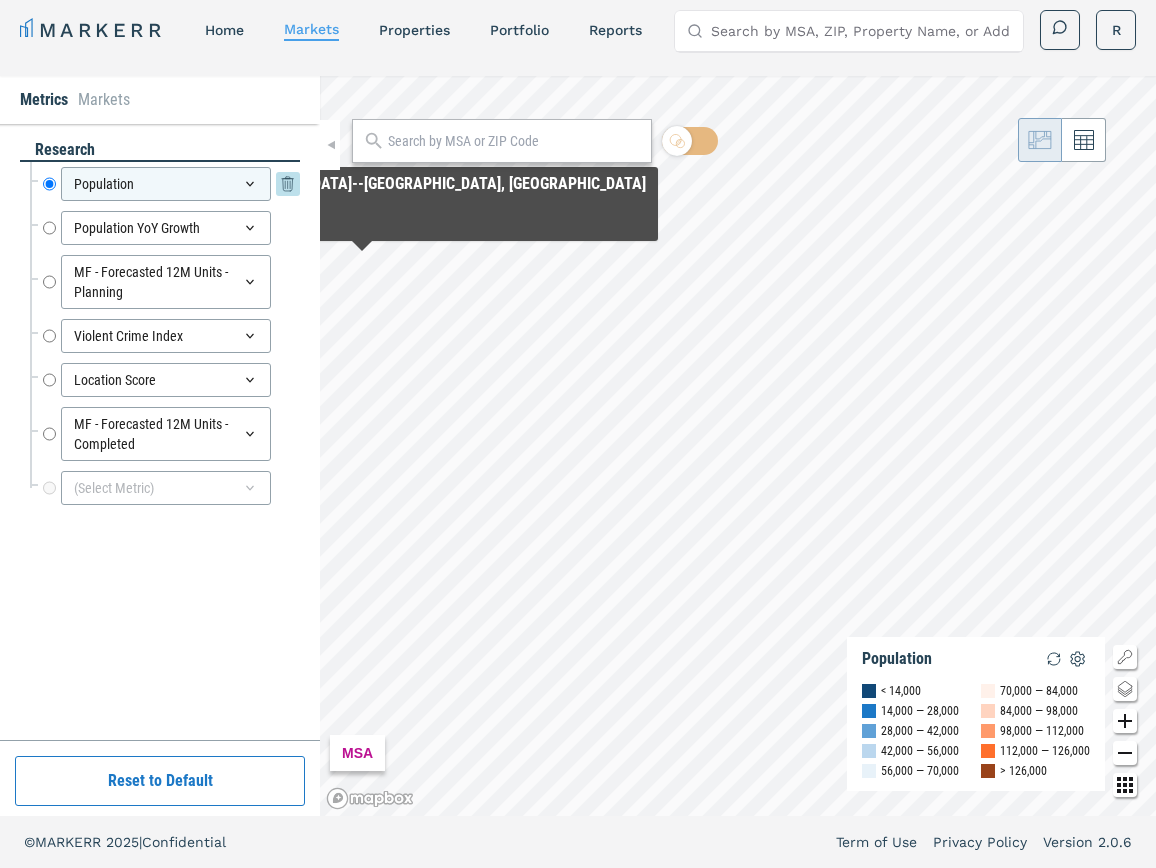 click on "Population" at bounding box center (49, 184) 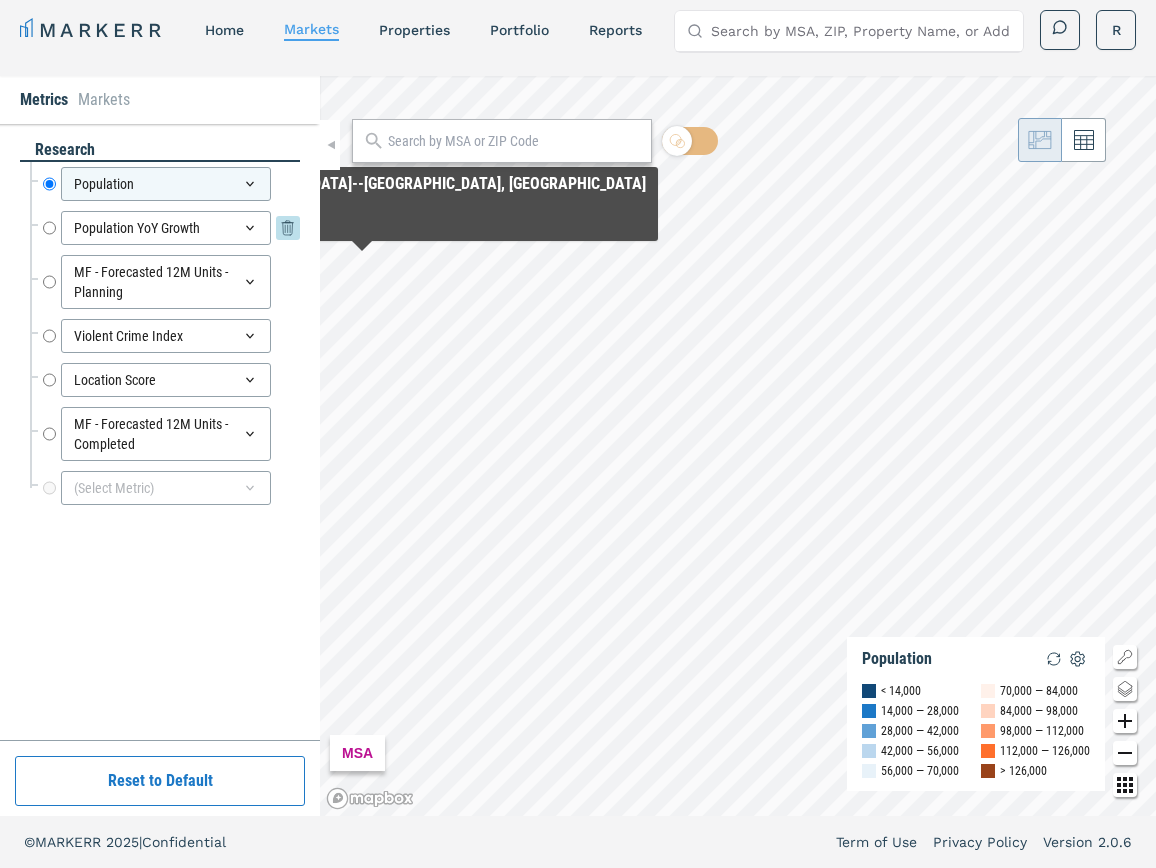 click on "Population YoY Growth" at bounding box center [49, 228] 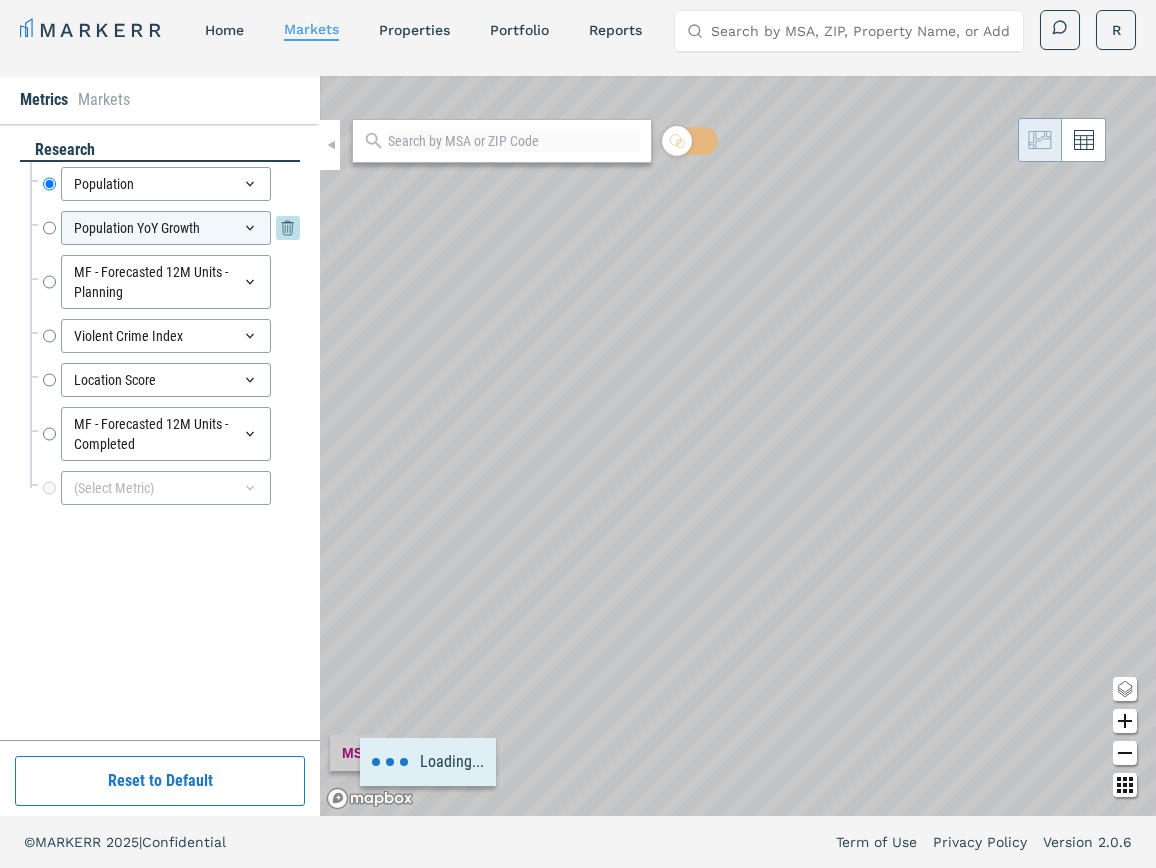 radio on "false" 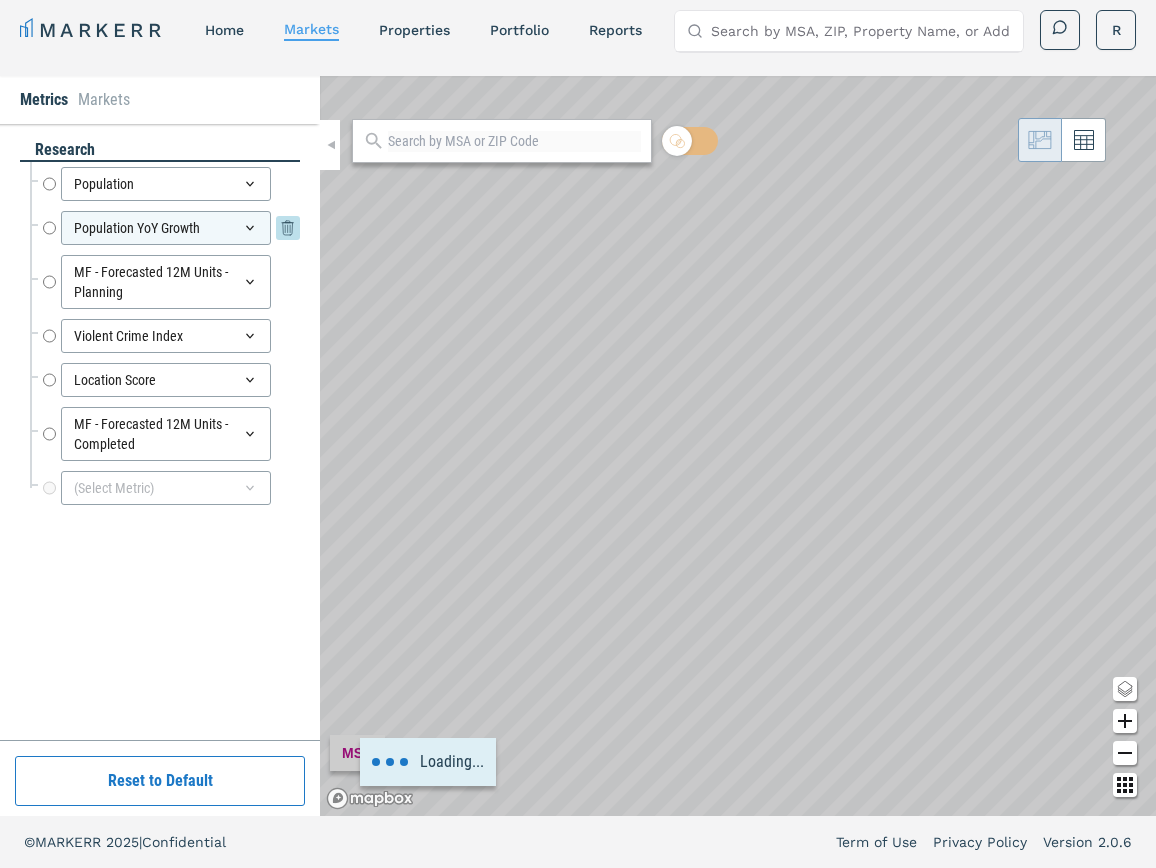 radio on "true" 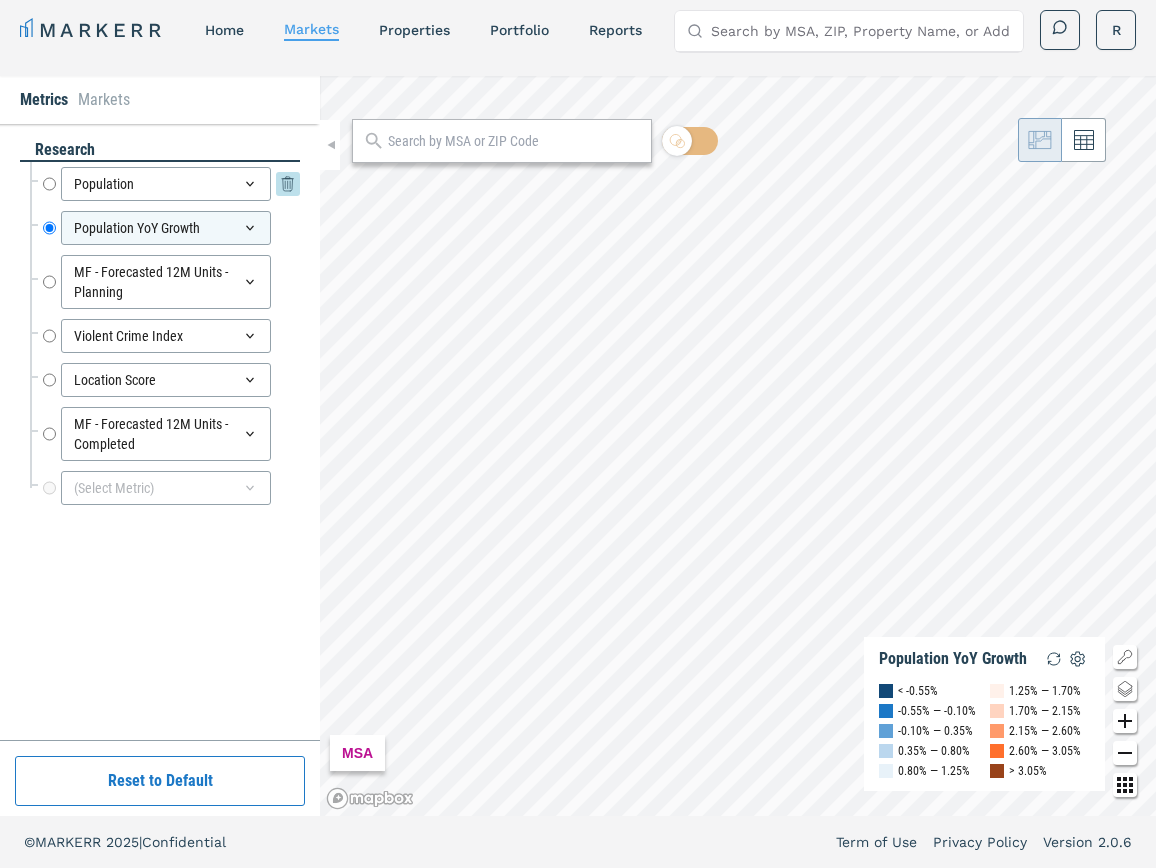 click on "Population" at bounding box center [49, 184] 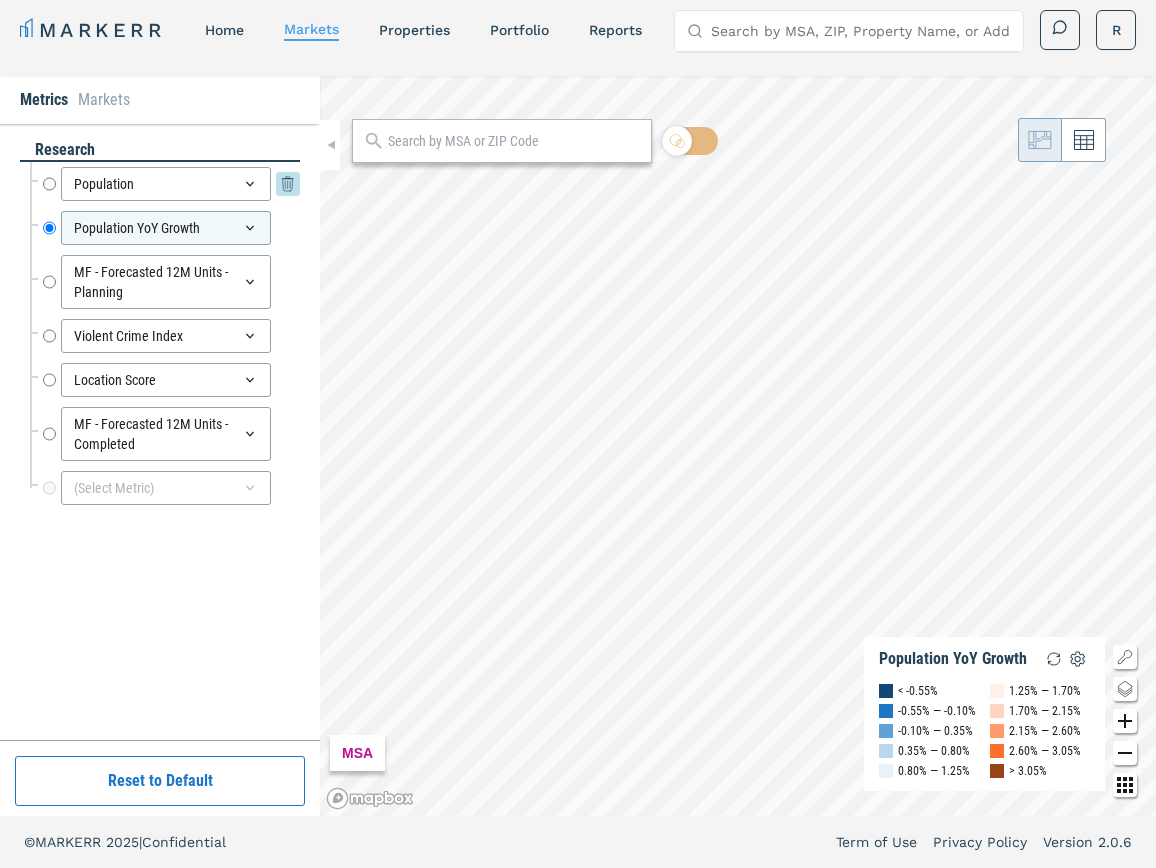 radio on "true" 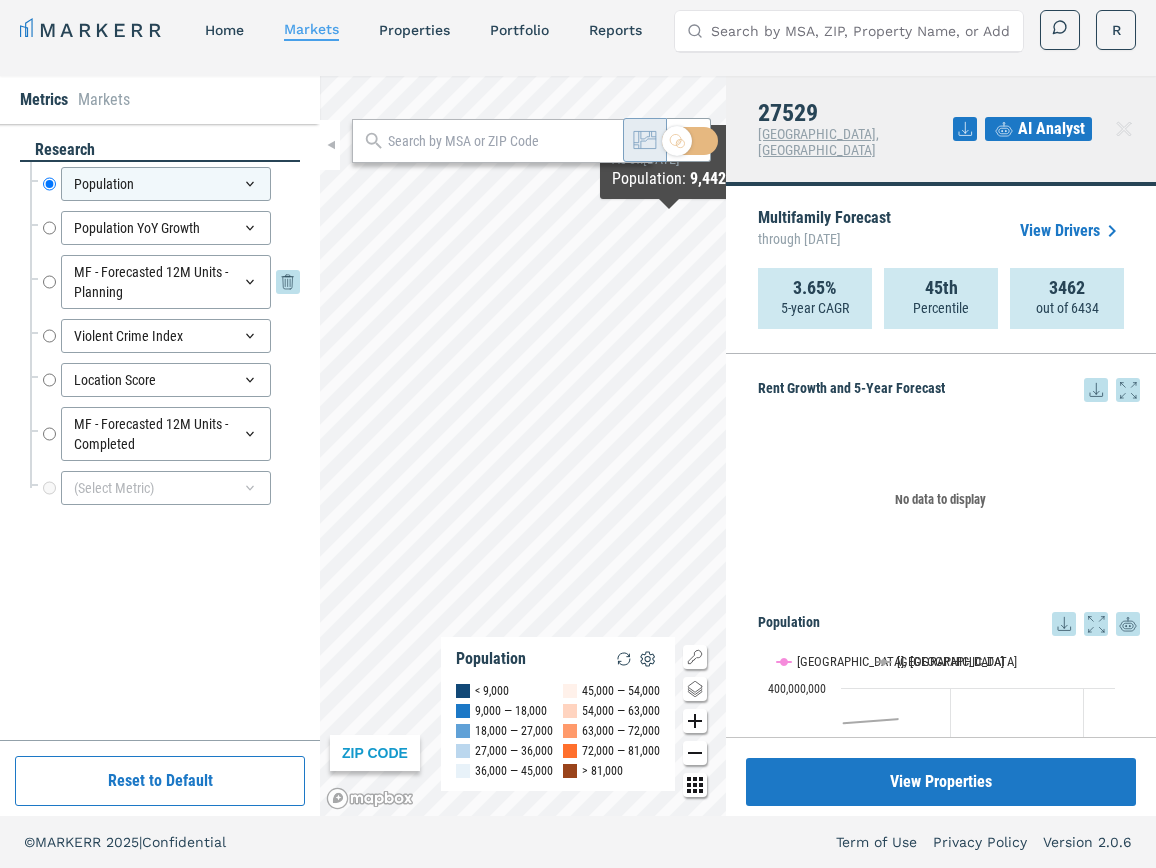 scroll, scrollTop: 0, scrollLeft: 0, axis: both 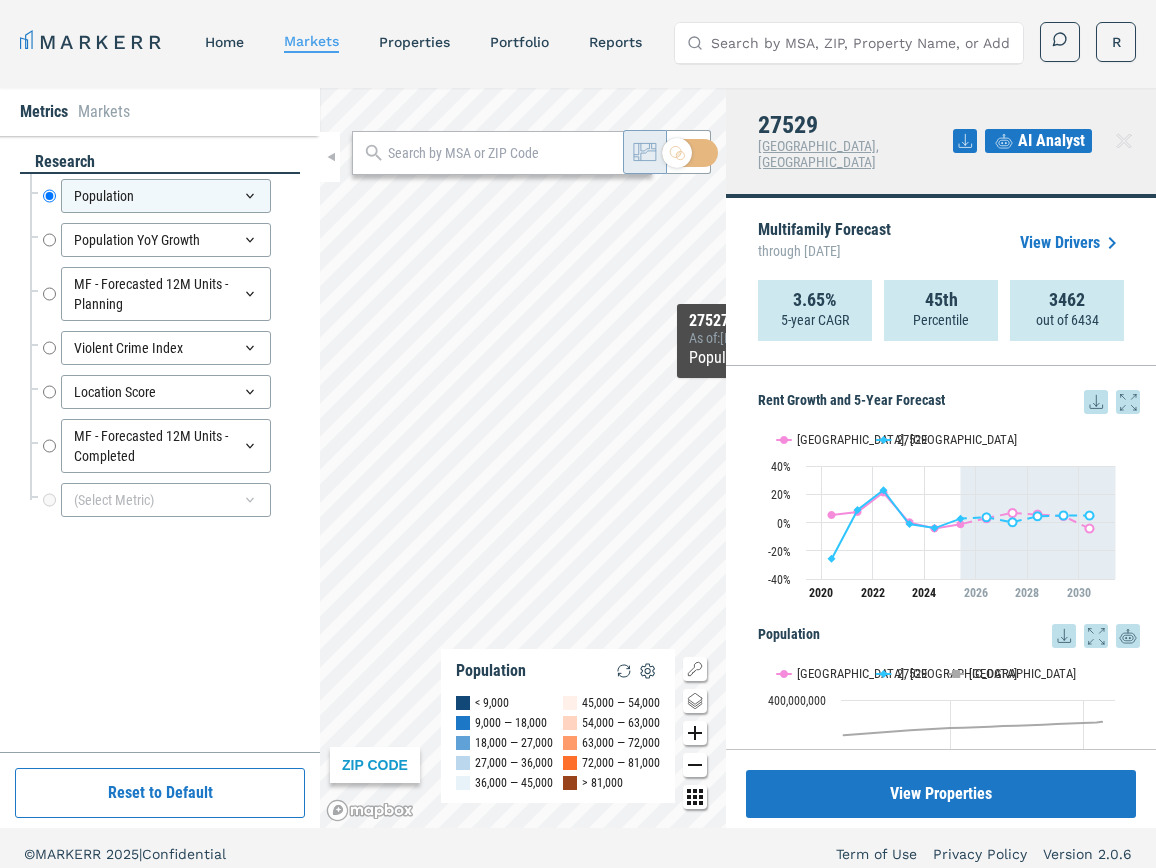 click on "Metrics Markets research Population Population Population YoY Growth Population YoY Growth MF - Forecasted 12M Units - Planning MF - Forecasted 12M Units - Planning Violent Crime Index Violent Crime Index Location Score Location Score MF - Forecasted 12M Units - Completed MF - Forecasted 12M Units - Completed (Select Metric) Reset to Default ZIP CODE Population  < 9,000 9,000 — 18,000 18,000 — 27,000 27,000 — 36,000 36,000 — 45,000 45,000 — 54,000 54,000 — 63,000 63,000 — 72,000 72,000 — 81,000 > 81,000 27527 As of :  5/31/2025 Population :   36,880 27529 Raleigh, NC AI Analyst Multifamily Forecast through May 2030 View Drivers  3.65% 5-year CAGR 45th Percentile 3462 out of 6434 Rent Growth and 5-Year Forecast Rent Growth and 5-Year Forecast Line chart with 4 lines. View as data table, Rent Growth and 5-Year Forecast The chart has 1 X axis displaying Time. Data ranges from 2020-05-29 20:00:00 to 2030-05-29 20:00:00. The chart has 1 Y axis displaying values. Data ranges from -25.72 to 22.83. 0%" at bounding box center [578, 458] 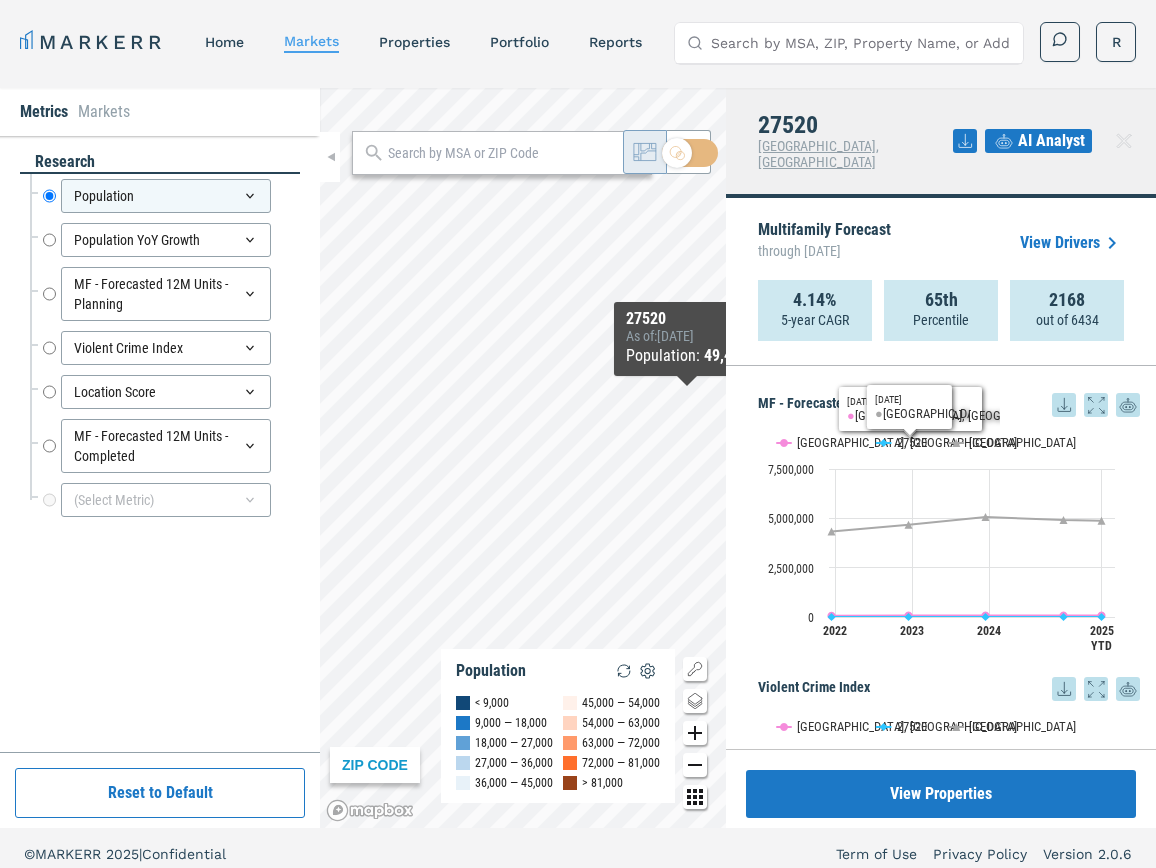 scroll, scrollTop: 800, scrollLeft: 0, axis: vertical 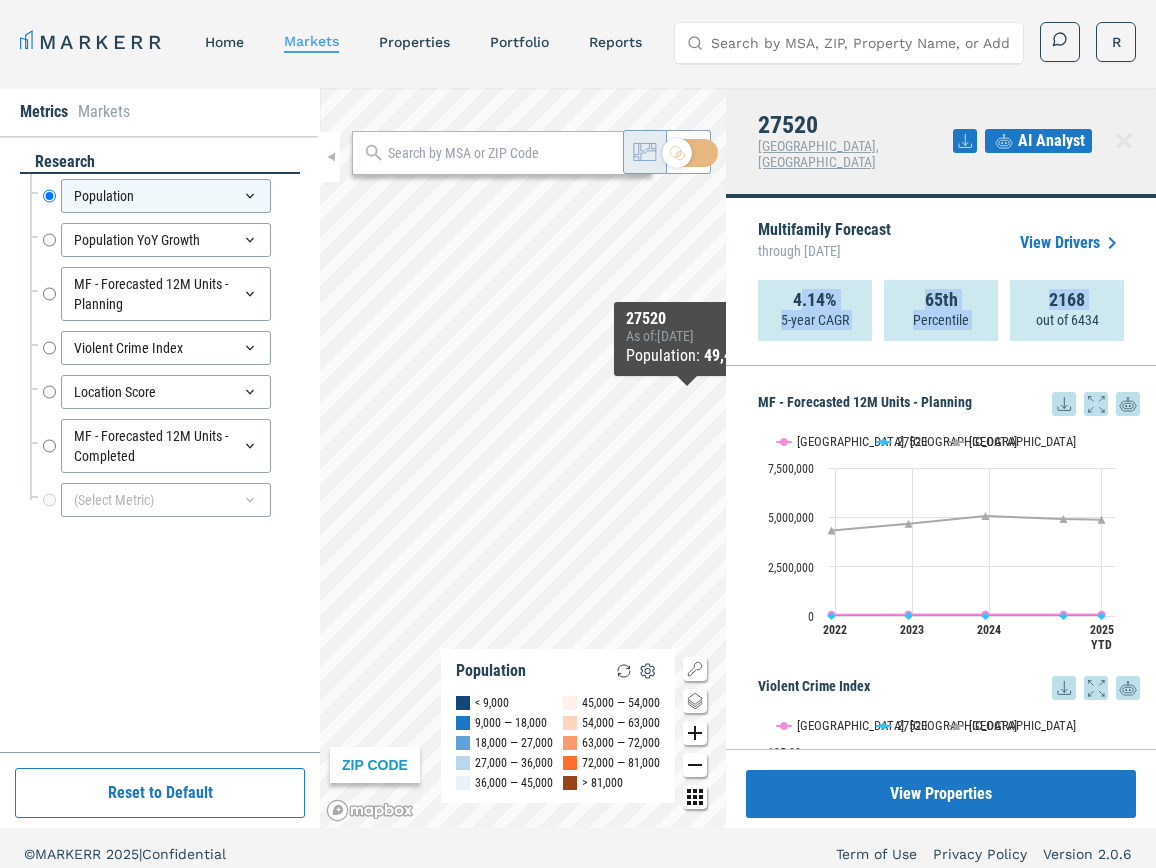 drag, startPoint x: 801, startPoint y: 268, endPoint x: 1020, endPoint y: 317, distance: 224.4148 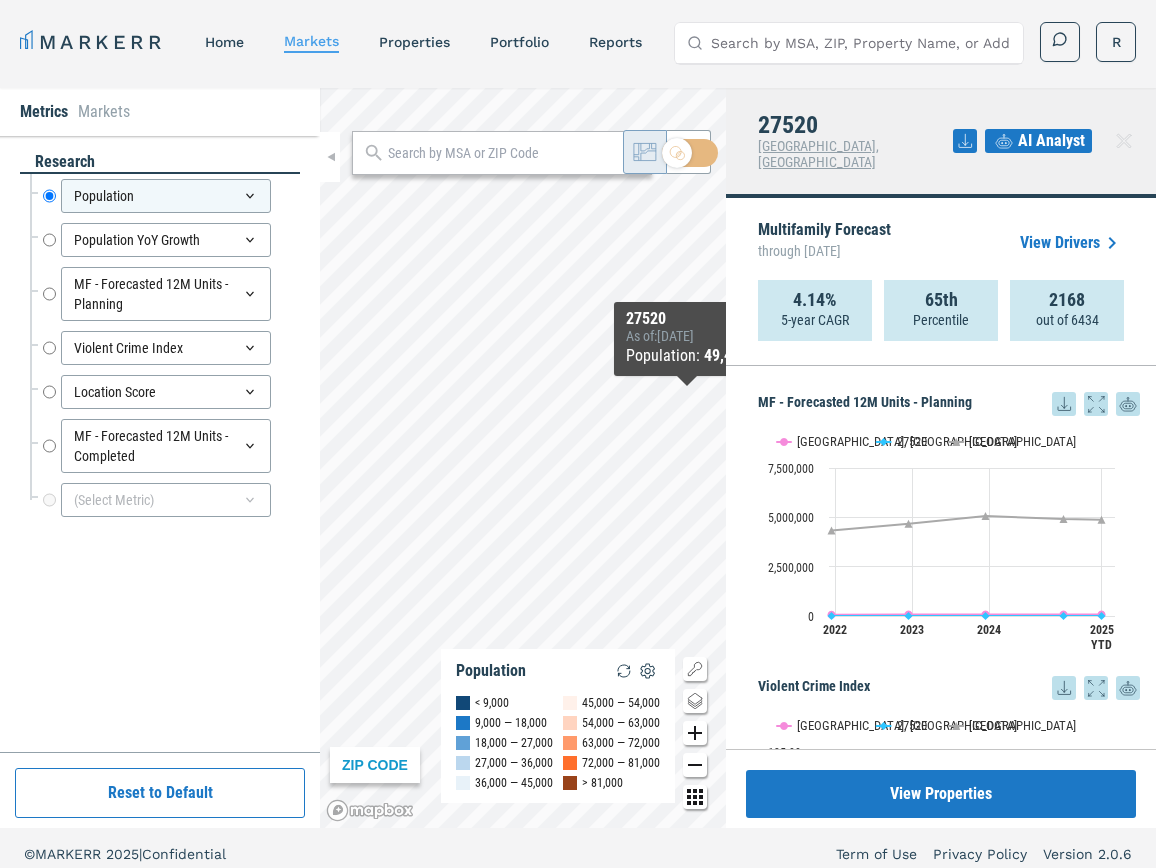 click on "2168 out of 6434" at bounding box center [1067, 310] 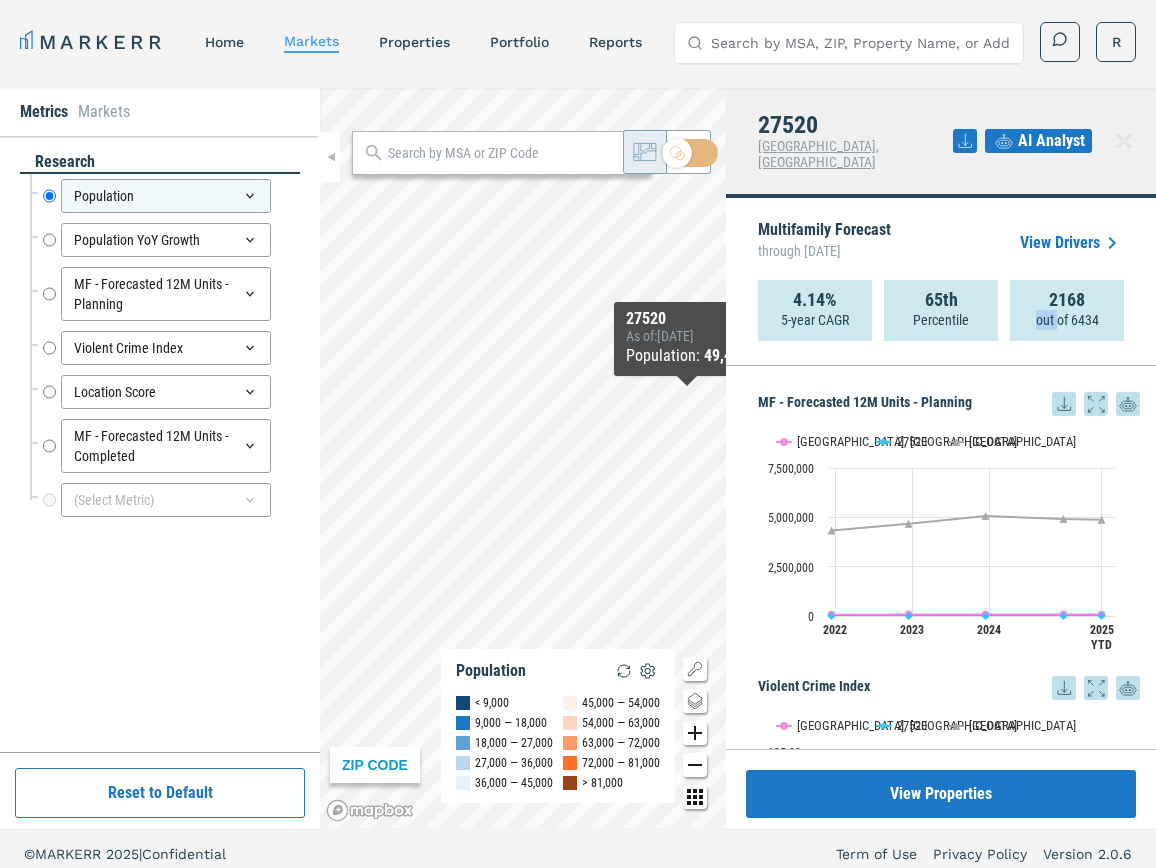 click on "2168 out of 6434" at bounding box center [1067, 310] 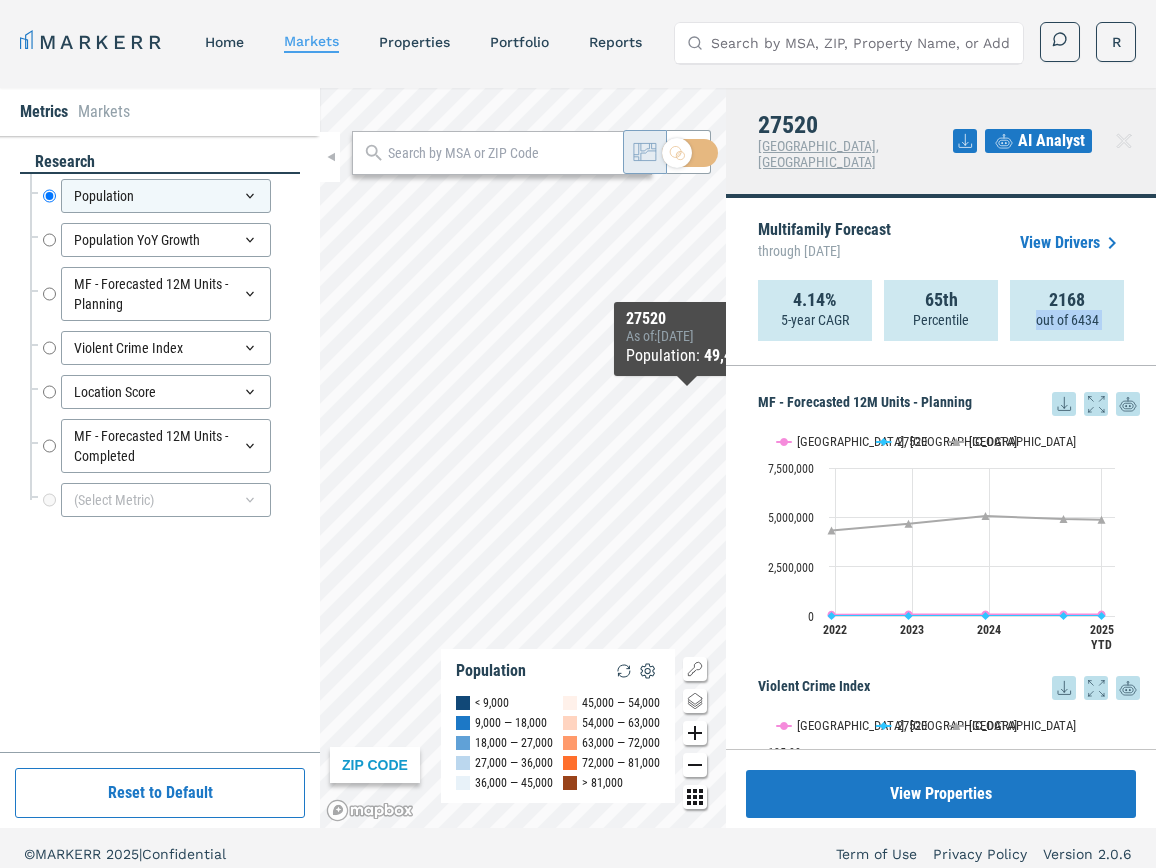 click on "2168 out of 6434" at bounding box center [1067, 310] 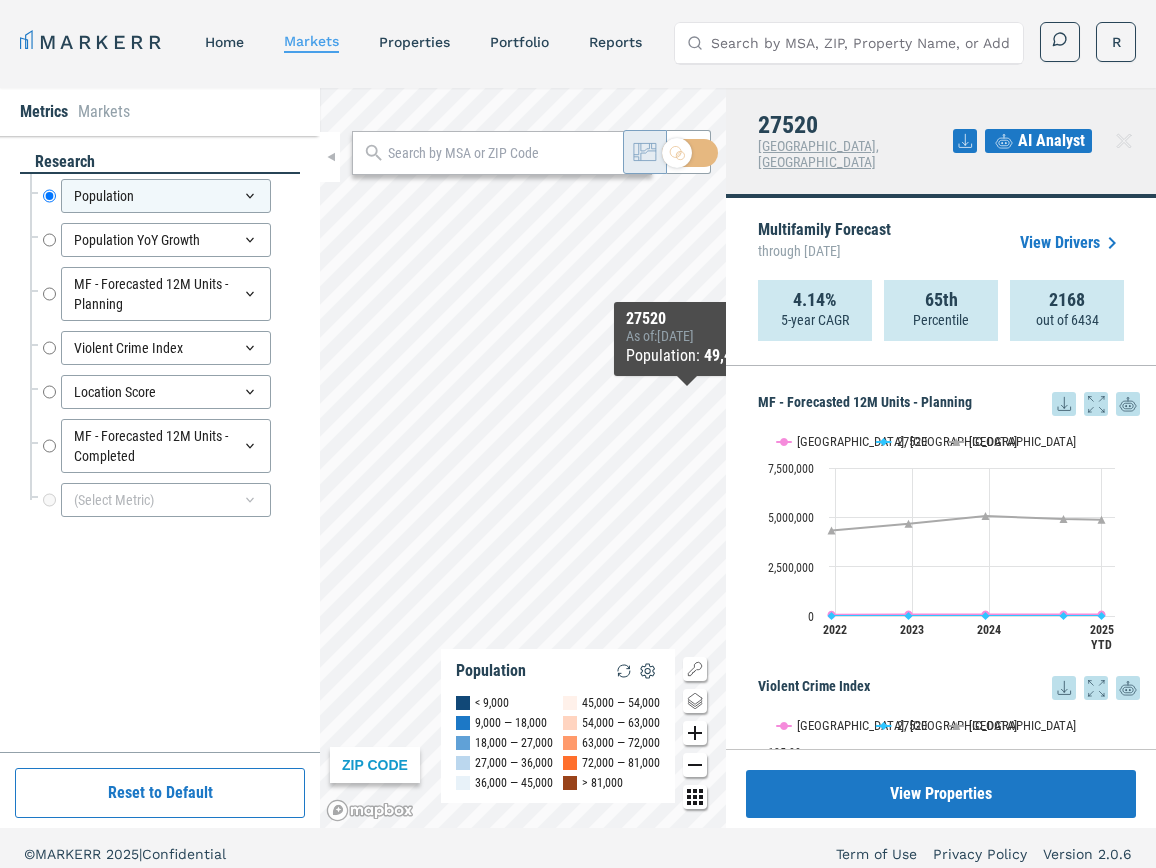 click on "View Drivers" at bounding box center (1072, 243) 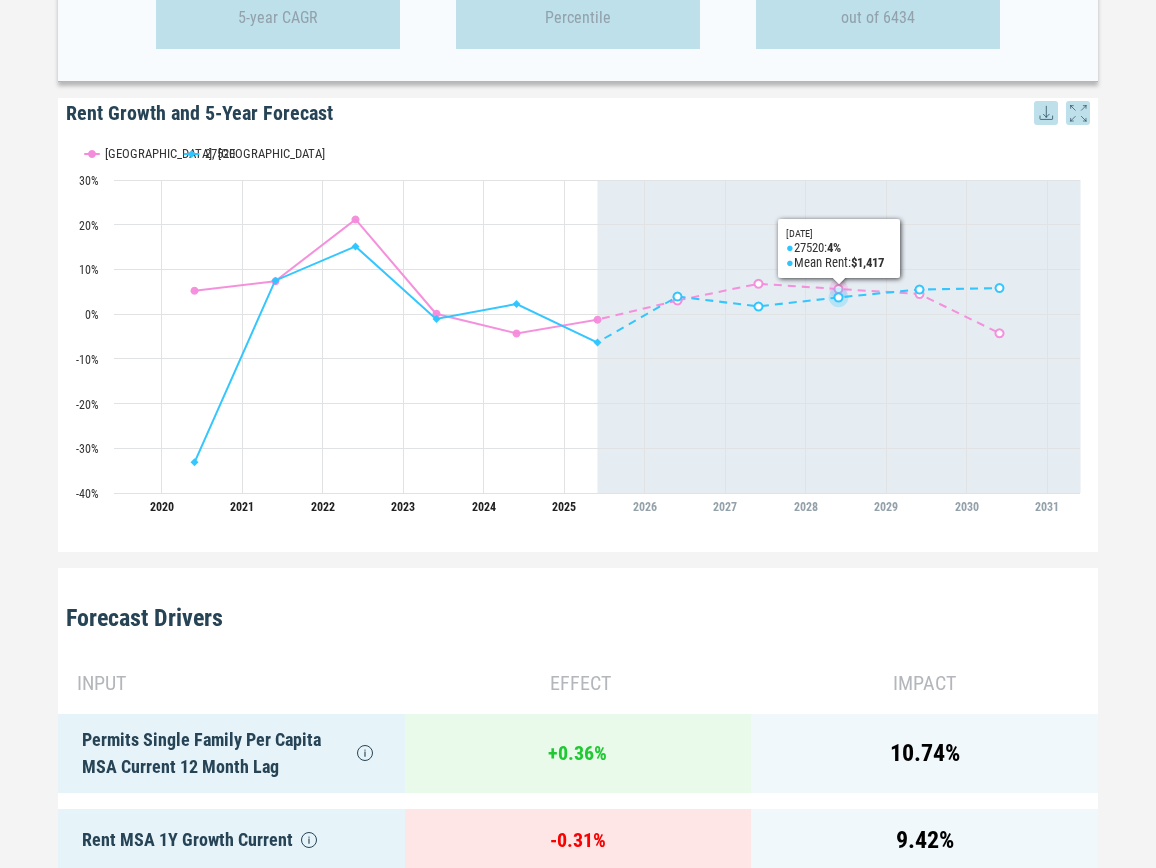 scroll, scrollTop: 800, scrollLeft: 0, axis: vertical 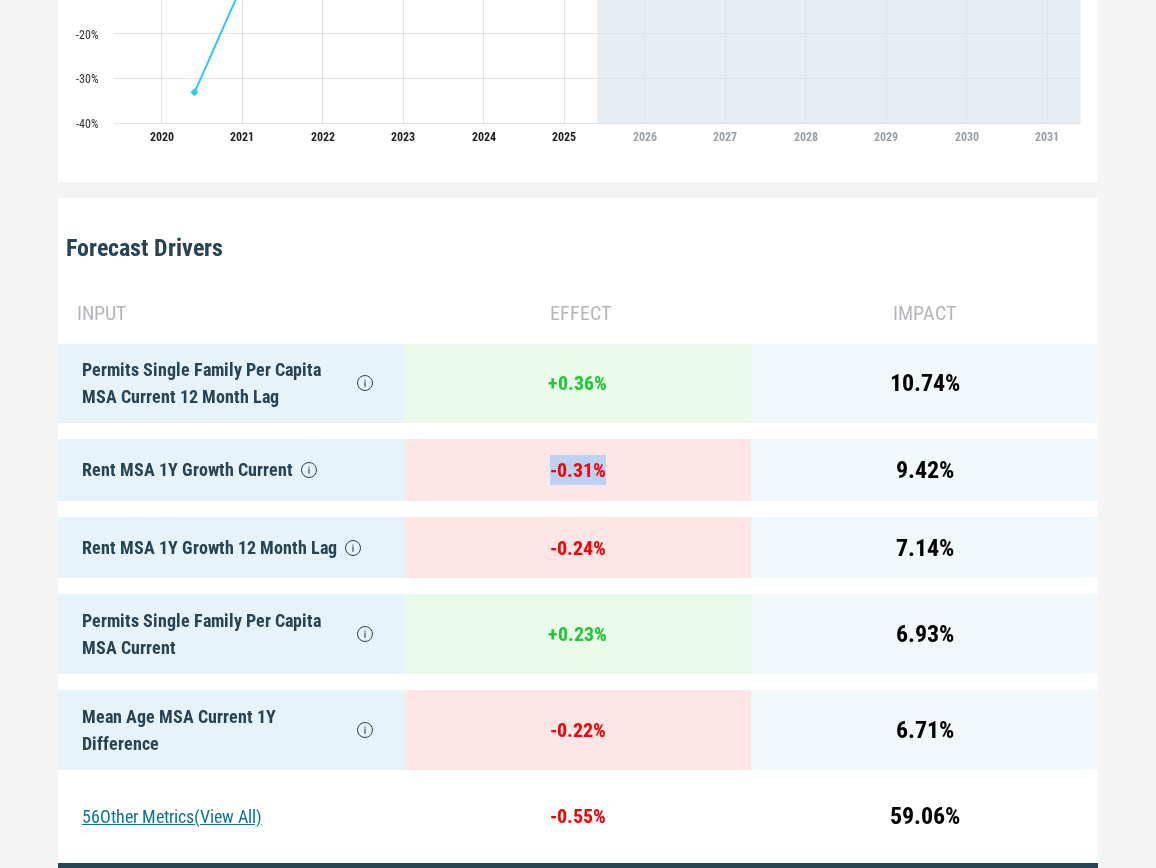 drag, startPoint x: 483, startPoint y: 464, endPoint x: 720, endPoint y: 484, distance: 237.84239 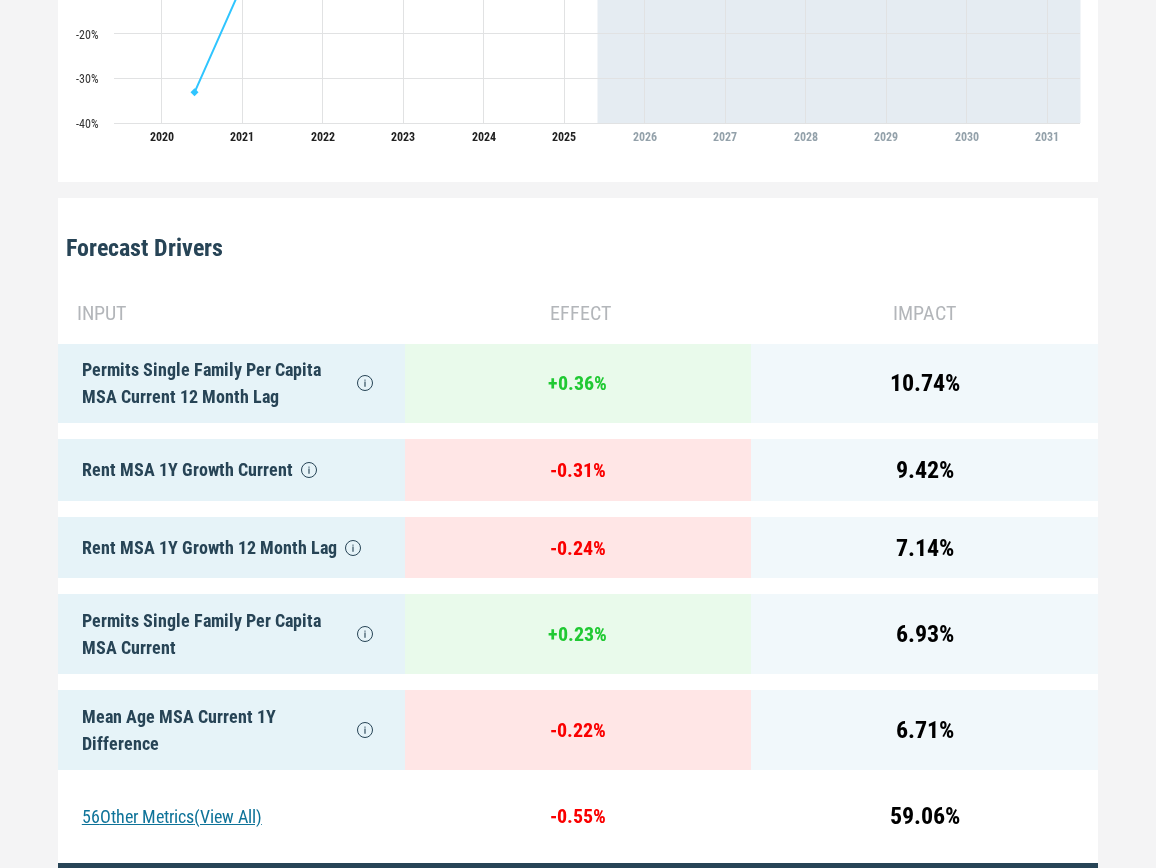 click on "- 0.31 %" at bounding box center [578, 470] 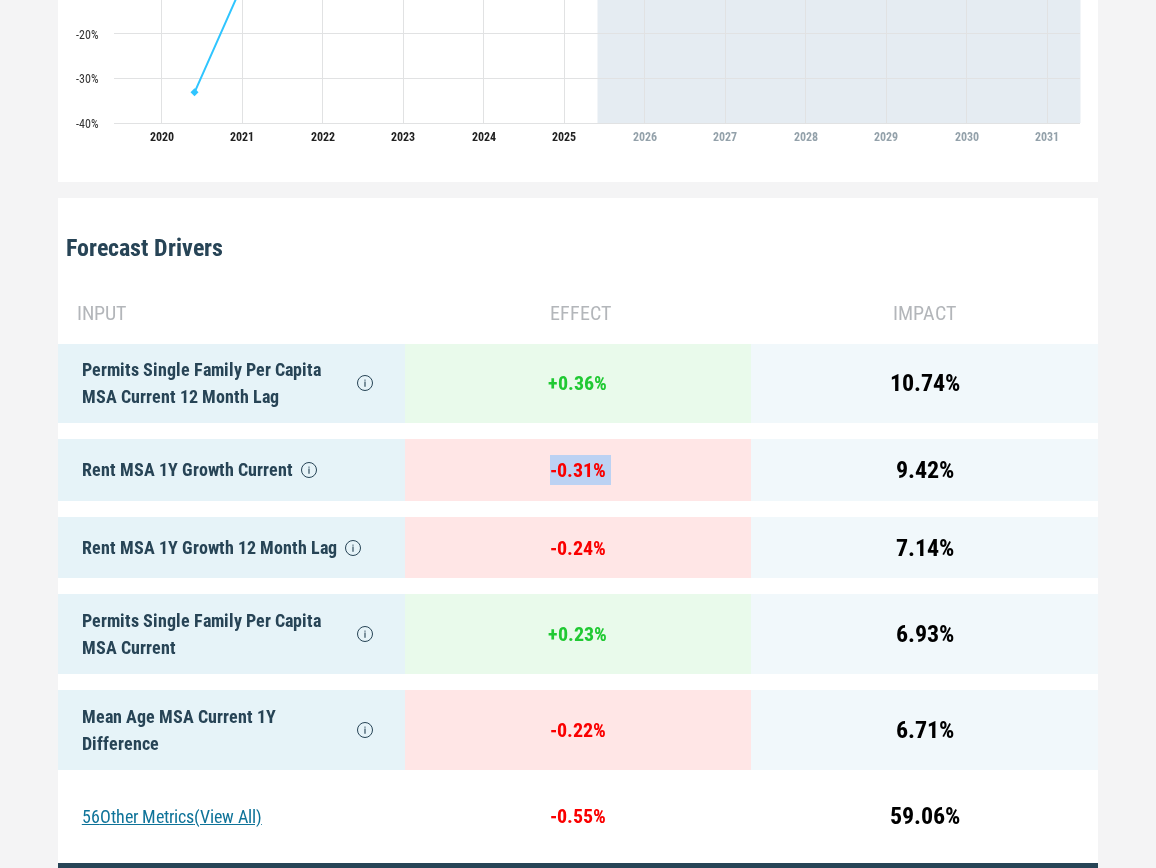 click on "- 0.31 %" at bounding box center (578, 470) 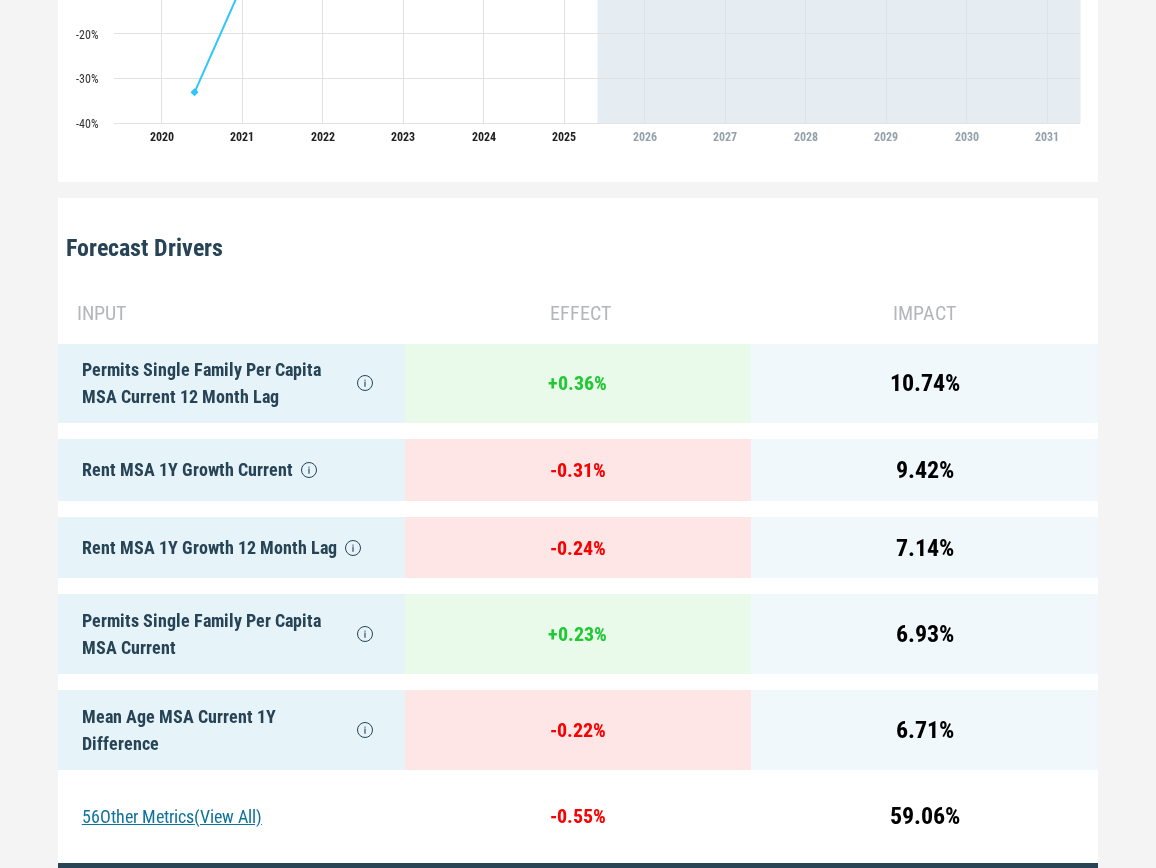 click on "- 0.24 %" at bounding box center [578, 548] 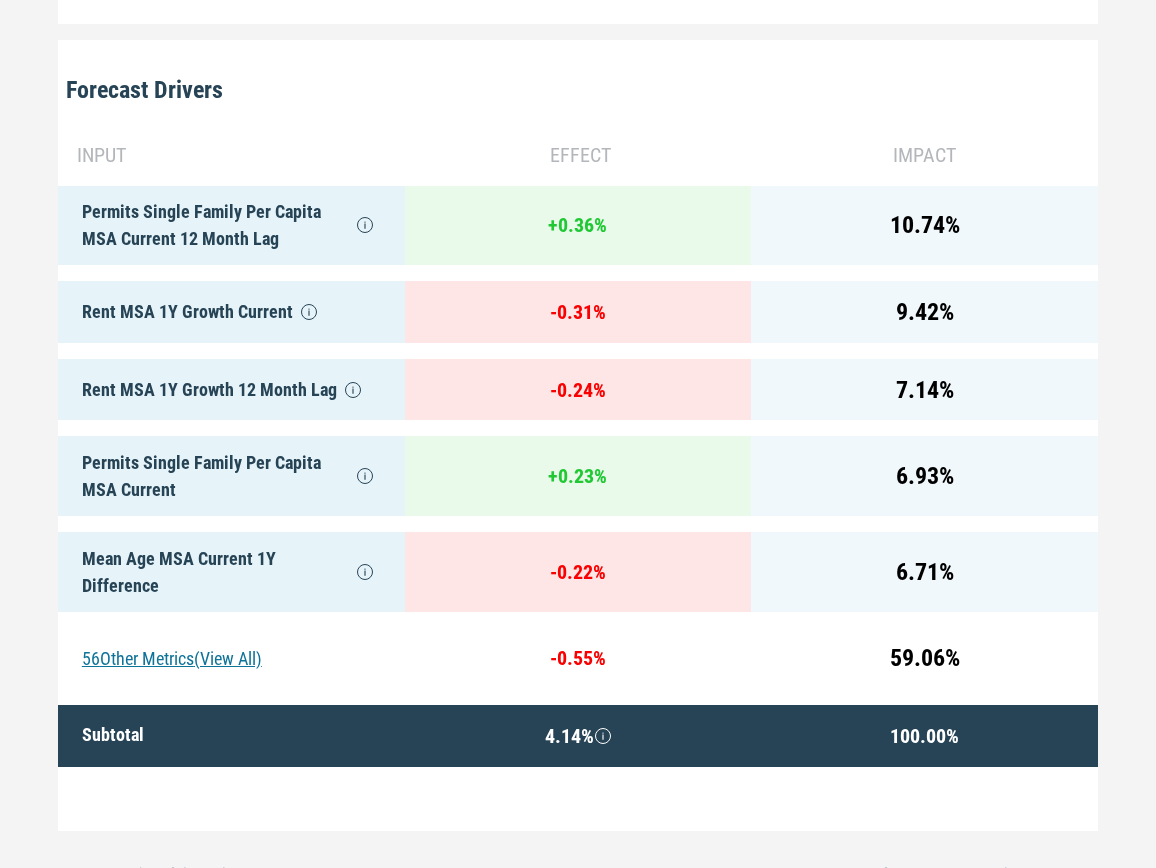 scroll, scrollTop: 1004, scrollLeft: 0, axis: vertical 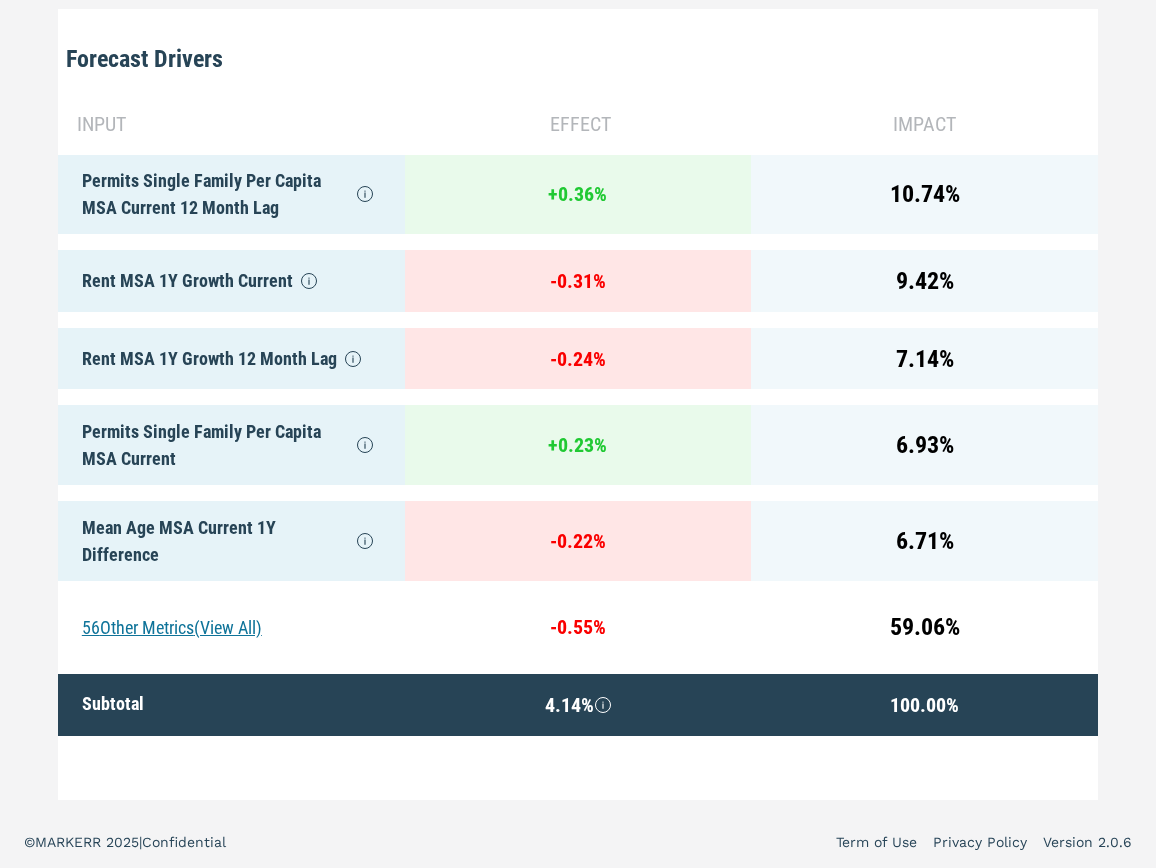 click on "56  Other Metrics  (View All)" at bounding box center [231, 628] 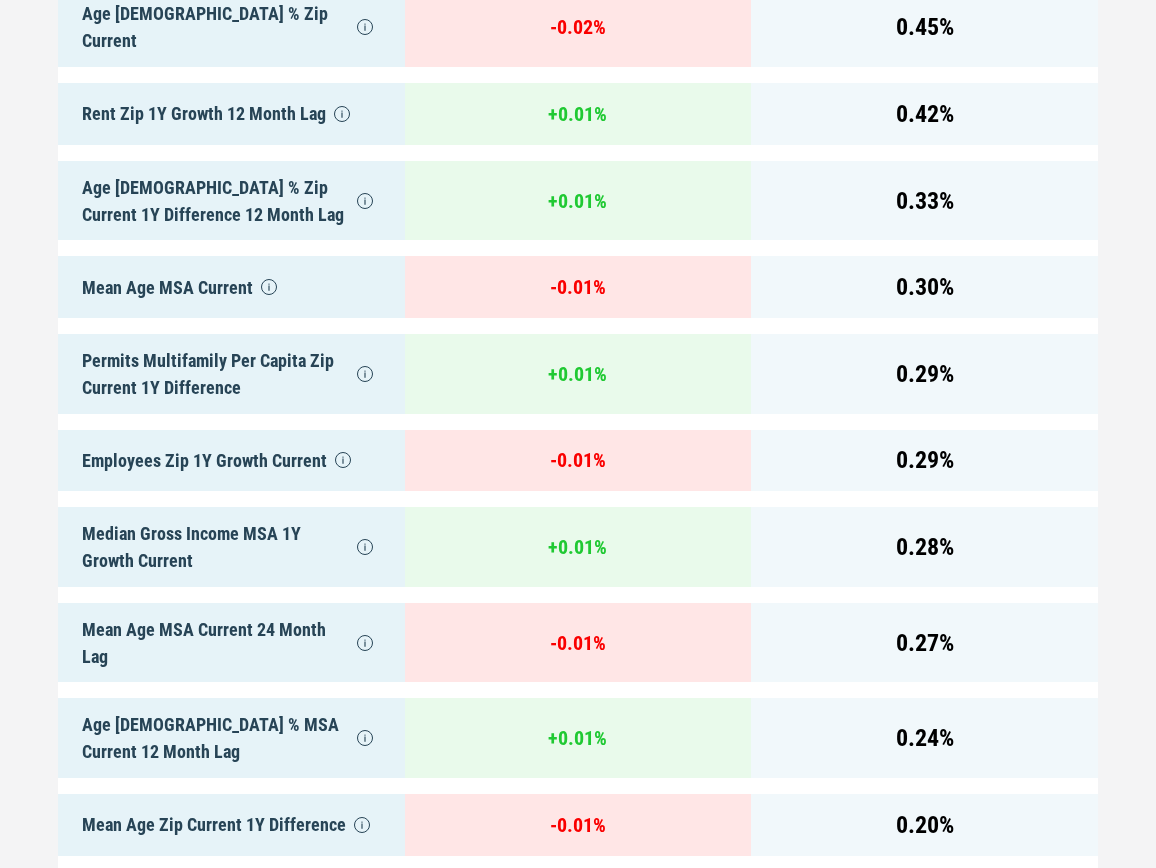 scroll, scrollTop: 4433, scrollLeft: 0, axis: vertical 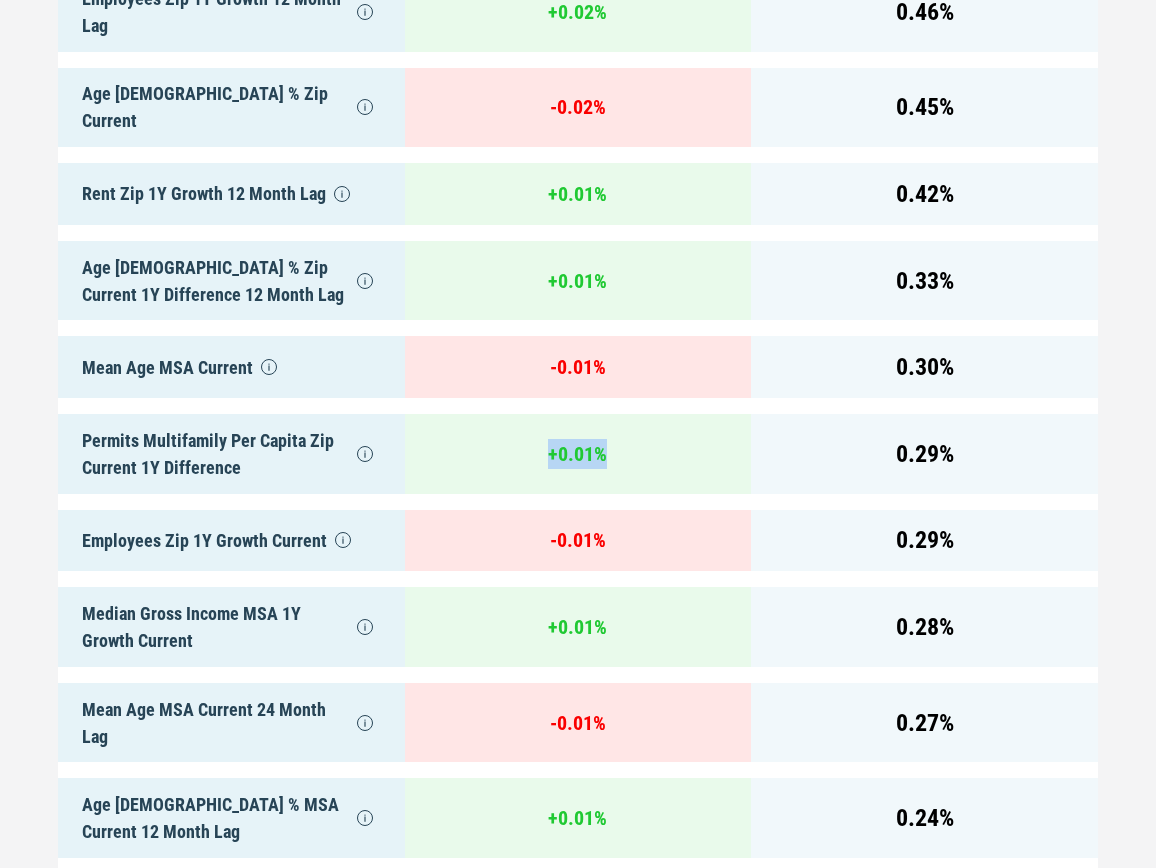 drag, startPoint x: 502, startPoint y: 404, endPoint x: 686, endPoint y: 467, distance: 194.4865 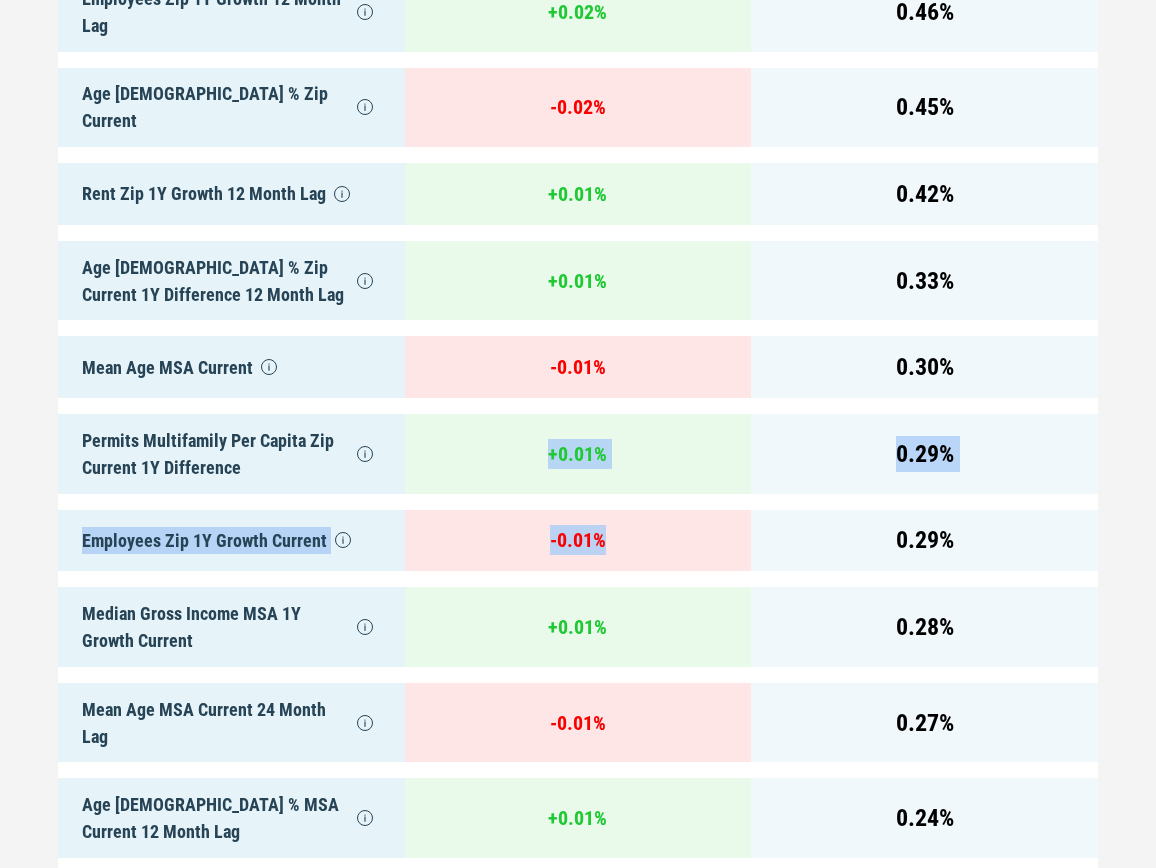 click on "input effect impact Permits Single Family Per Capita MSA Current 12 Month Lag + 0.36 % 10.74 % Rent MSA 1Y Growth Current - 0.31 % 9.42 % Rent MSA 1Y Growth 12 Month Lag - 0.24 % 7.14 % Permits Single Family Per Capita MSA Current + 0.23 % 6.93 % Mean Age MSA Current 1Y Difference - 0.22 % 6.71 % Collapse  56  Other Metrics - 0.55 % 59.06 % Mean Age MSA Current 1Y Difference 12 Month Lag - 0.20 % 5.91 % Employees MSA 1Y Growth Current - 0.16 % 4.71 % Population MSA 1Y Growth 1Y Difference - 0.15 % 4.61 % Median Gross Income Zip 1Y Growth 12 Month Lag - 0.15 % 4.46 % Home Prices MSA 1Y Growth Current - 0.12 % 3.75 % Population MSA 1Y Growth Current + 0.12 % 3.58 % Permits Multifamily Per Capita MSA Current 12 Month Lag - 0.10 % 3.03 % Rent Zip 1Y Growth Current + 0.09 % 2.64 % Age 25-34 % Zip Current 24 Month Lag - 0.07 % 2.08 % Housing Rooms Zip Current + 0.07 % 2.00 % Employees MSA 1Y Growth 1Y Difference + 0.06 % 1.88 % Permits Multifamily Per Capita MSA Current - 0.06 % 1.71 % - 0.05 % 1.45 % + 0.04 % 1.34" at bounding box center [578, -456] 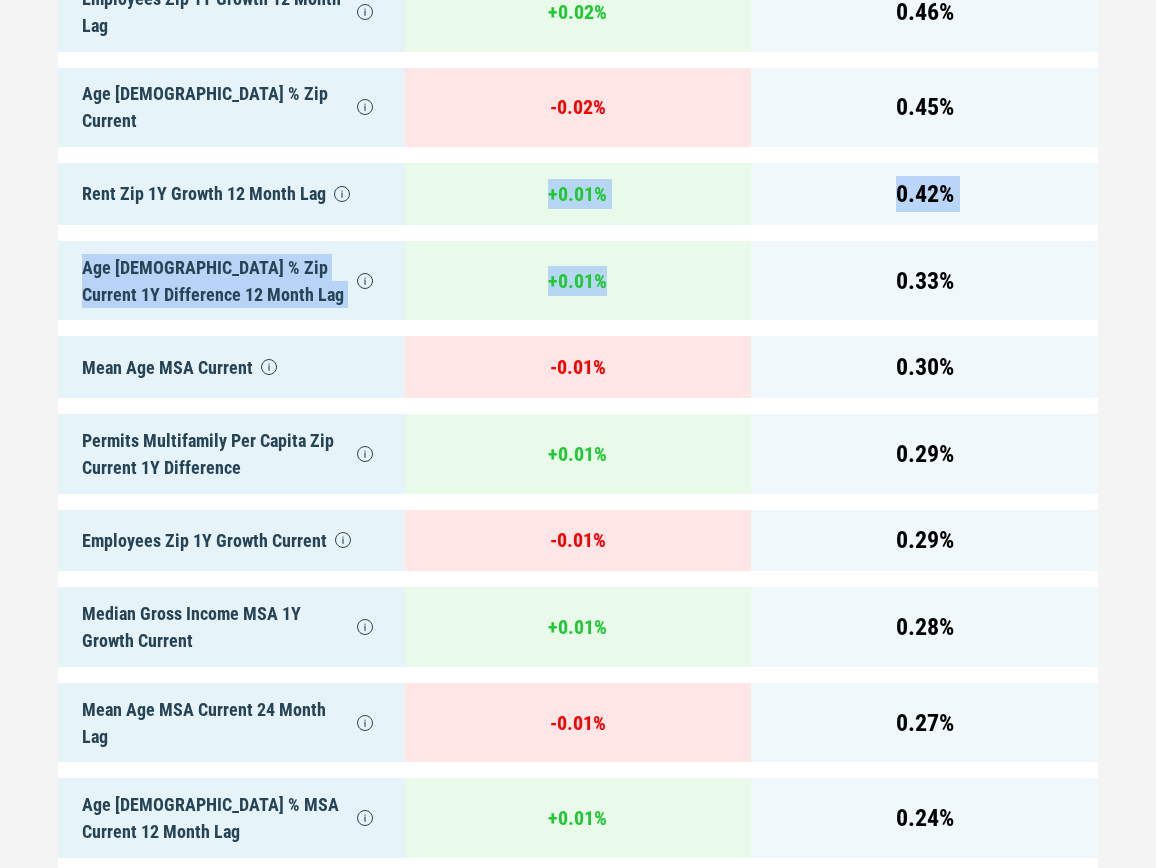 drag, startPoint x: 537, startPoint y: 187, endPoint x: 670, endPoint y: 253, distance: 148.47559 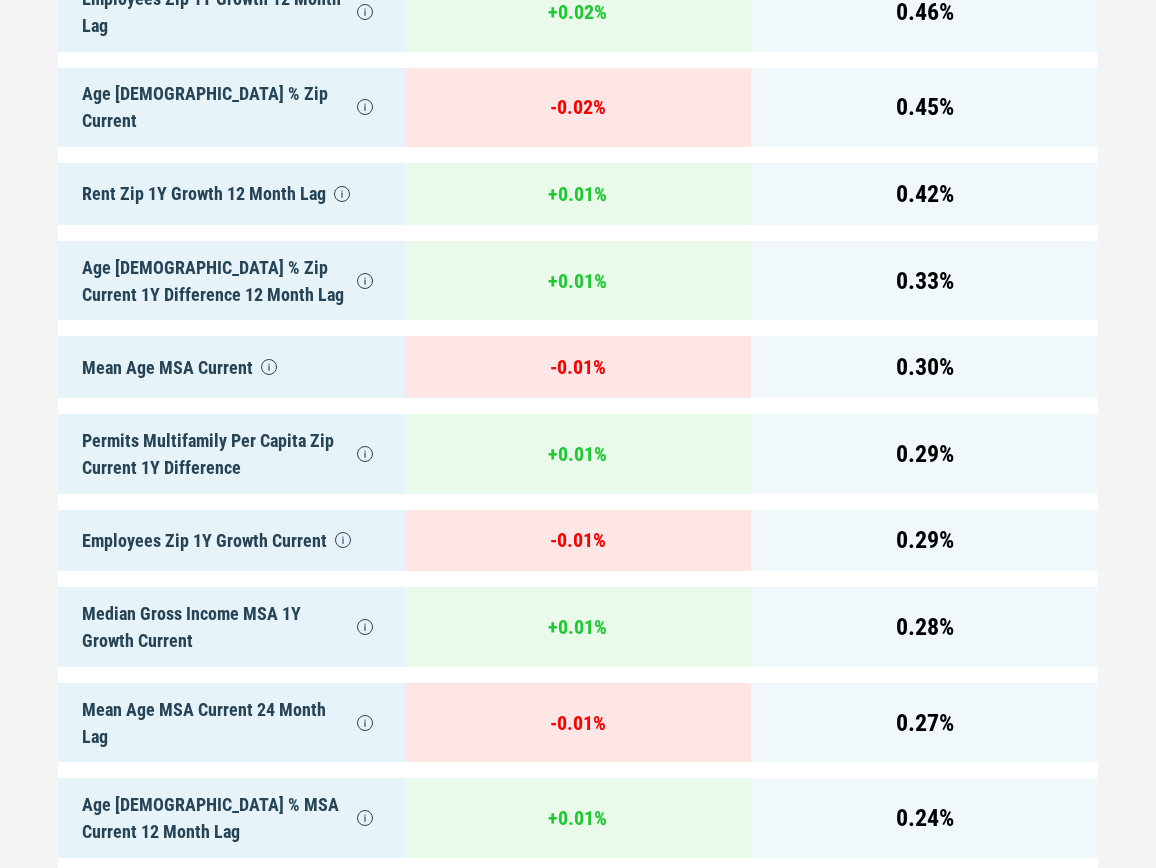 click on "+ 0.01 %" at bounding box center (578, 281) 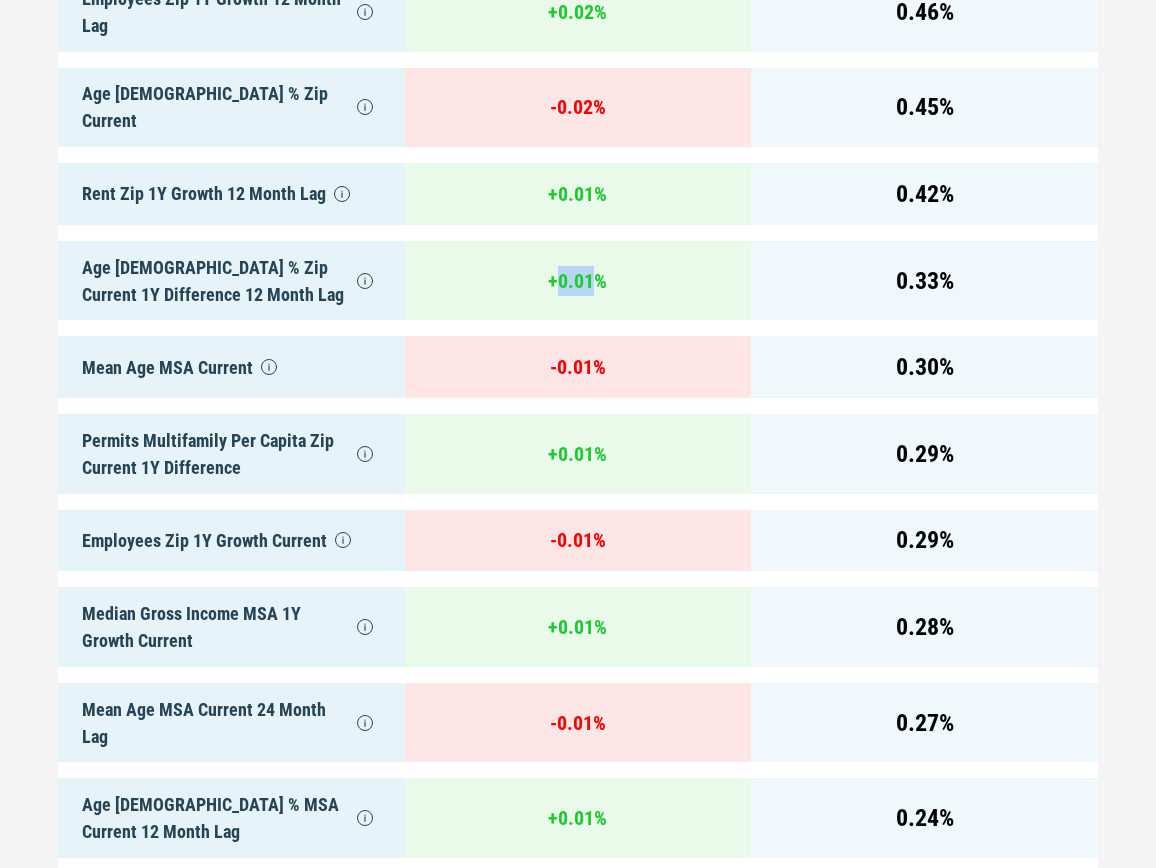 click on "+ 0.01 %" at bounding box center [578, 281] 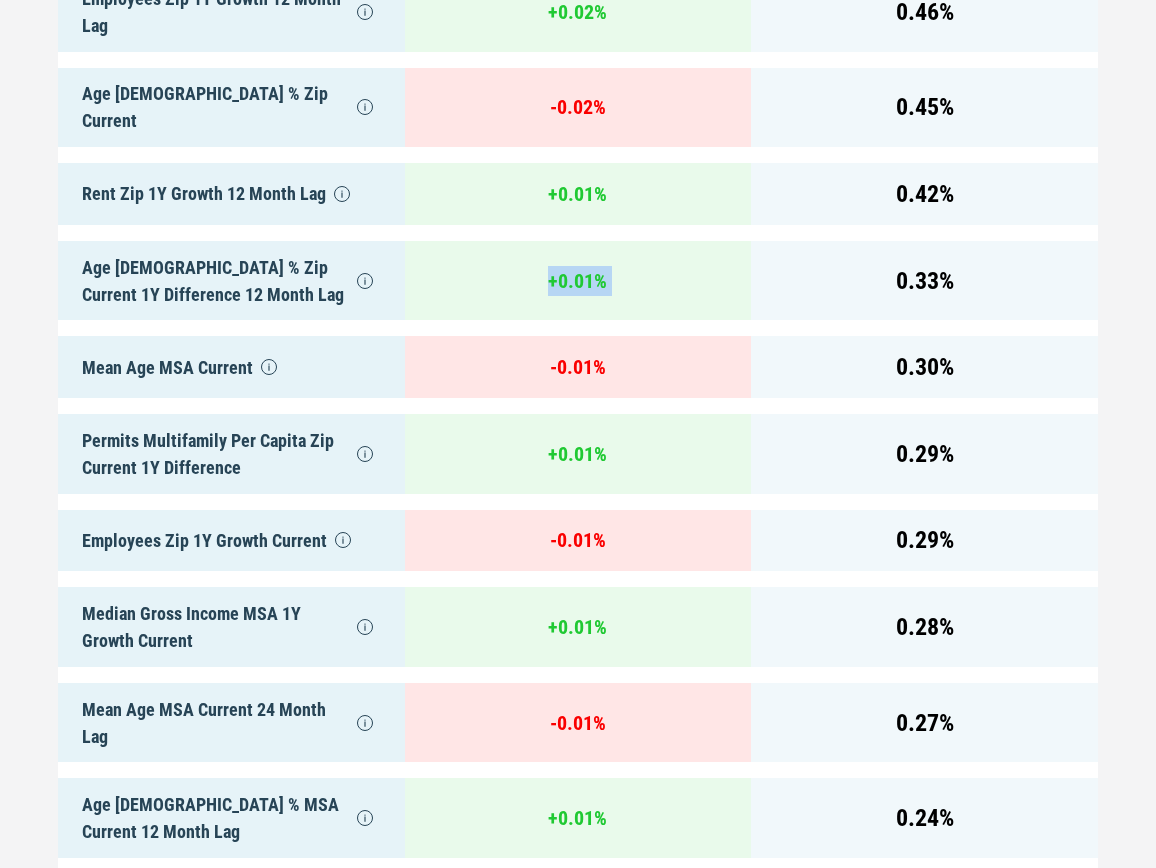 click on "+ 0.01 %" at bounding box center (578, 281) 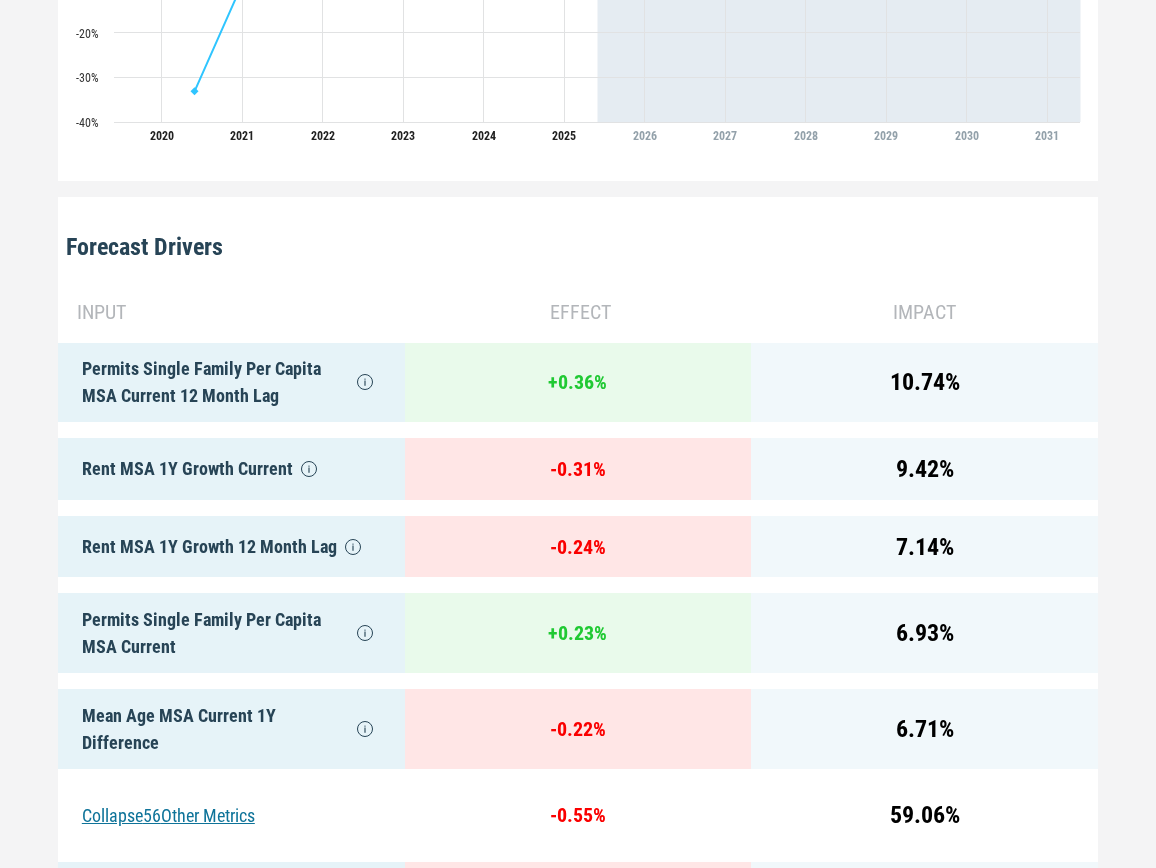 scroll, scrollTop: 800, scrollLeft: 0, axis: vertical 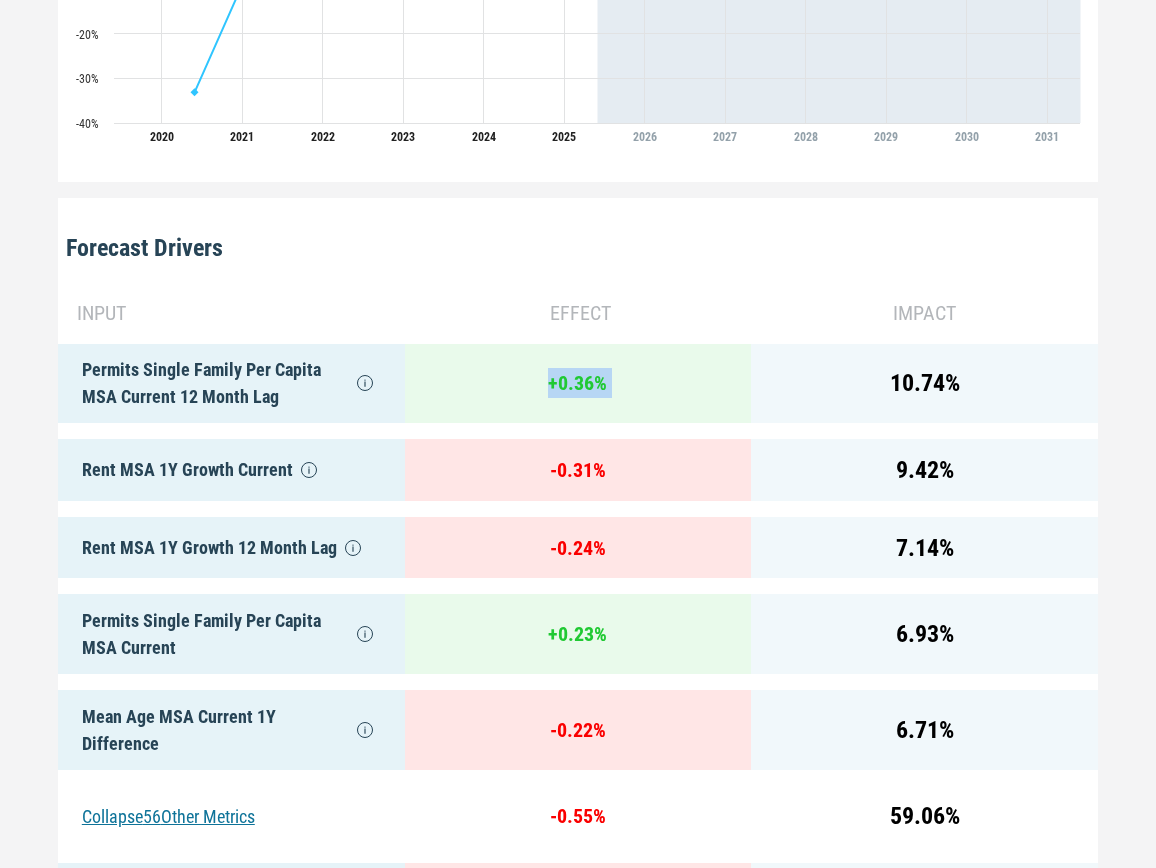 drag, startPoint x: 530, startPoint y: 378, endPoint x: 846, endPoint y: 419, distance: 318.6487 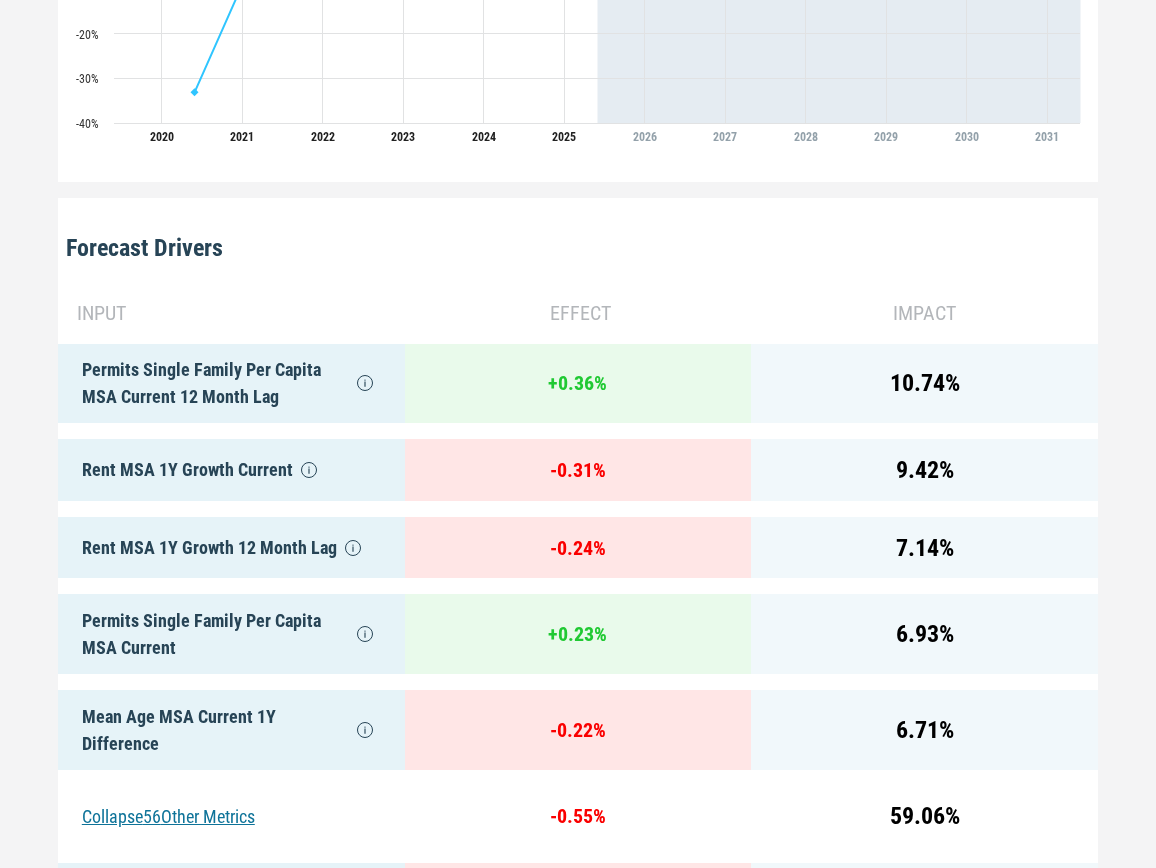 click on "+ 0.36 %" at bounding box center (578, 384) 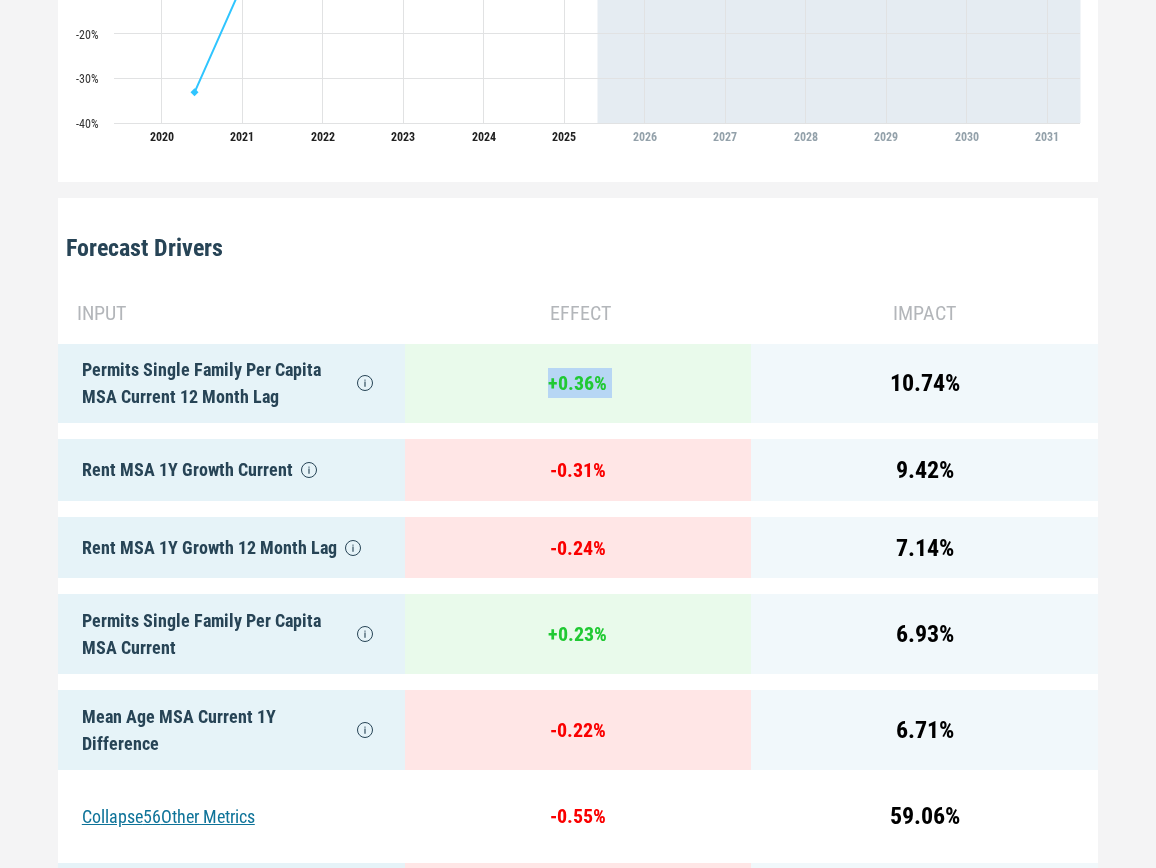 click on "+ 0.36 %" at bounding box center [578, 384] 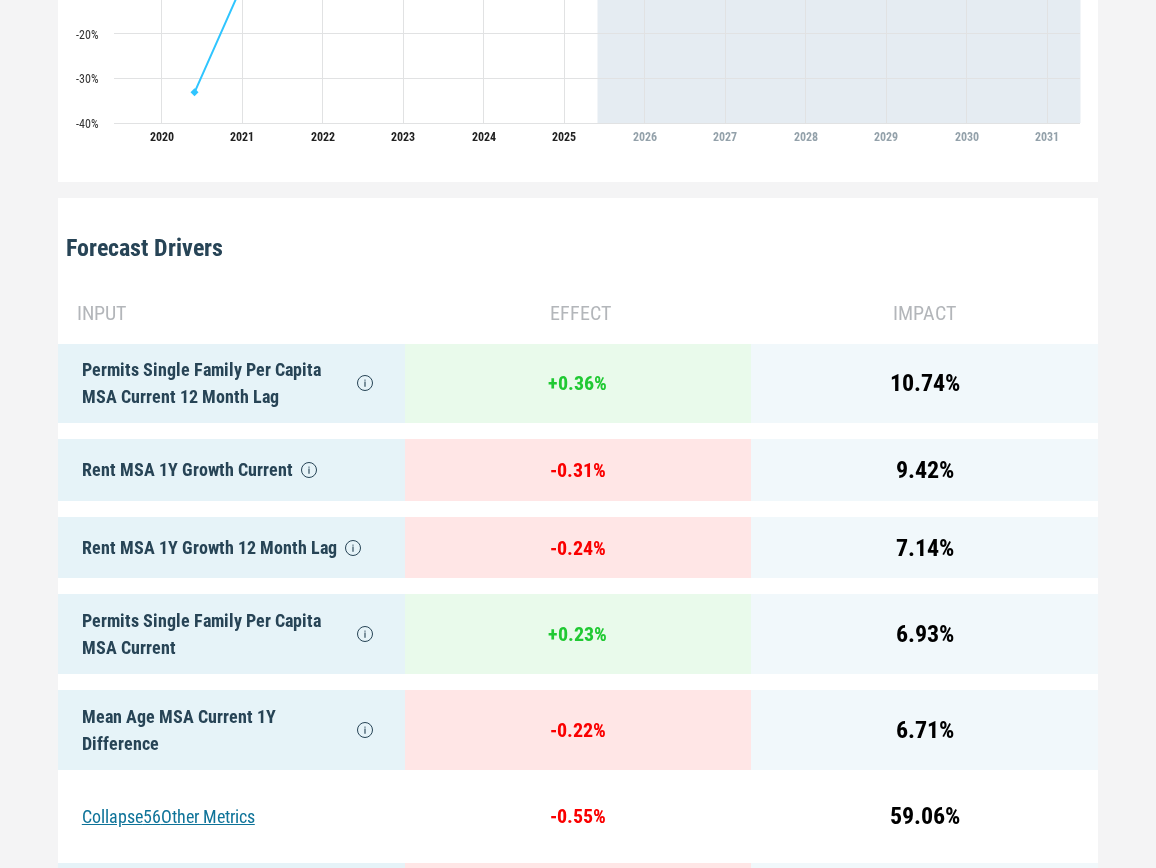 click on "+ 0.36 %" at bounding box center [578, 384] 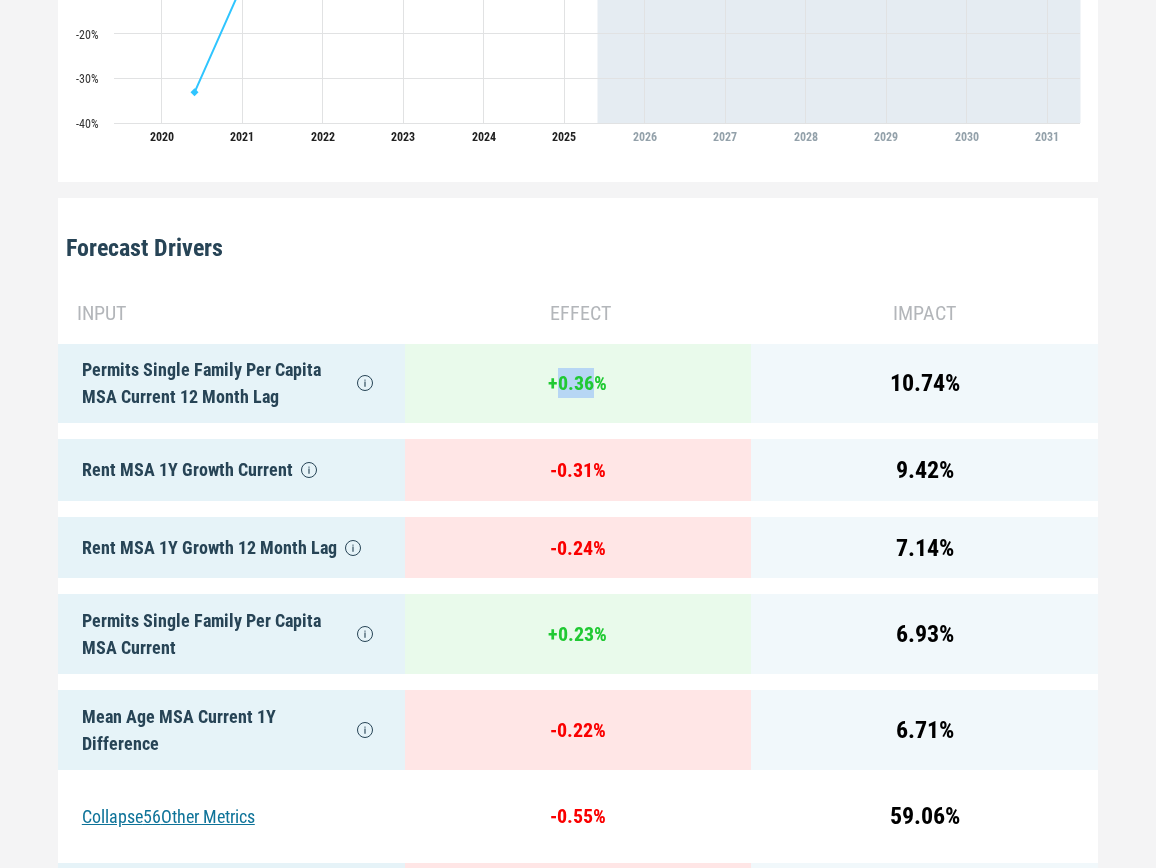 click on "+ 0.36 %" at bounding box center (578, 384) 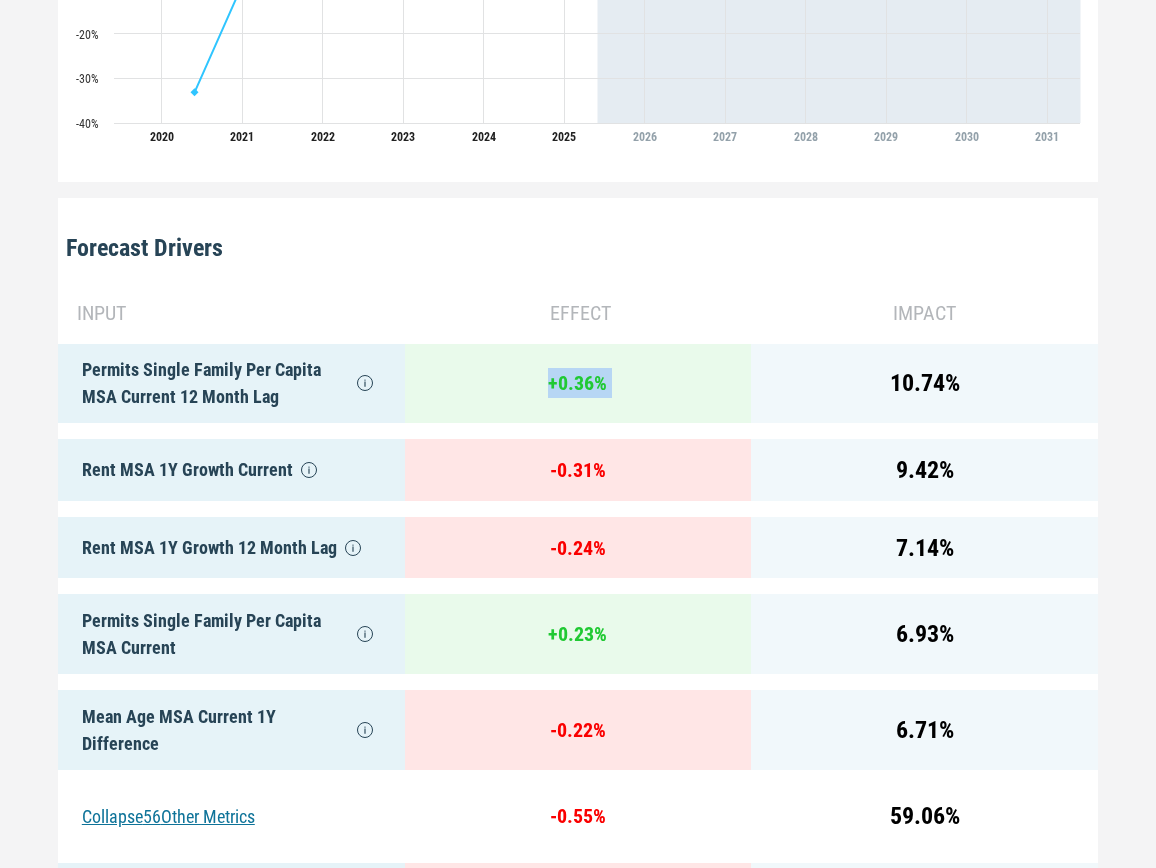click on "+ 0.36 %" at bounding box center [578, 384] 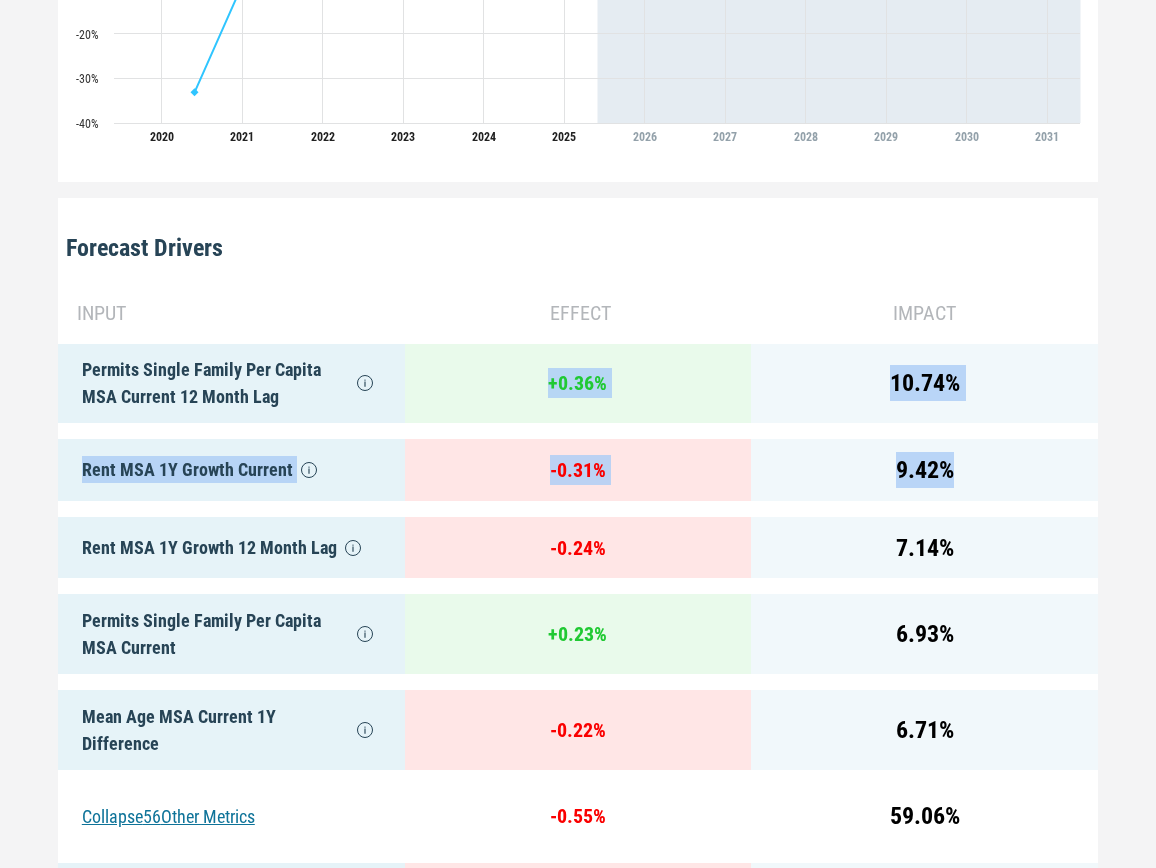 drag, startPoint x: 519, startPoint y: 350, endPoint x: 958, endPoint y: 431, distance: 446.41013 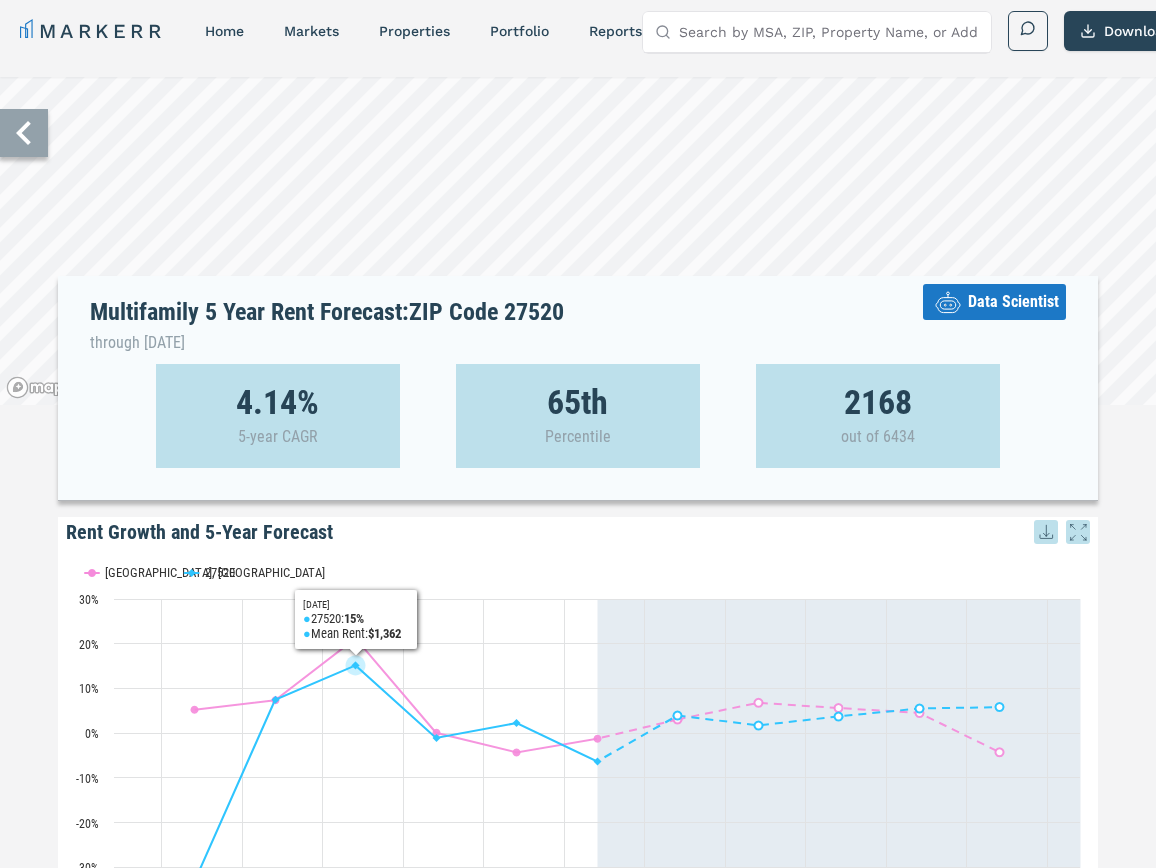 scroll, scrollTop: 0, scrollLeft: 0, axis: both 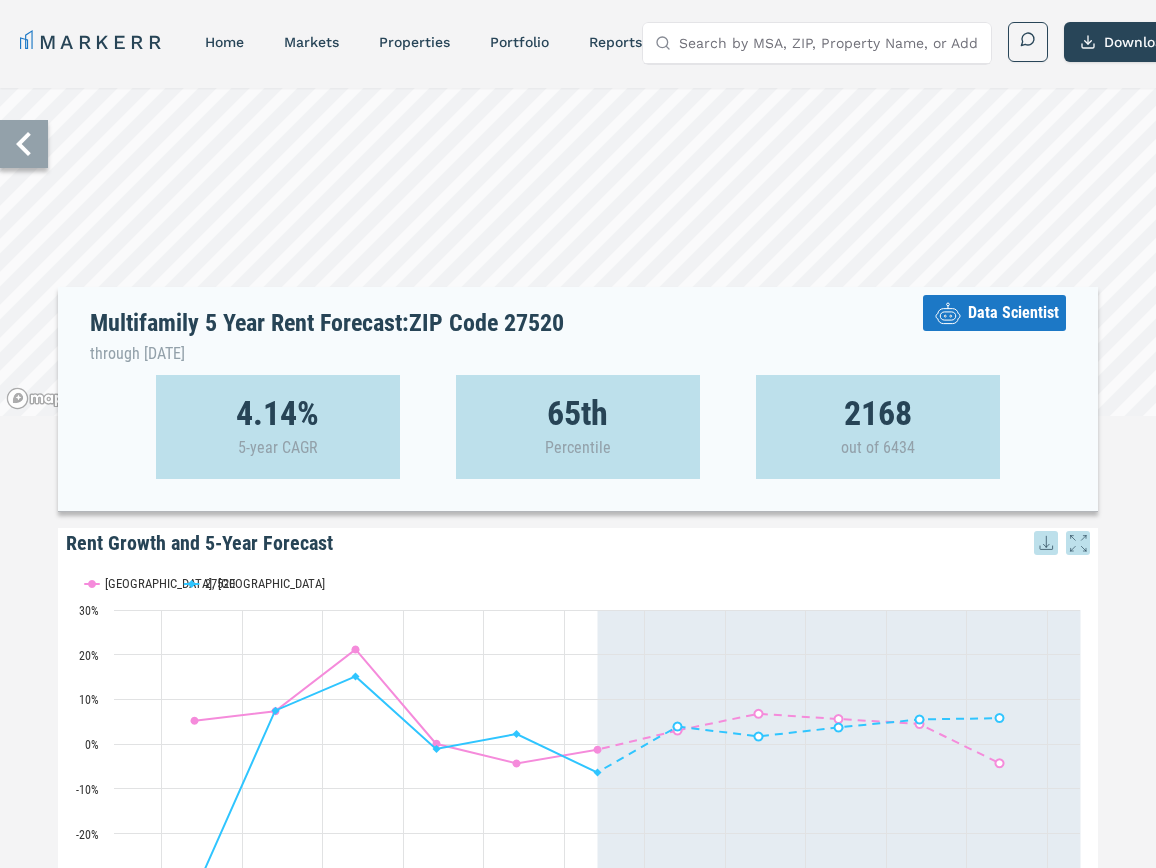 click on "Data Scientist" at bounding box center [1013, 313] 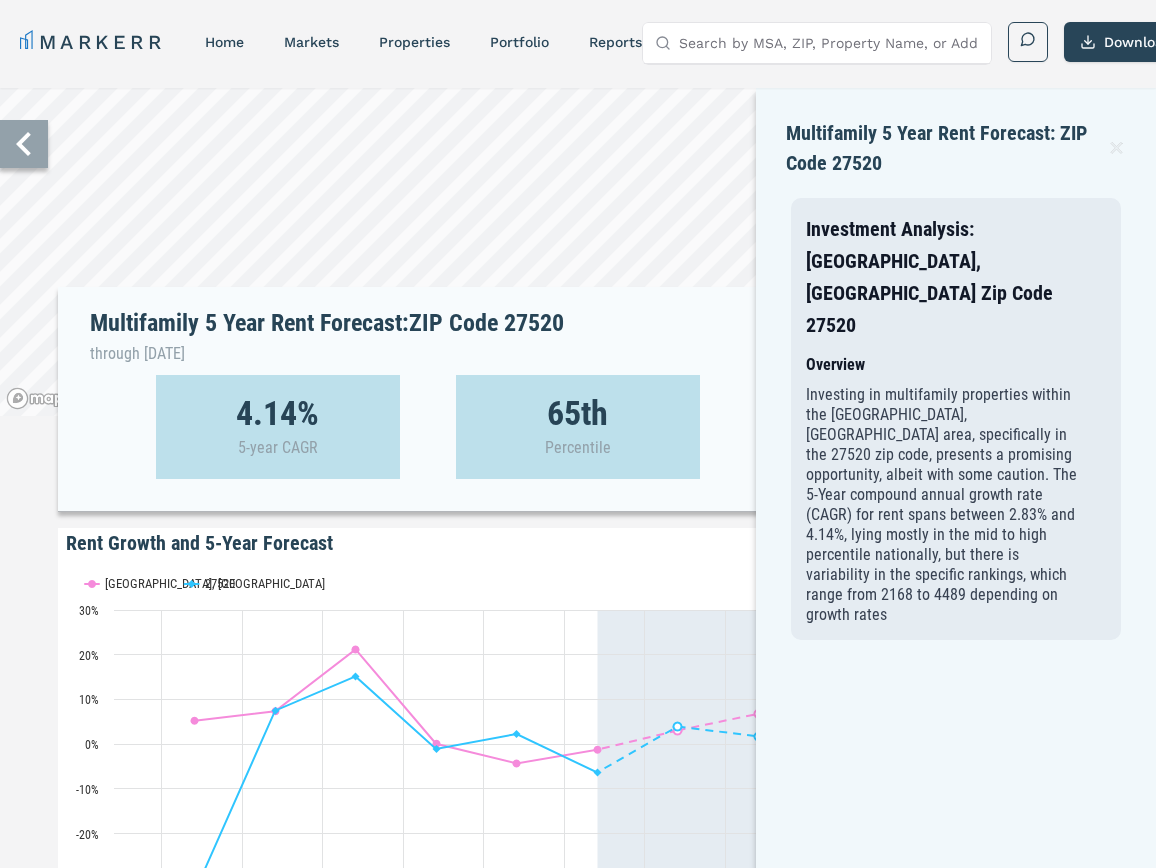 click 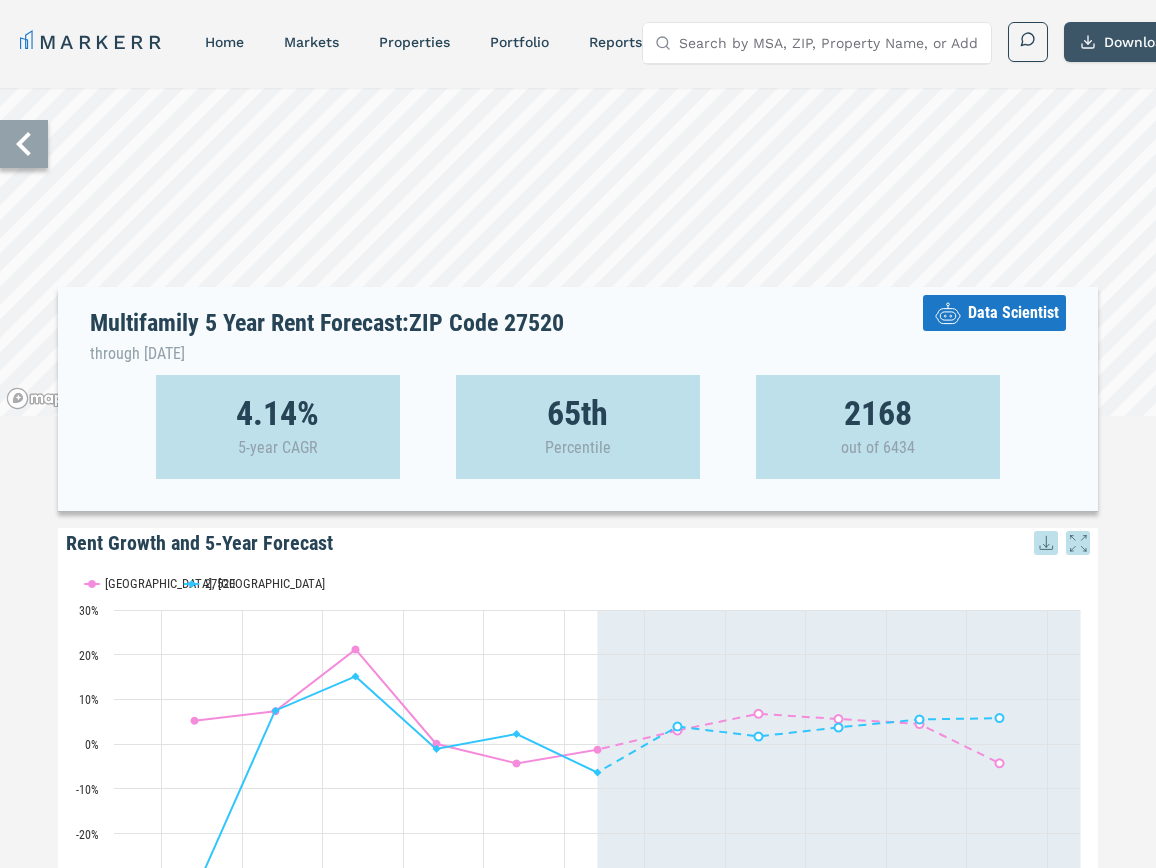click on "Download" at bounding box center (1126, 42) 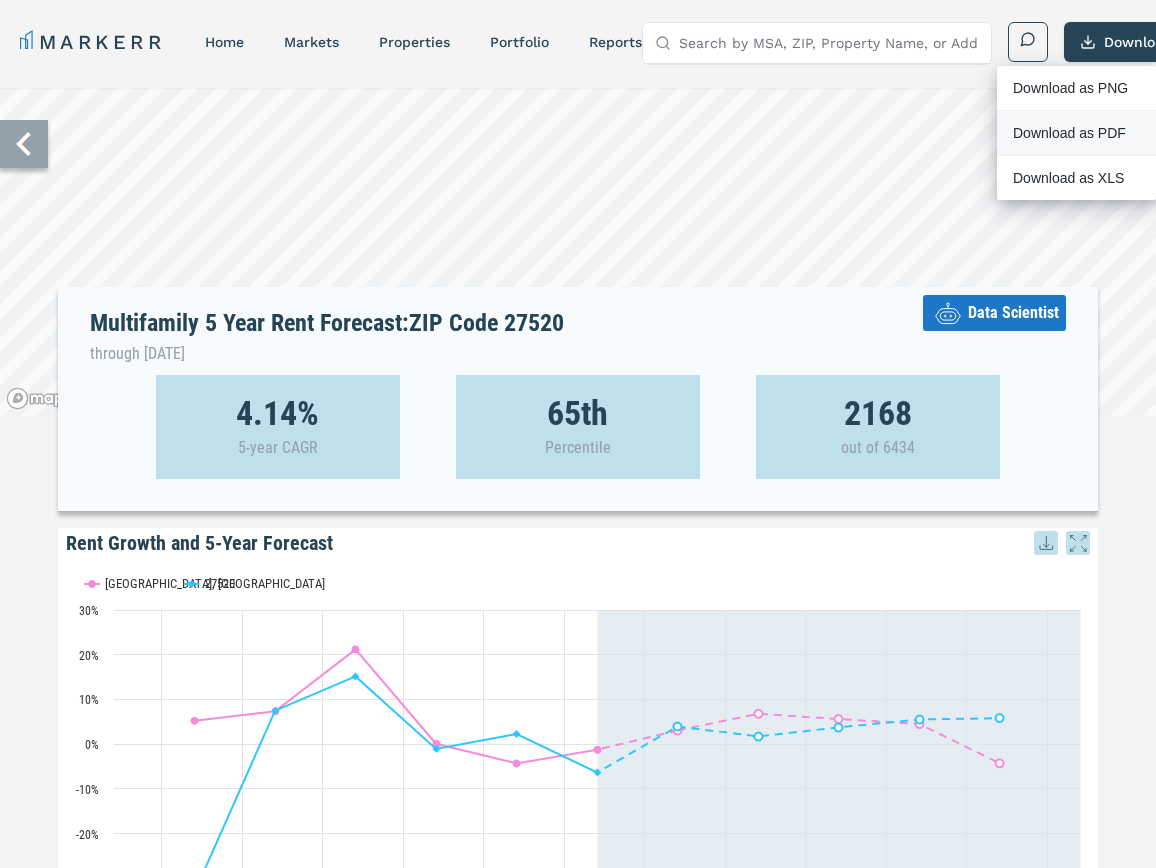 click on "Download as PDF" at bounding box center (1070, 133) 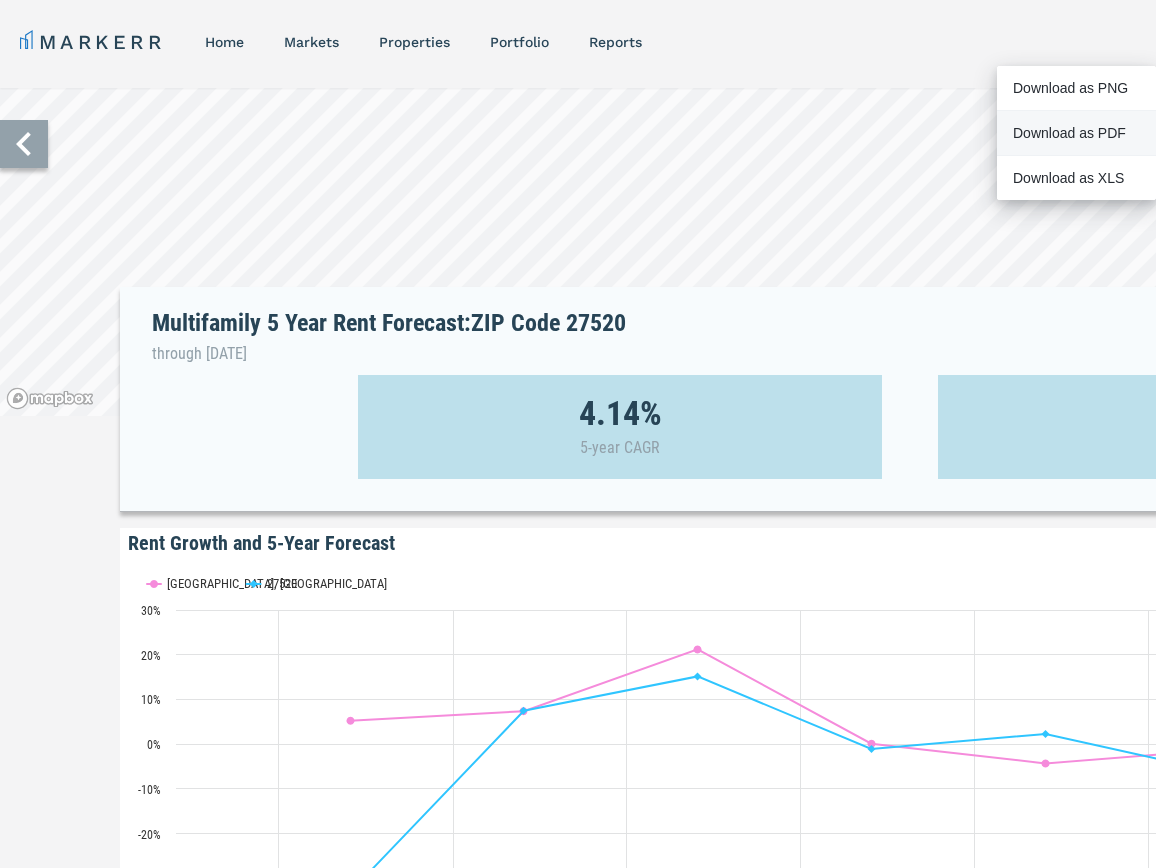 click on "Download as PDF" at bounding box center (1070, 133) 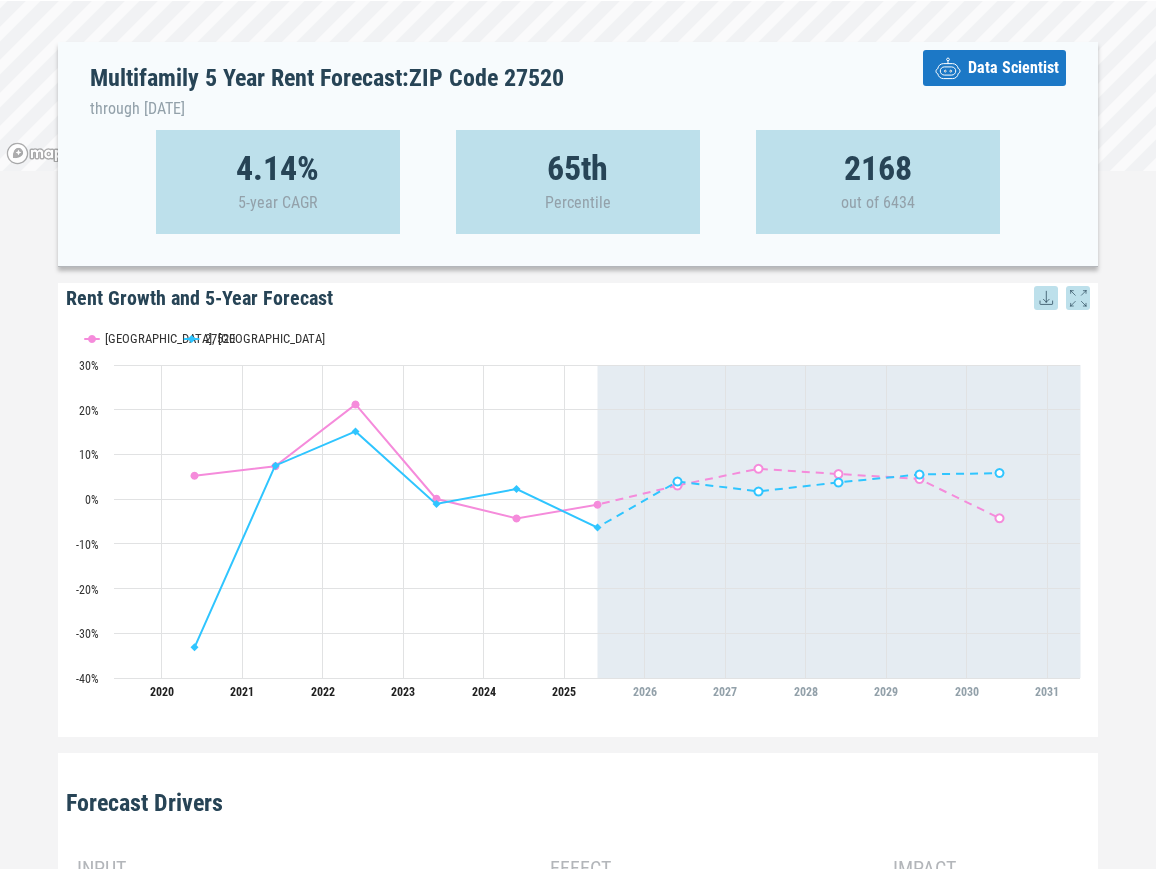 scroll, scrollTop: 0, scrollLeft: 0, axis: both 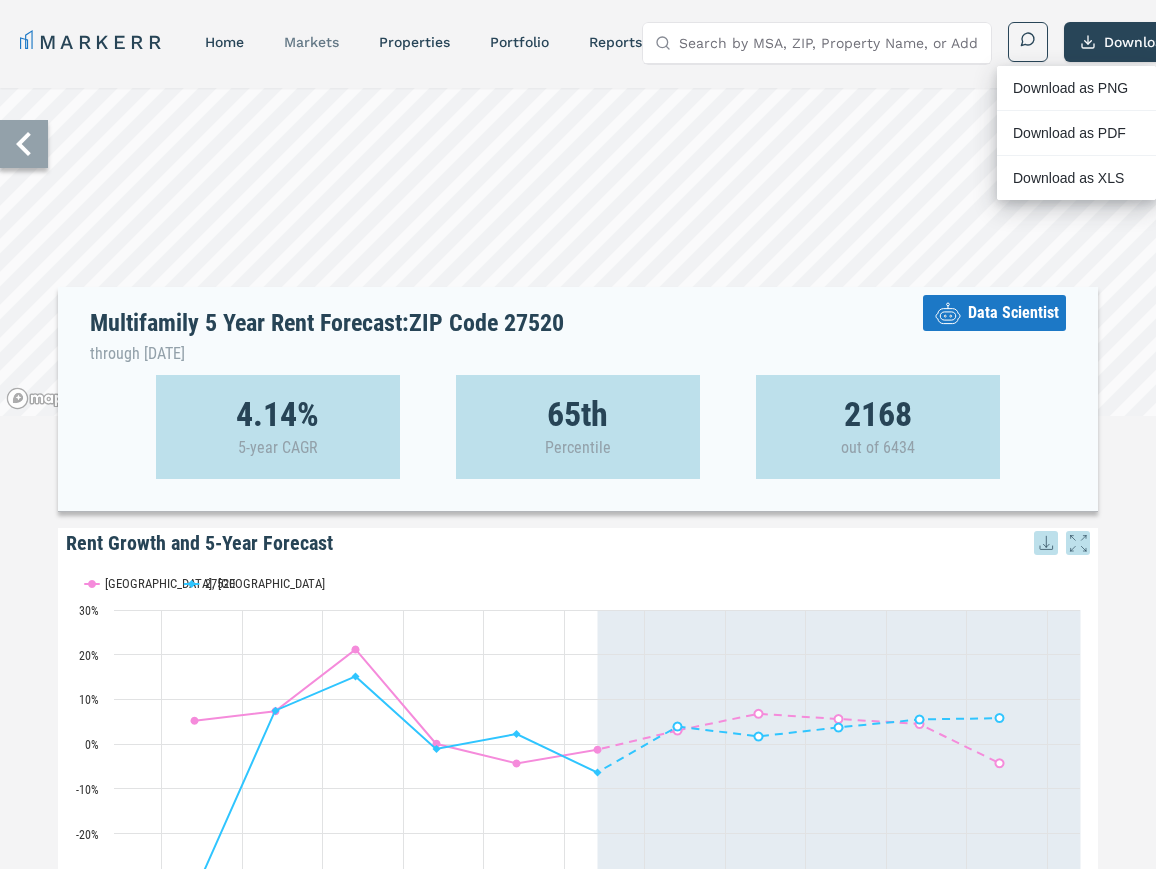 click on "markets" at bounding box center (311, 42) 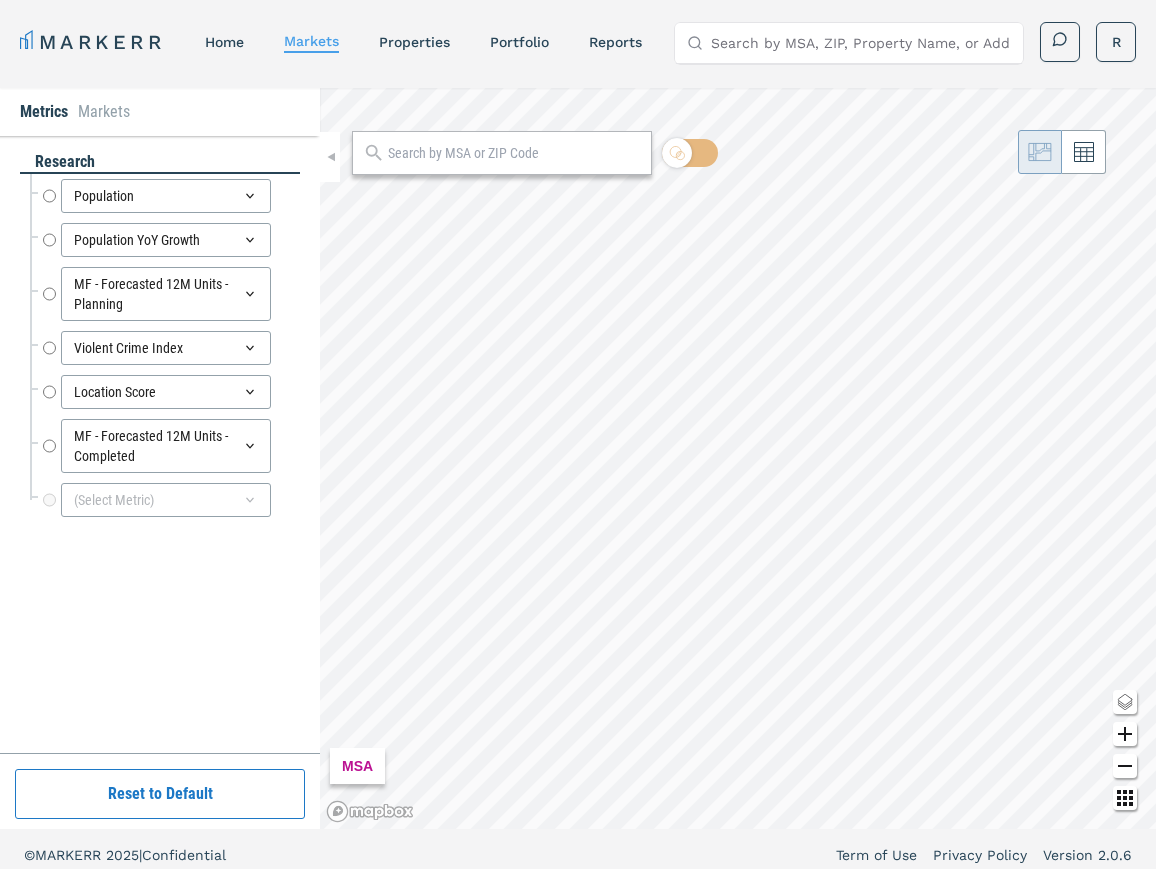 radio on "true" 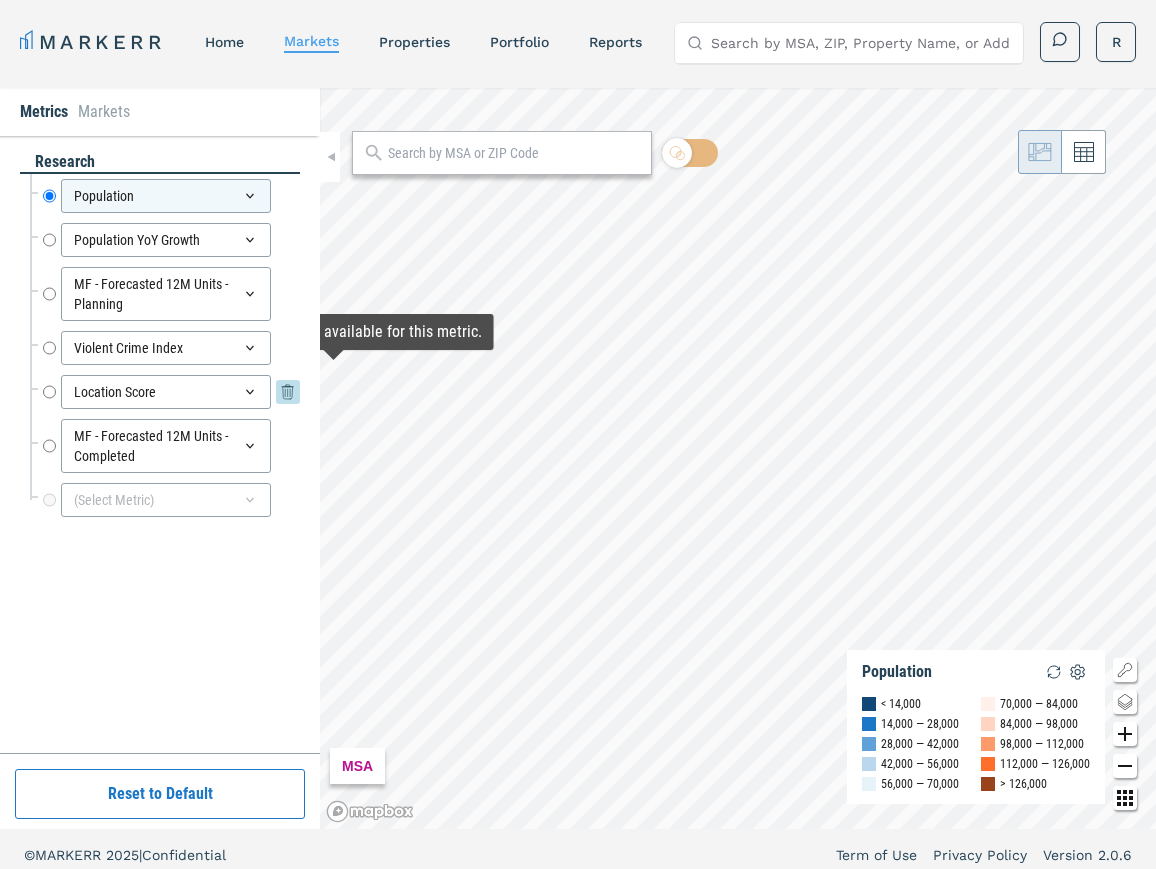click on "Location Score" at bounding box center (166, 392) 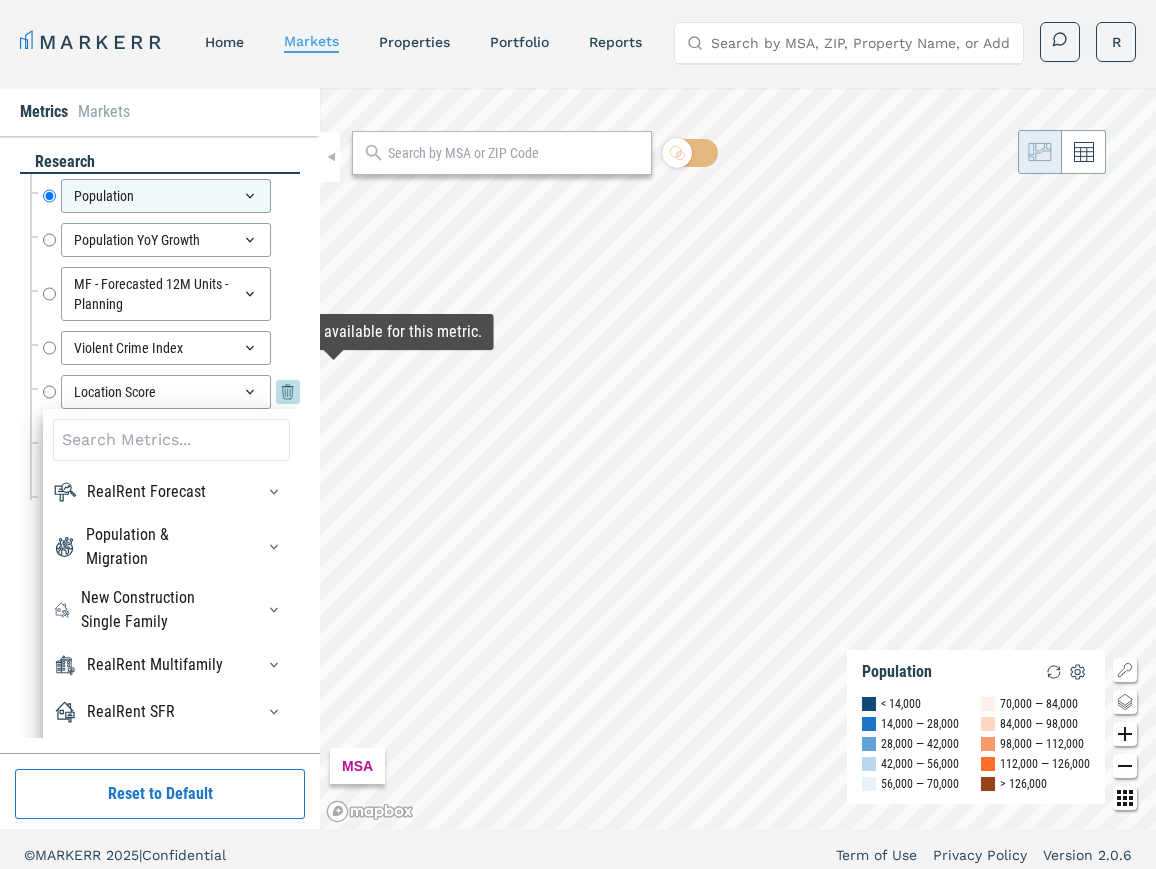 click on "Location Score" at bounding box center (166, 392) 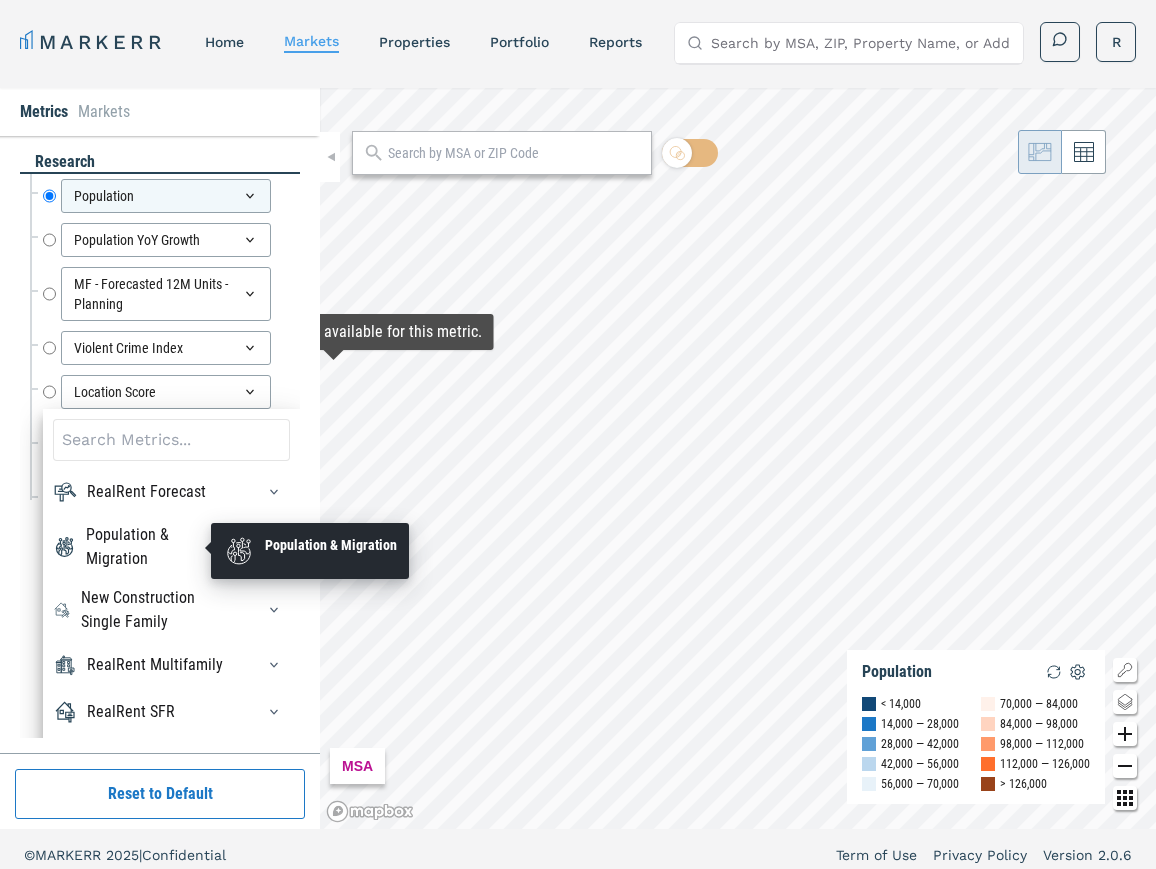 click on "Population & Migration" at bounding box center [158, 547] 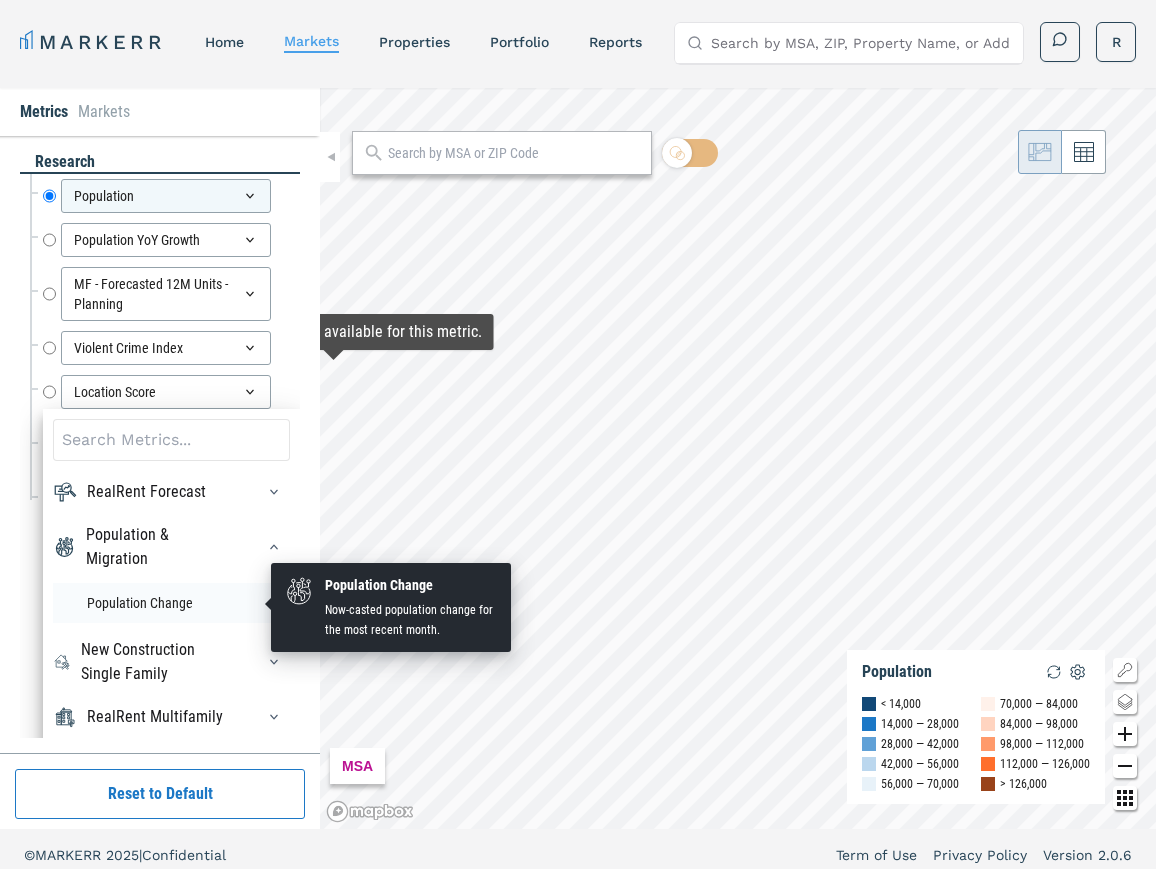 click on "Population Change" at bounding box center [171, 603] 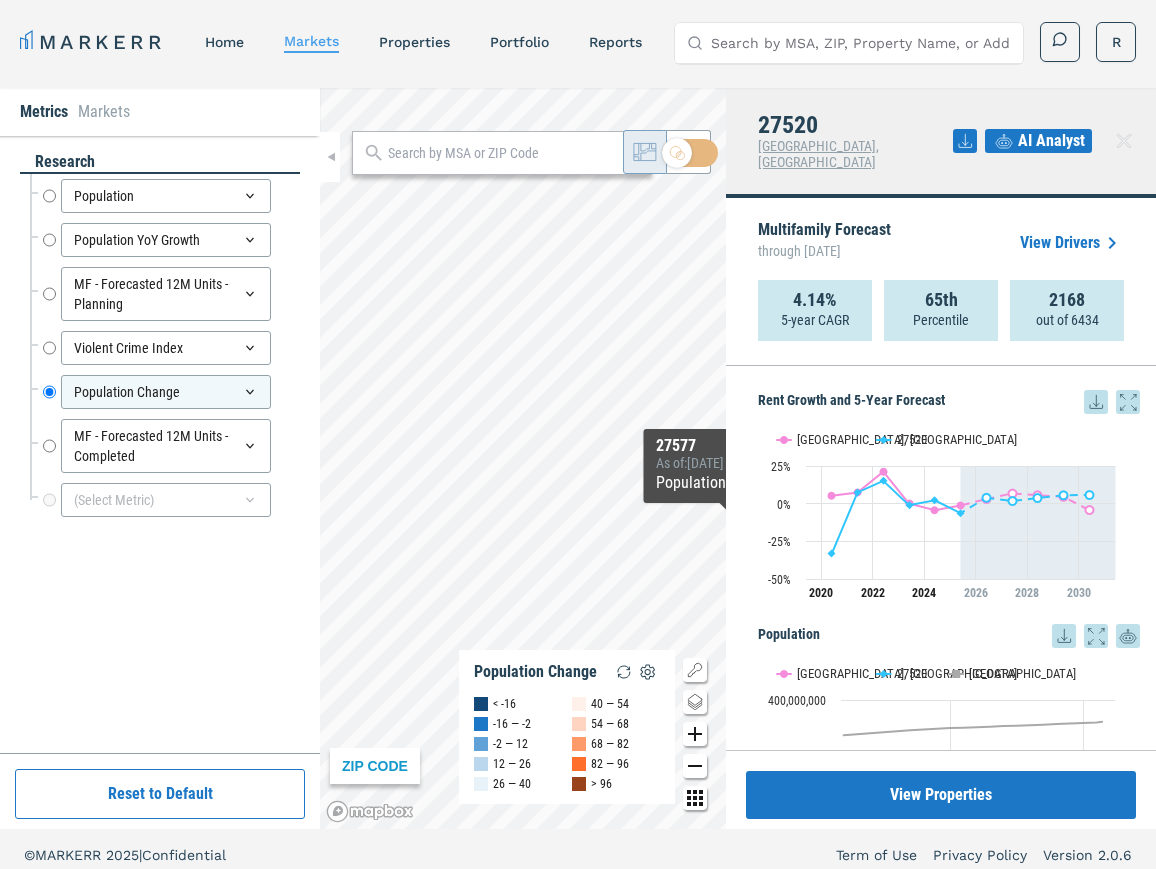 click 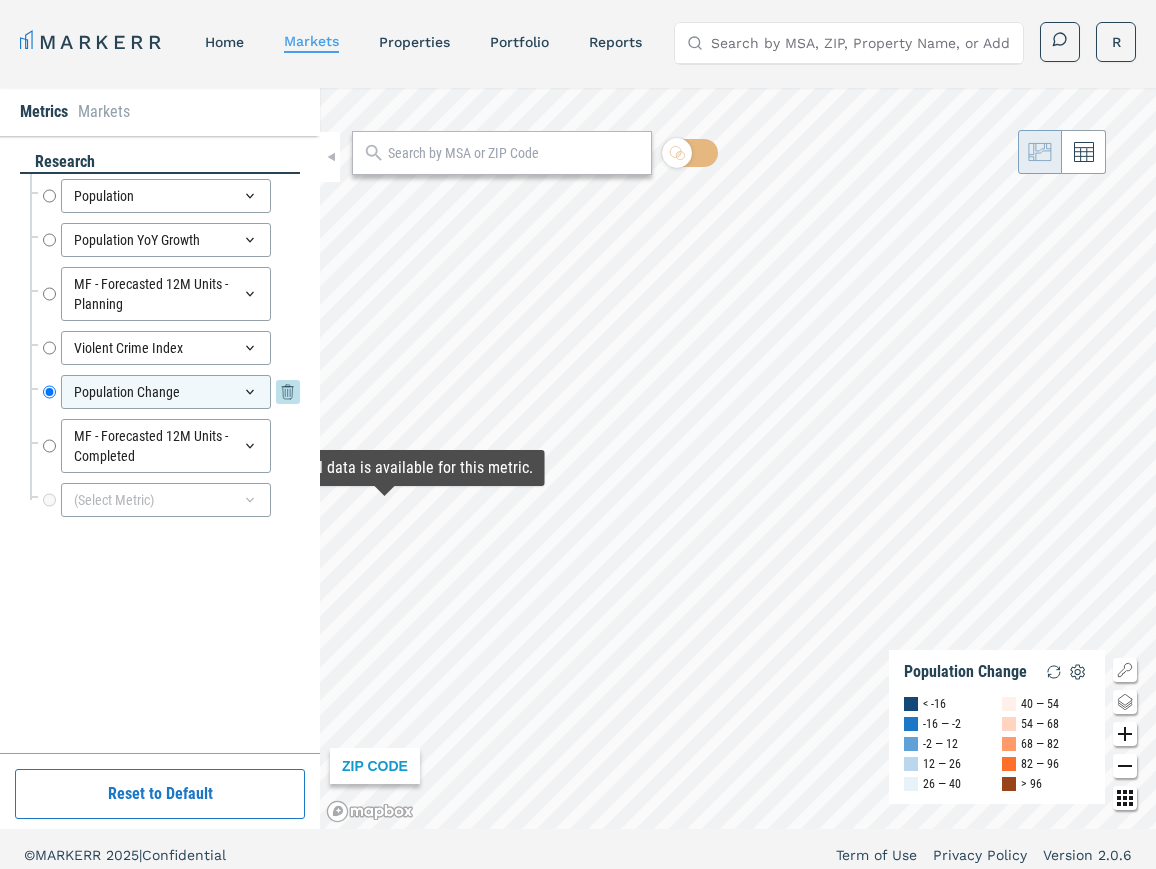 click on "Population Change" at bounding box center (166, 392) 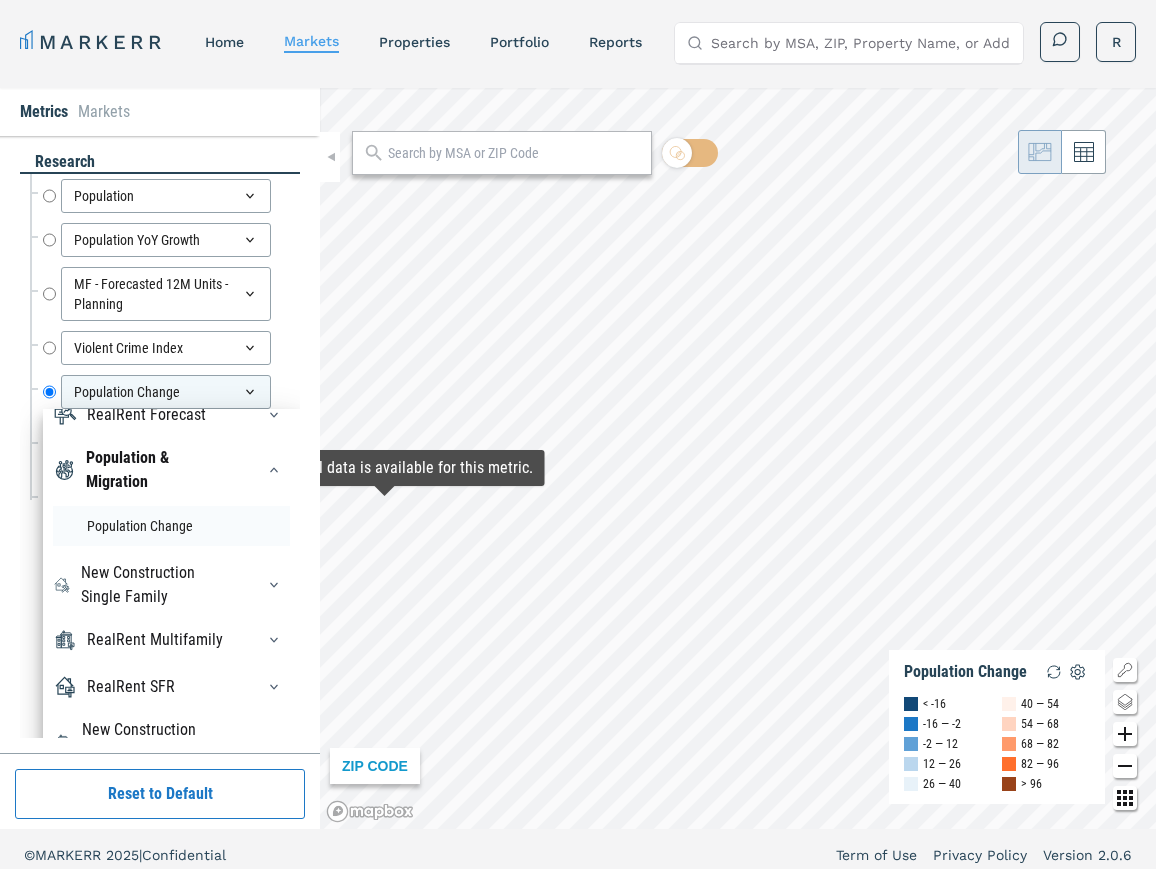 scroll, scrollTop: 120, scrollLeft: 0, axis: vertical 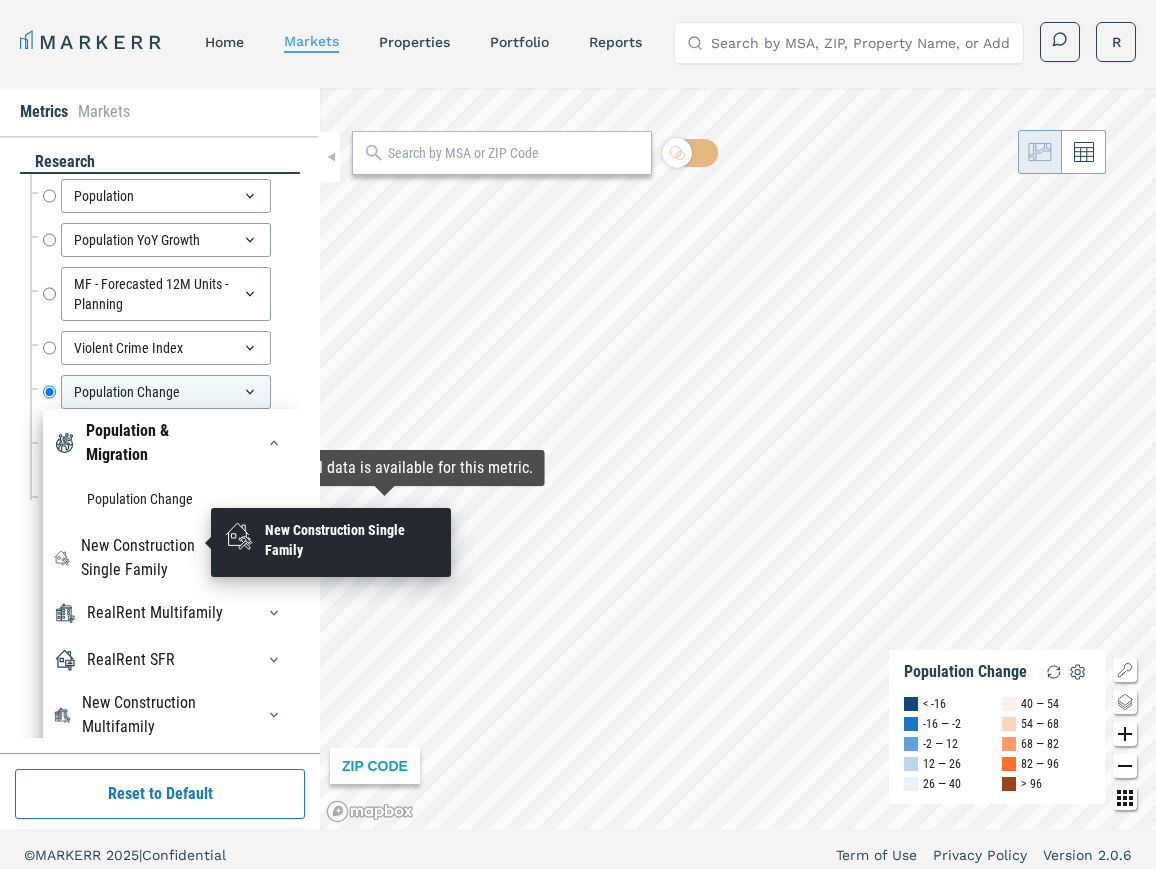 click on "New Construction Single Family" at bounding box center (156, 558) 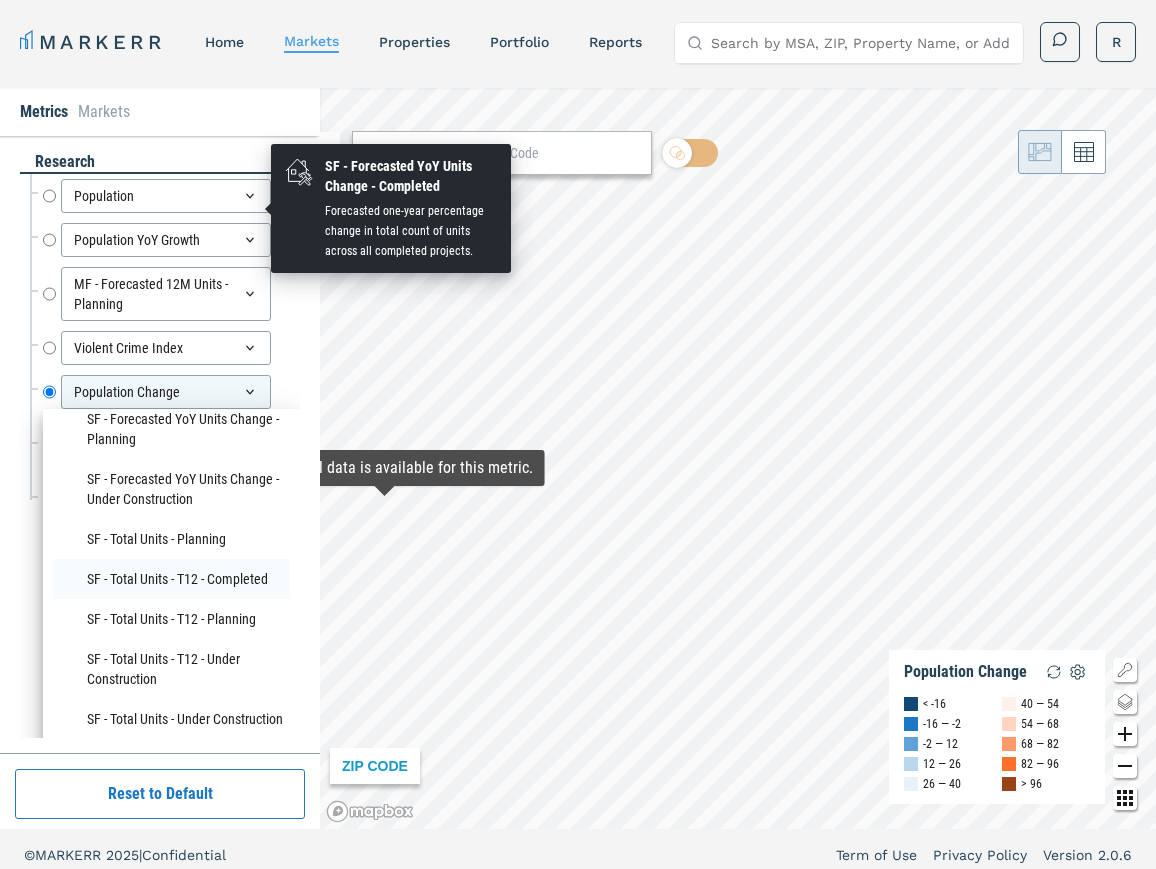 scroll, scrollTop: 520, scrollLeft: 0, axis: vertical 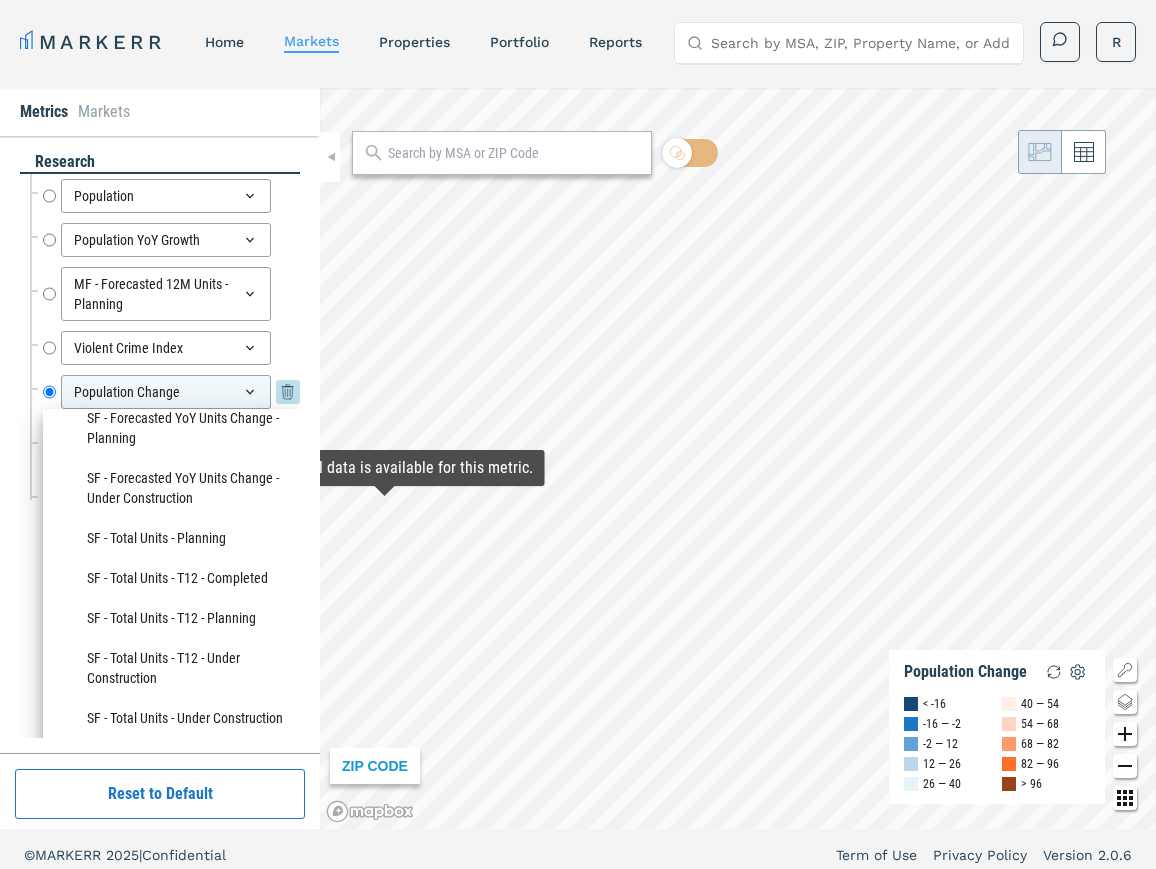 click on "Population Change" at bounding box center [166, 392] 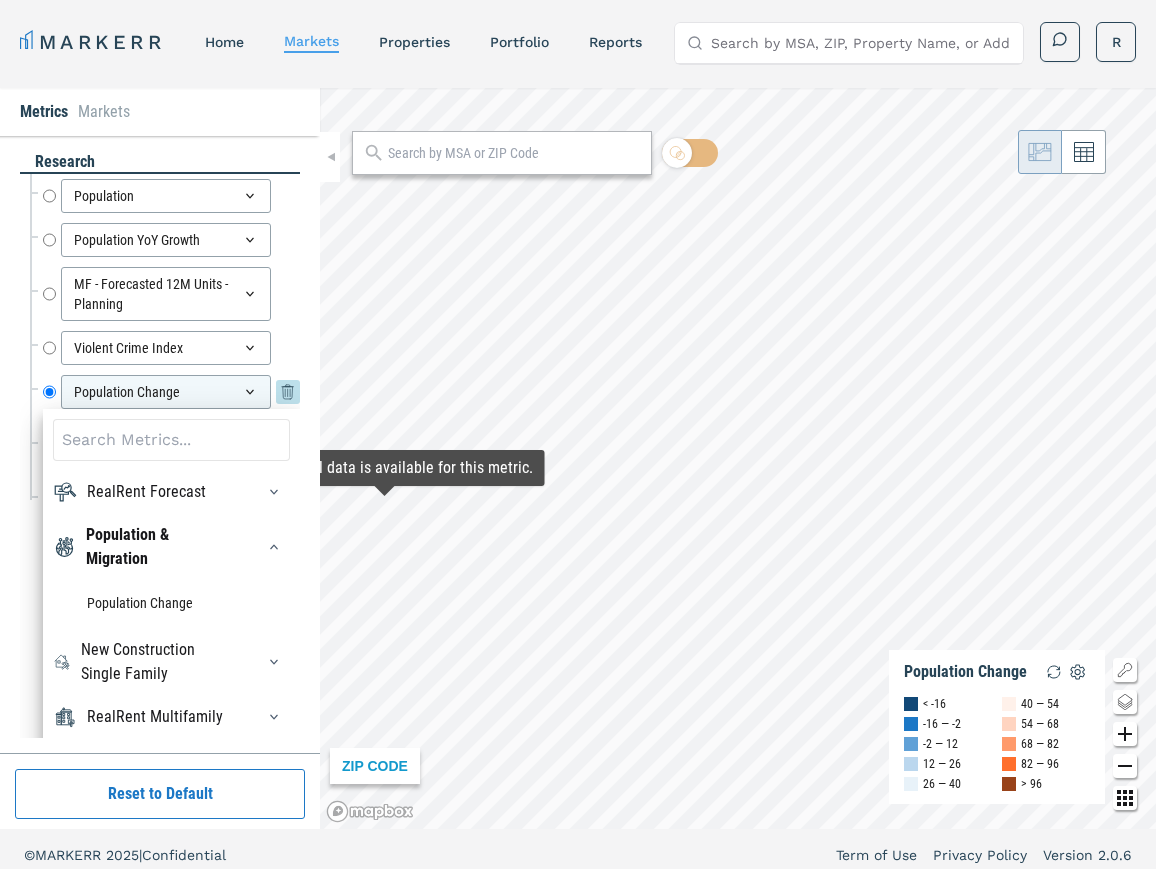 click on "Population Change" at bounding box center [166, 392] 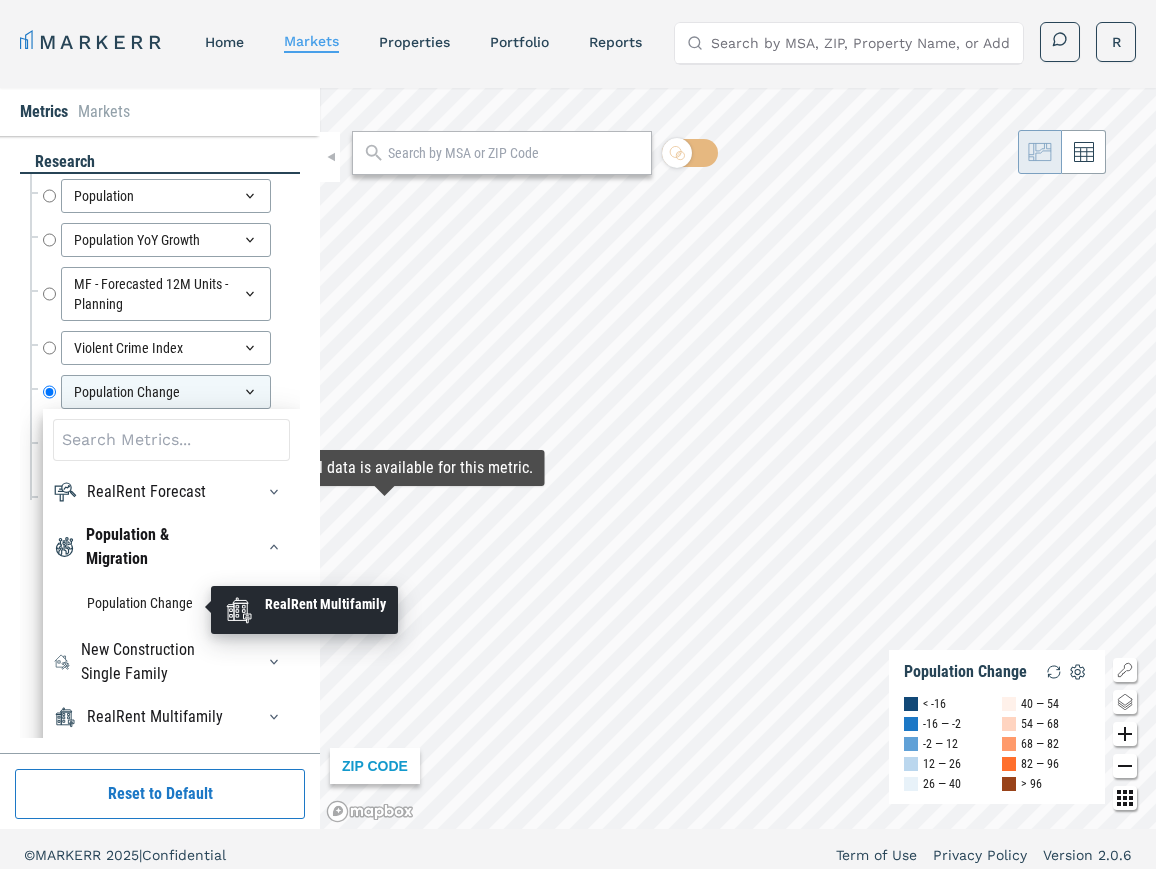 scroll, scrollTop: 120, scrollLeft: 0, axis: vertical 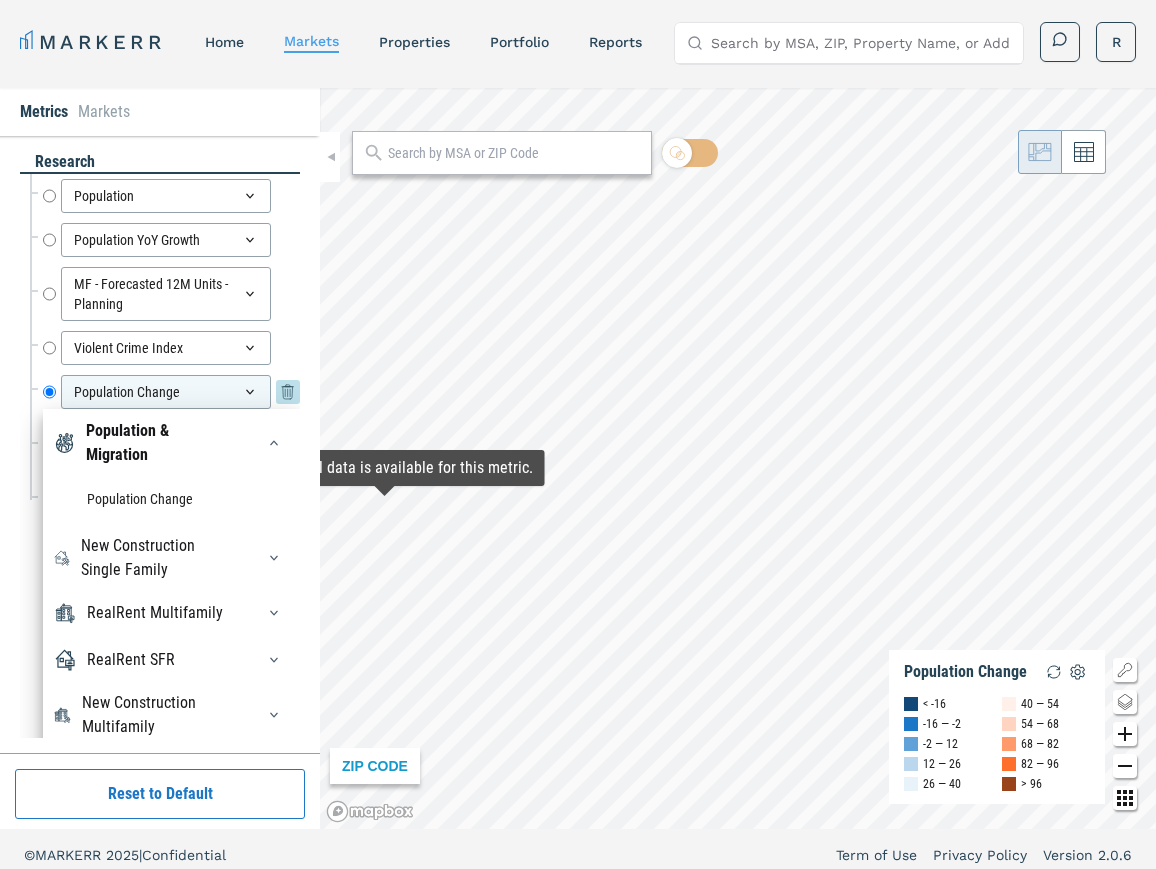 click on "Population Change" at bounding box center (166, 392) 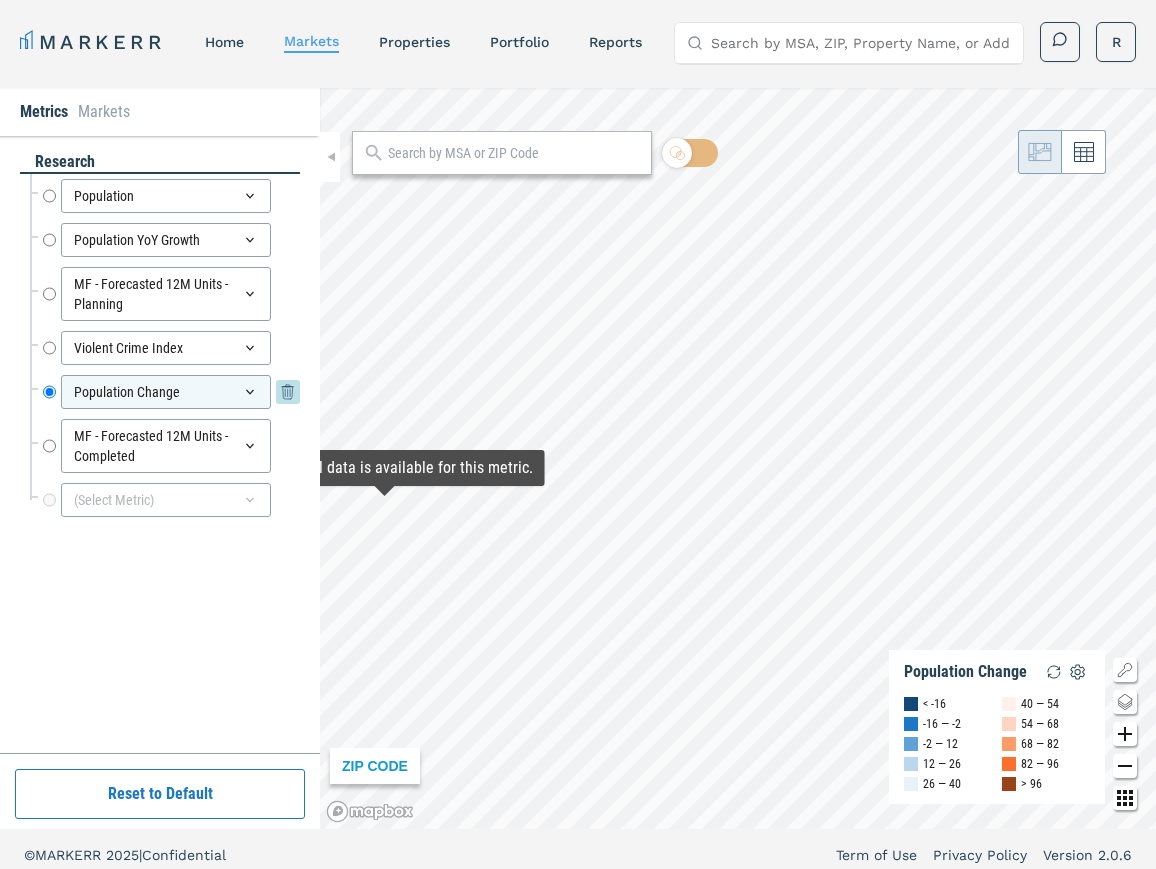 click on "Population Change" at bounding box center [166, 392] 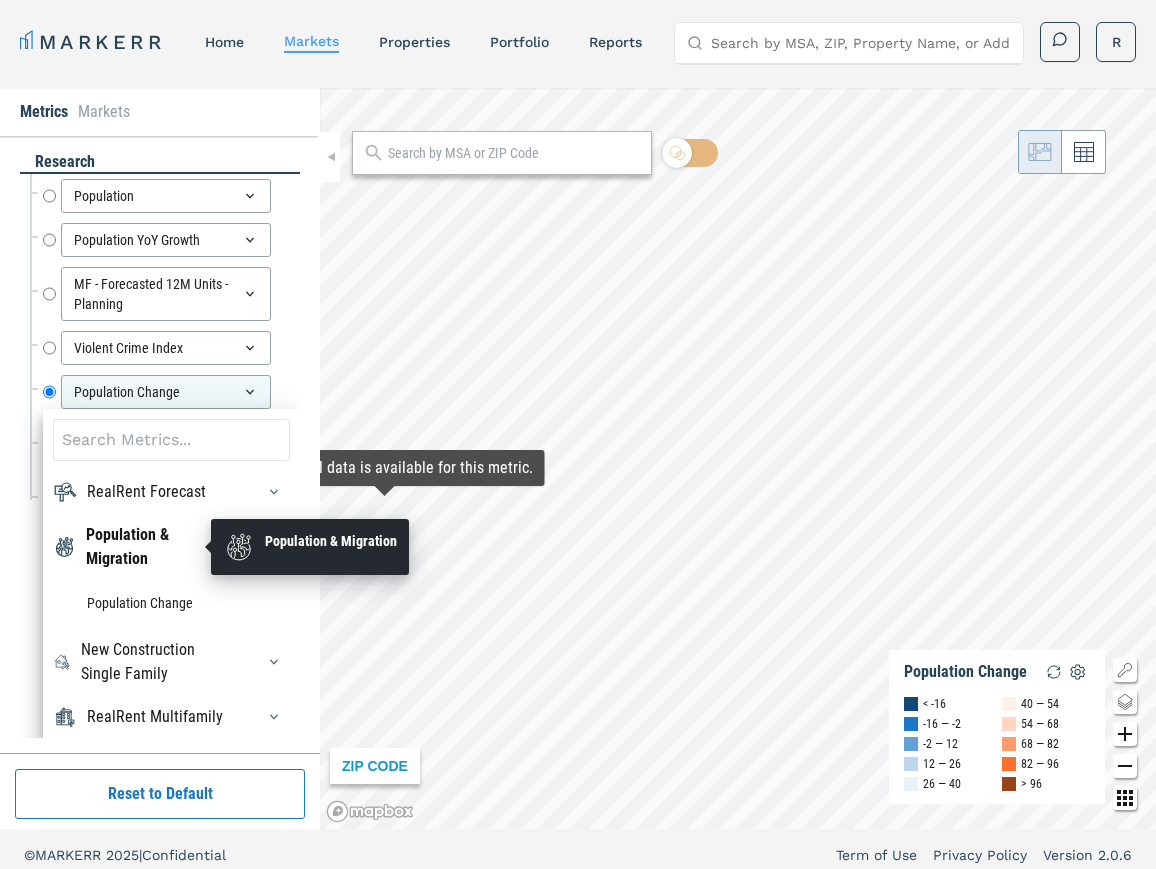 click on "Population & Migration" at bounding box center [158, 547] 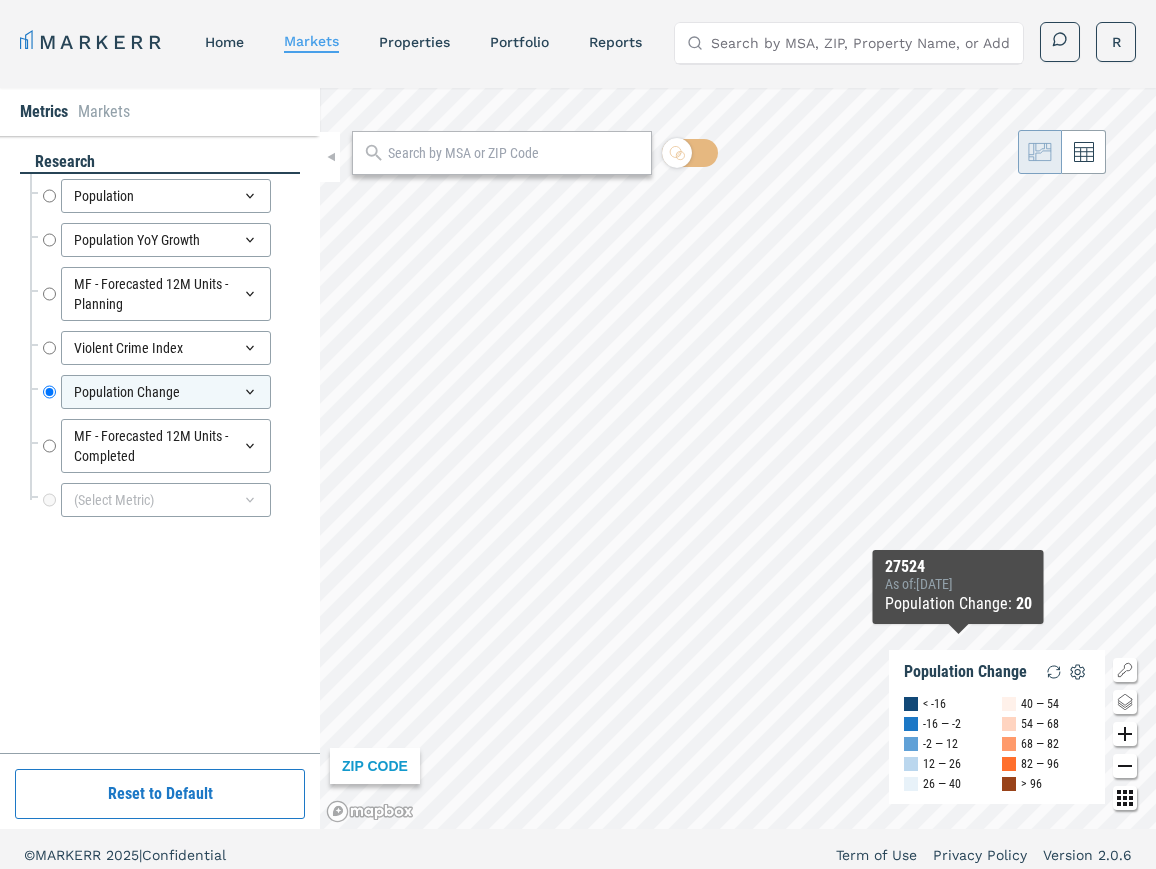 click on "Population Change" at bounding box center [965, 672] 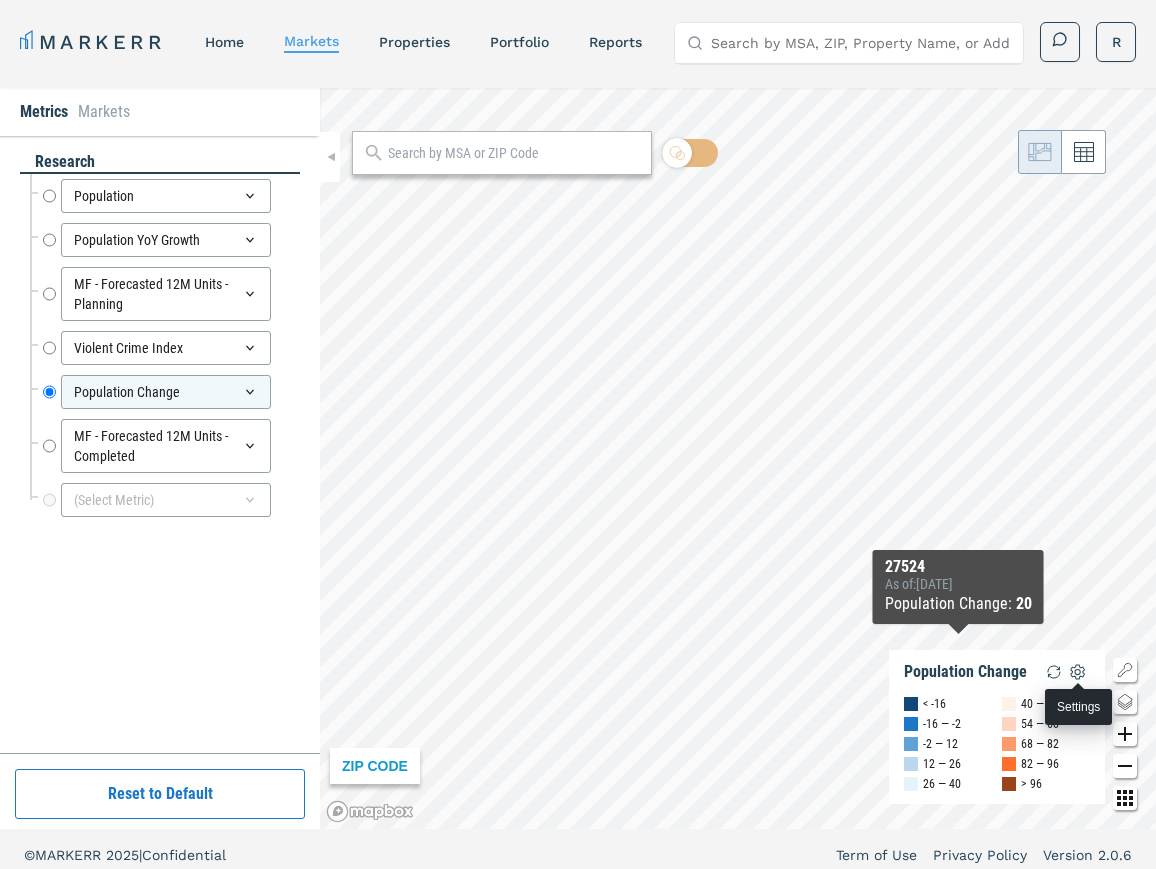 click at bounding box center (1078, 672) 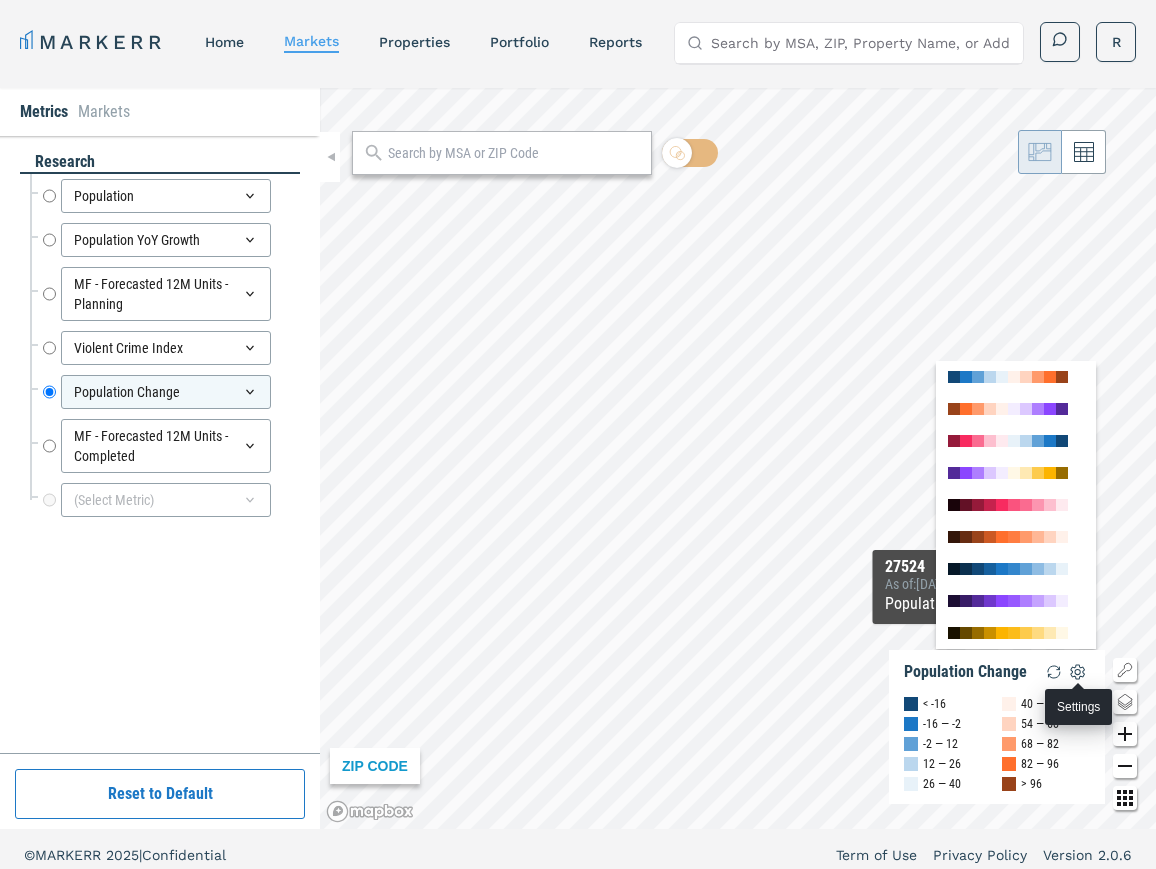 click at bounding box center (1078, 672) 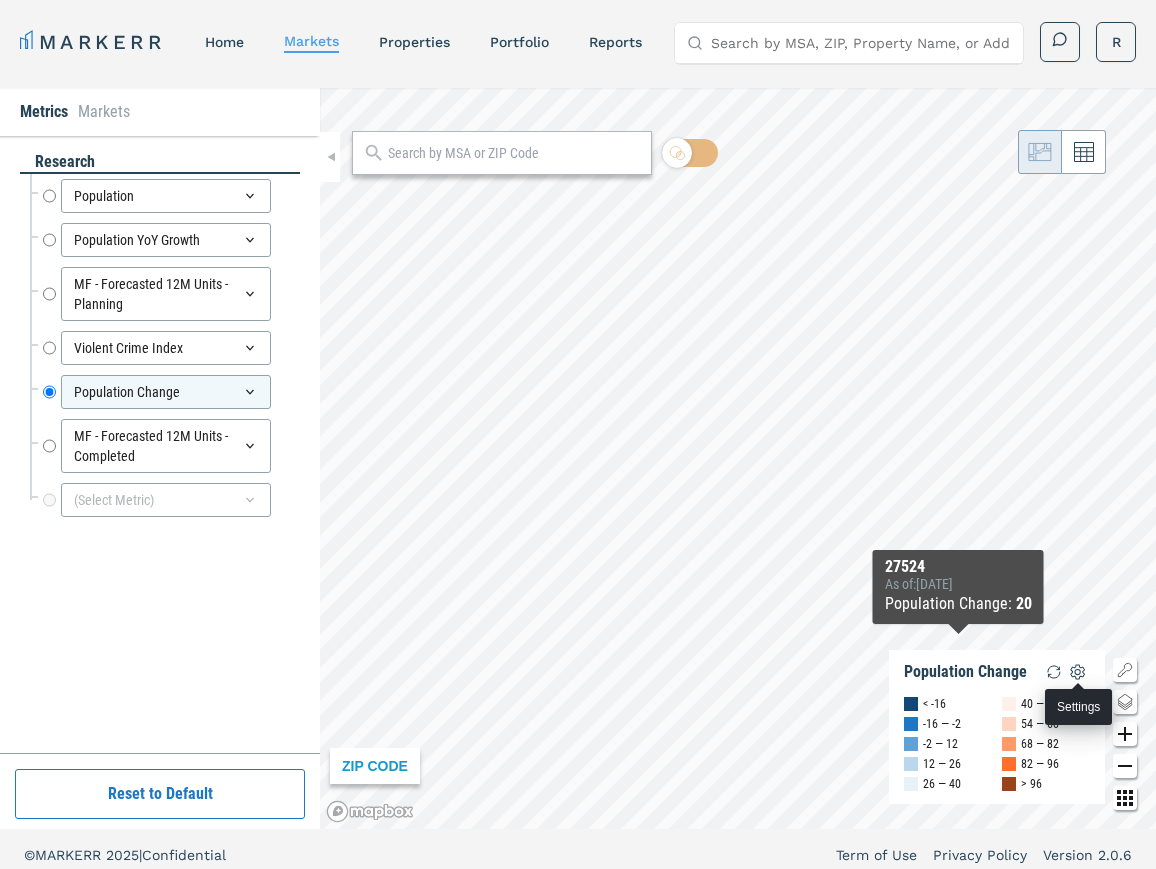 click at bounding box center (1078, 672) 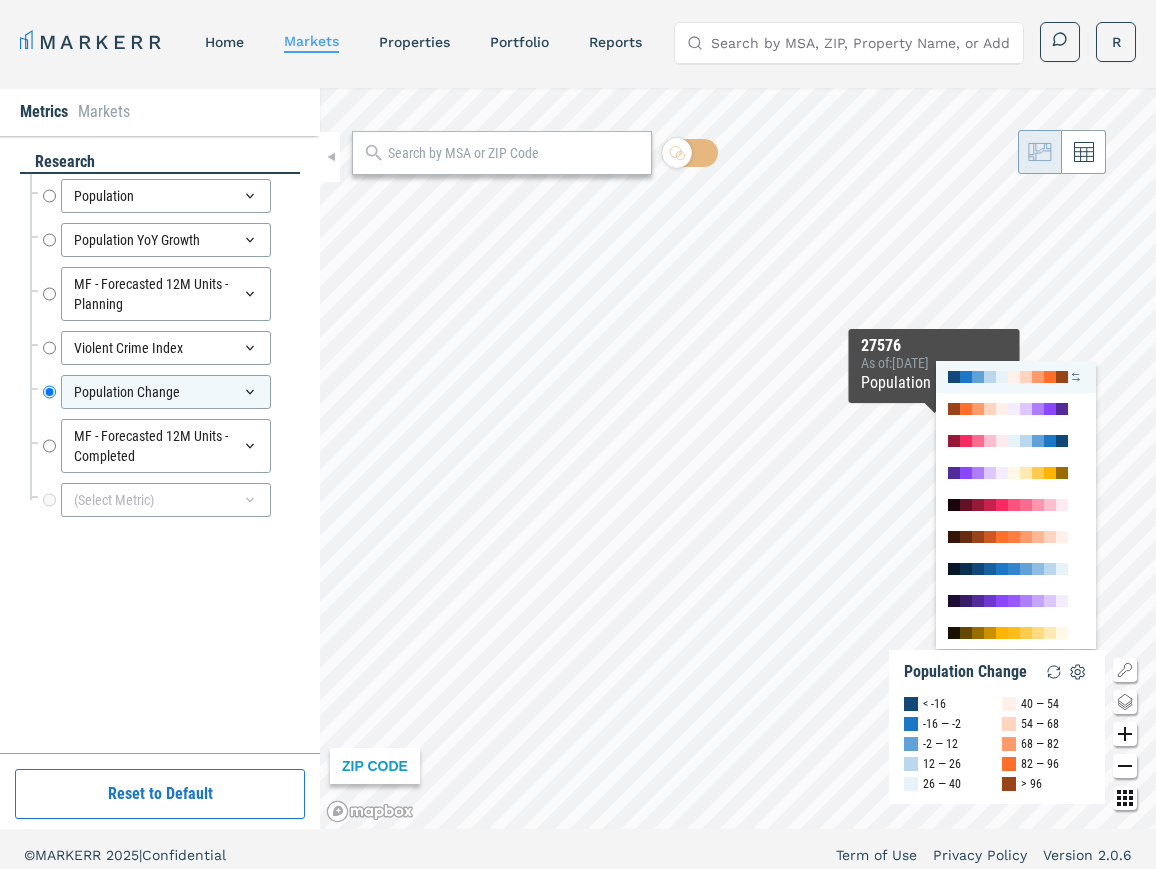 click at bounding box center [990, 377] 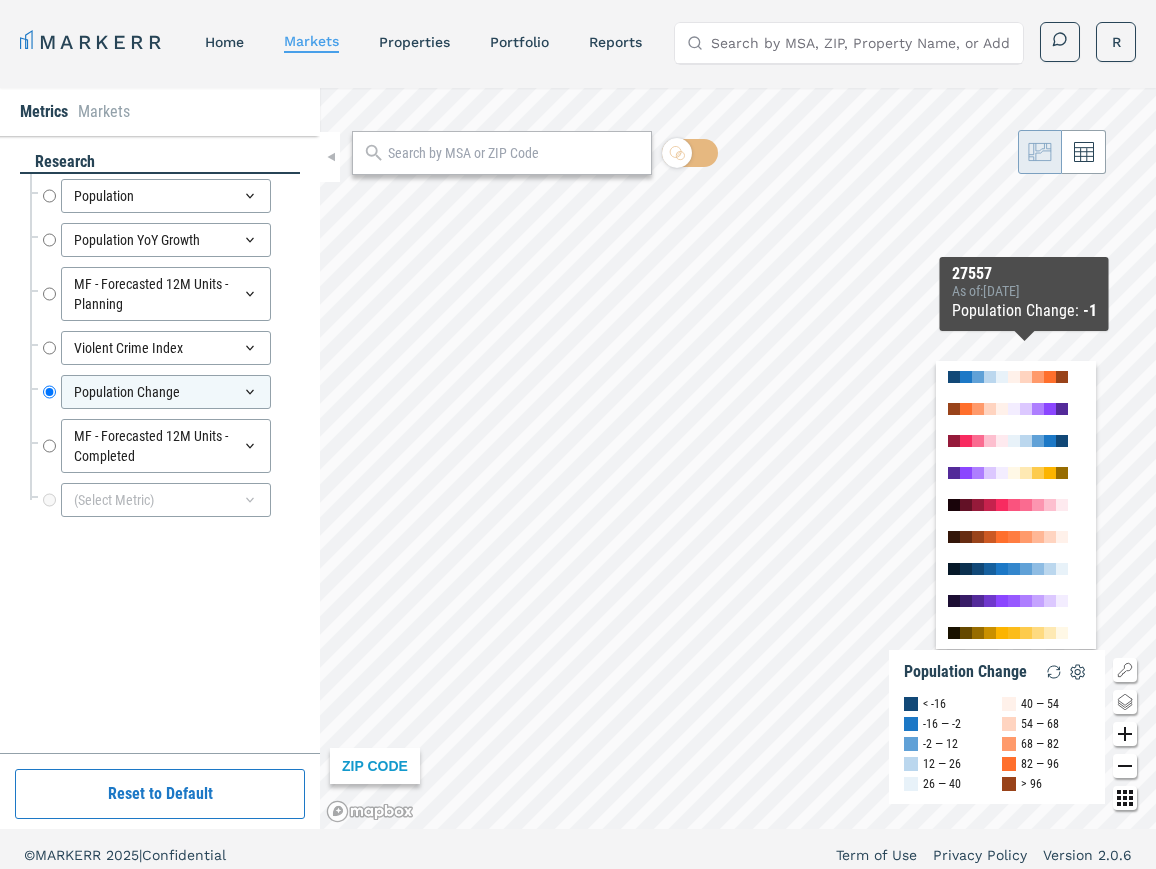 click at bounding box center (1026, 377) 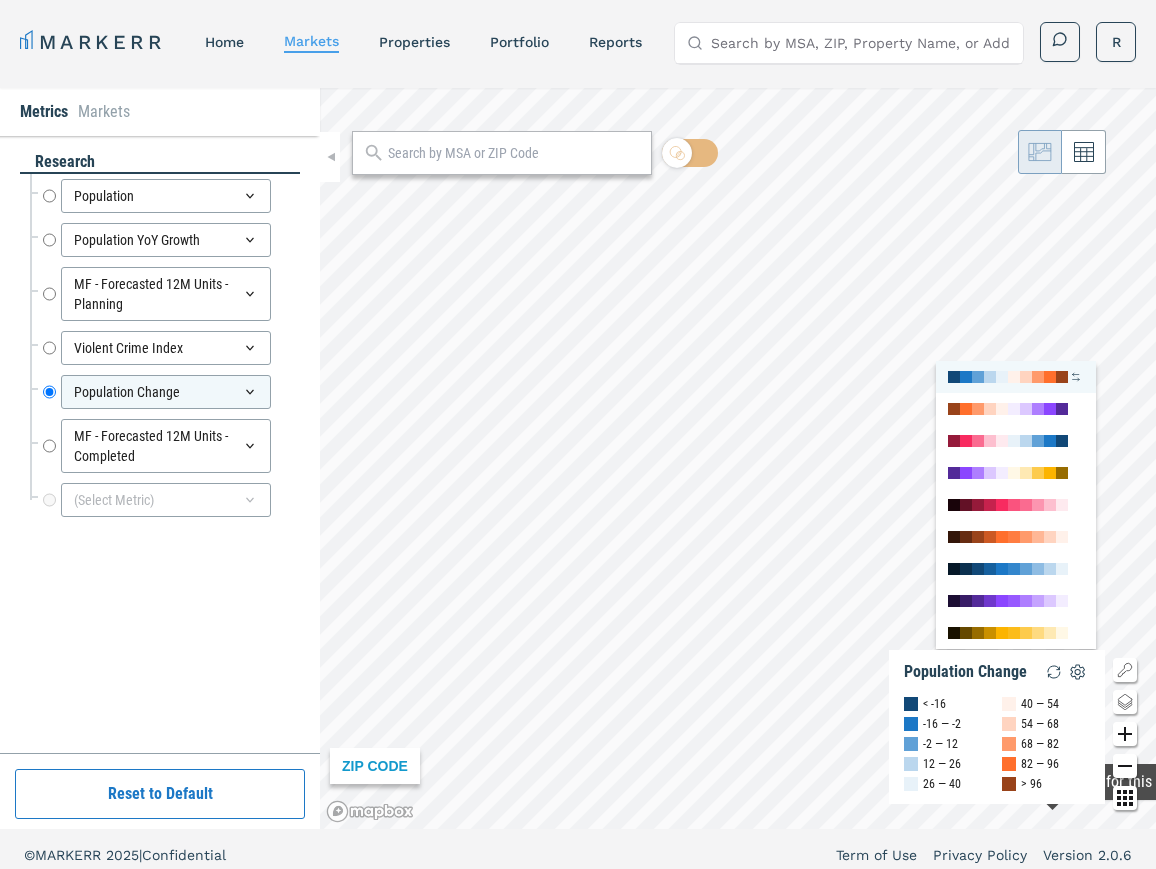 click at bounding box center (1016, 377) 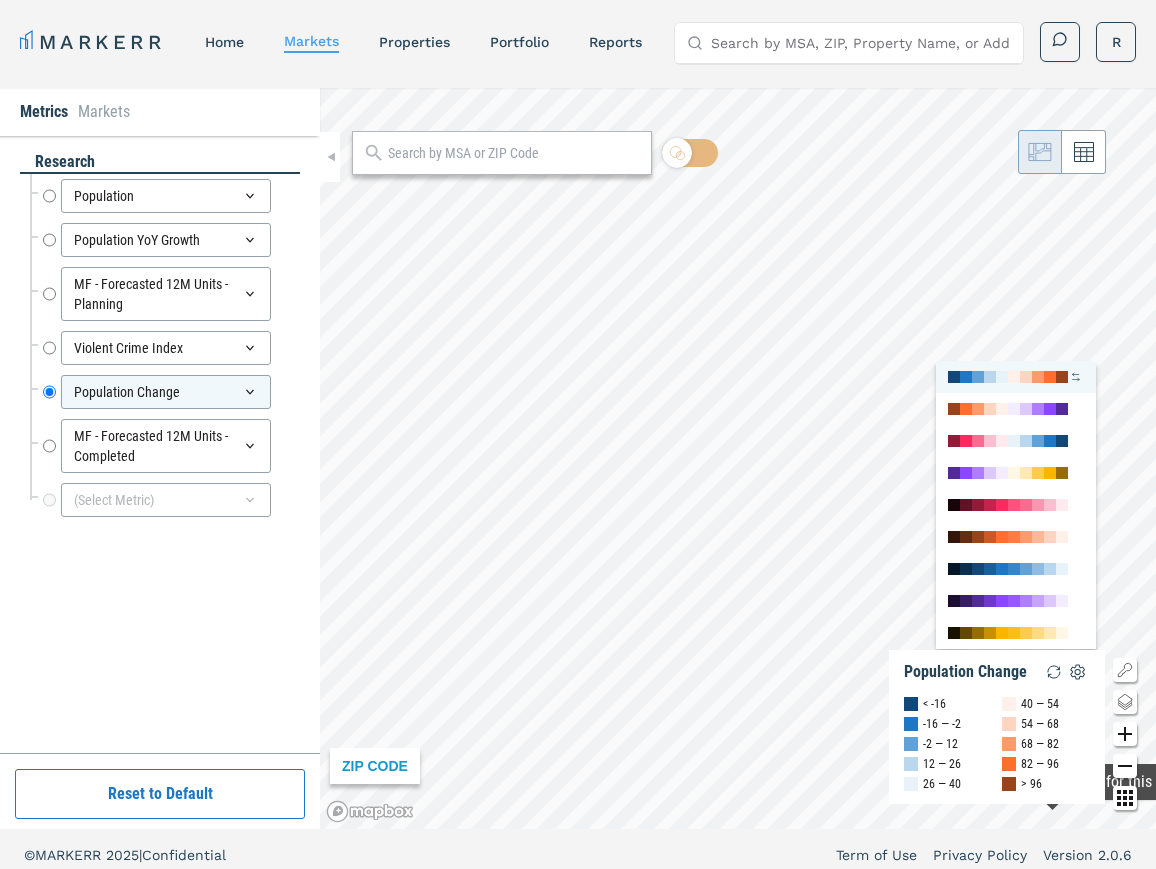 click at bounding box center [1076, 377] 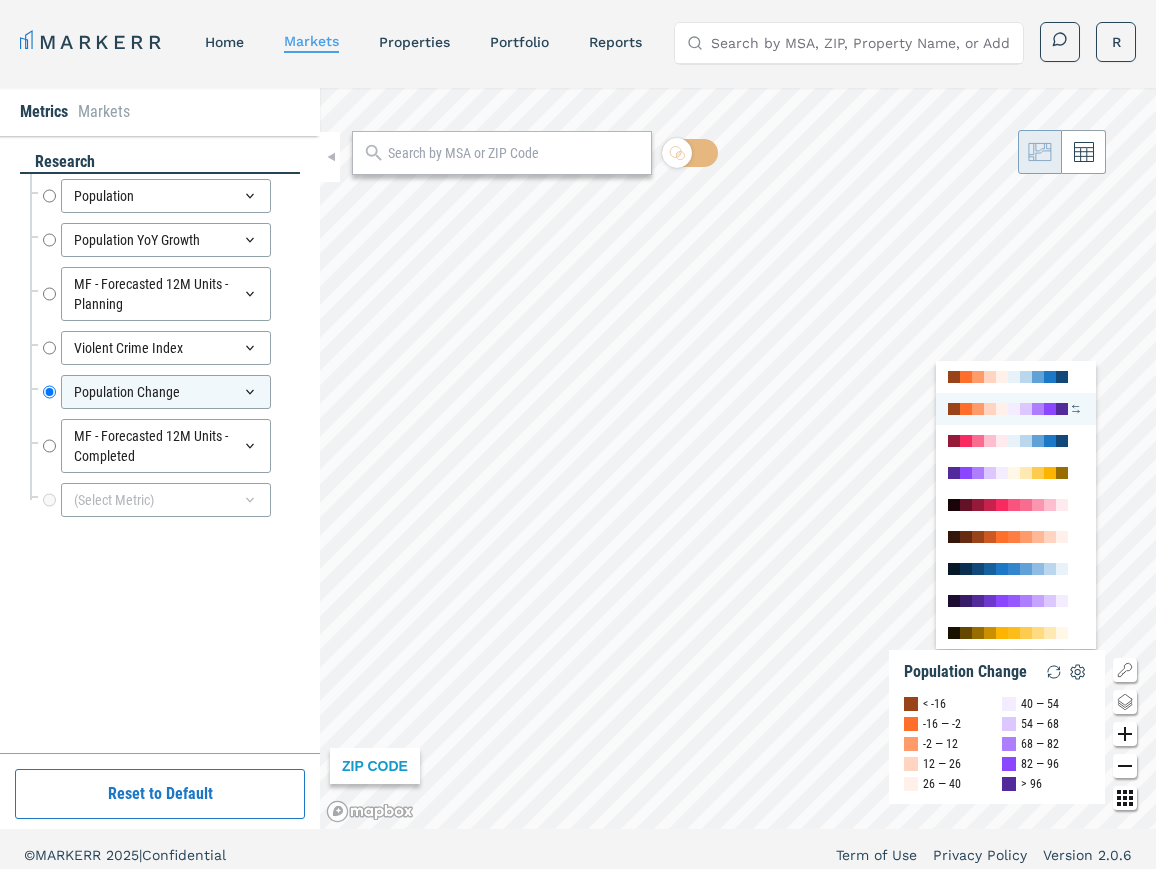 click at bounding box center (1016, 409) 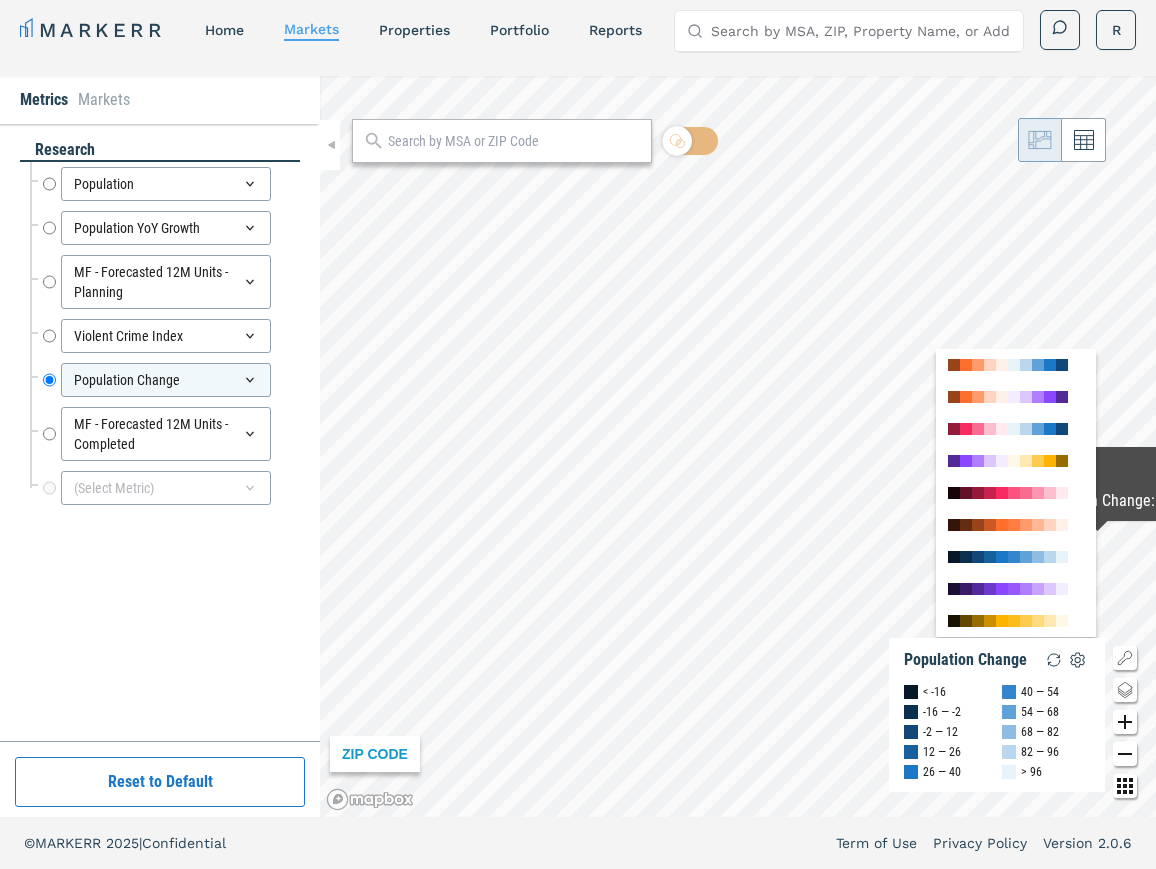 scroll, scrollTop: 0, scrollLeft: 0, axis: both 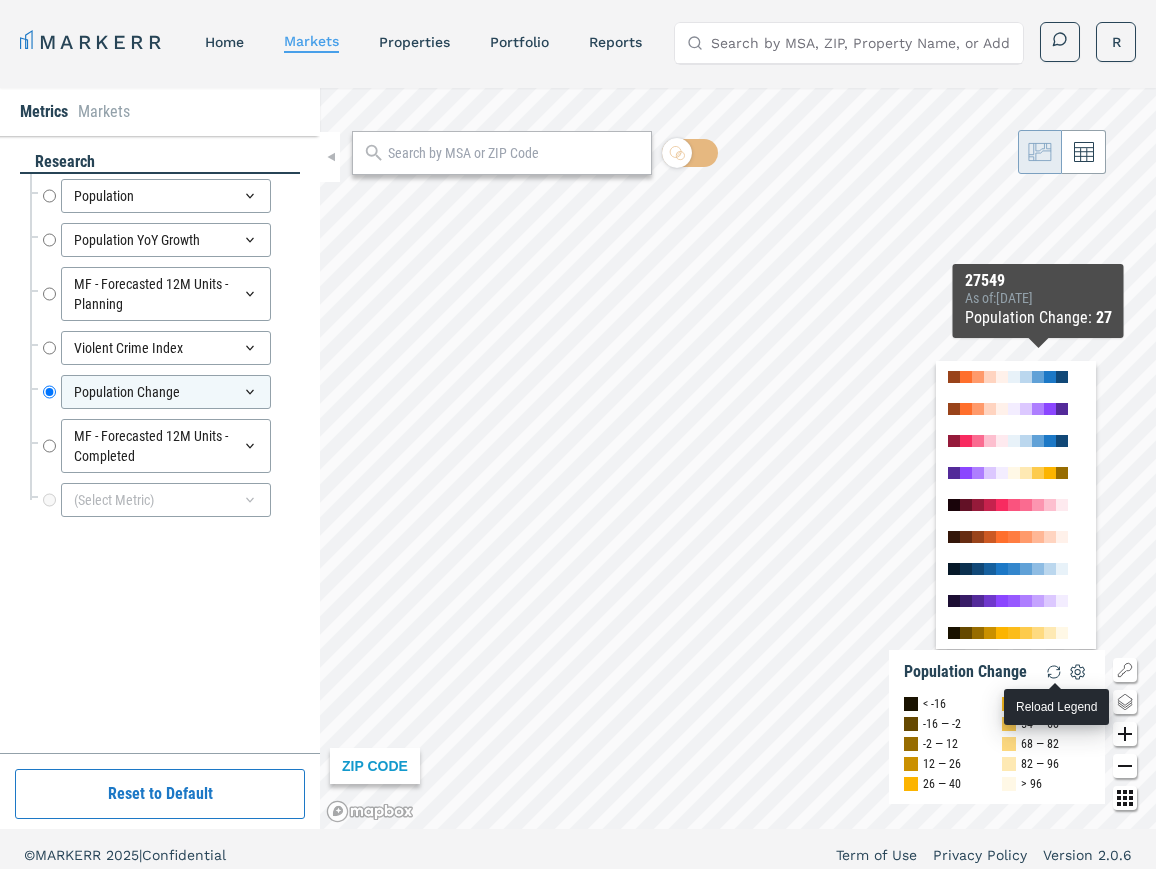 click at bounding box center (1054, 672) 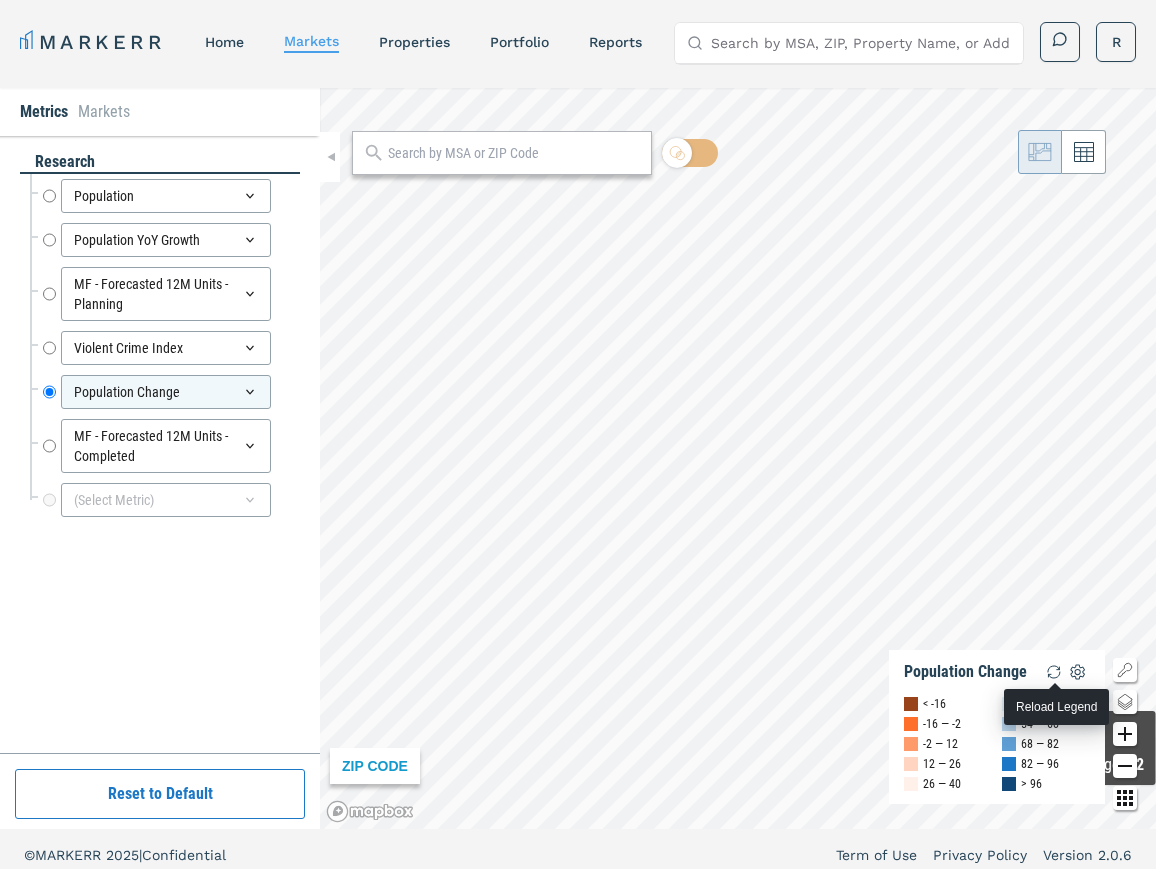 click on "Reload Legend" at bounding box center (1056, 707) 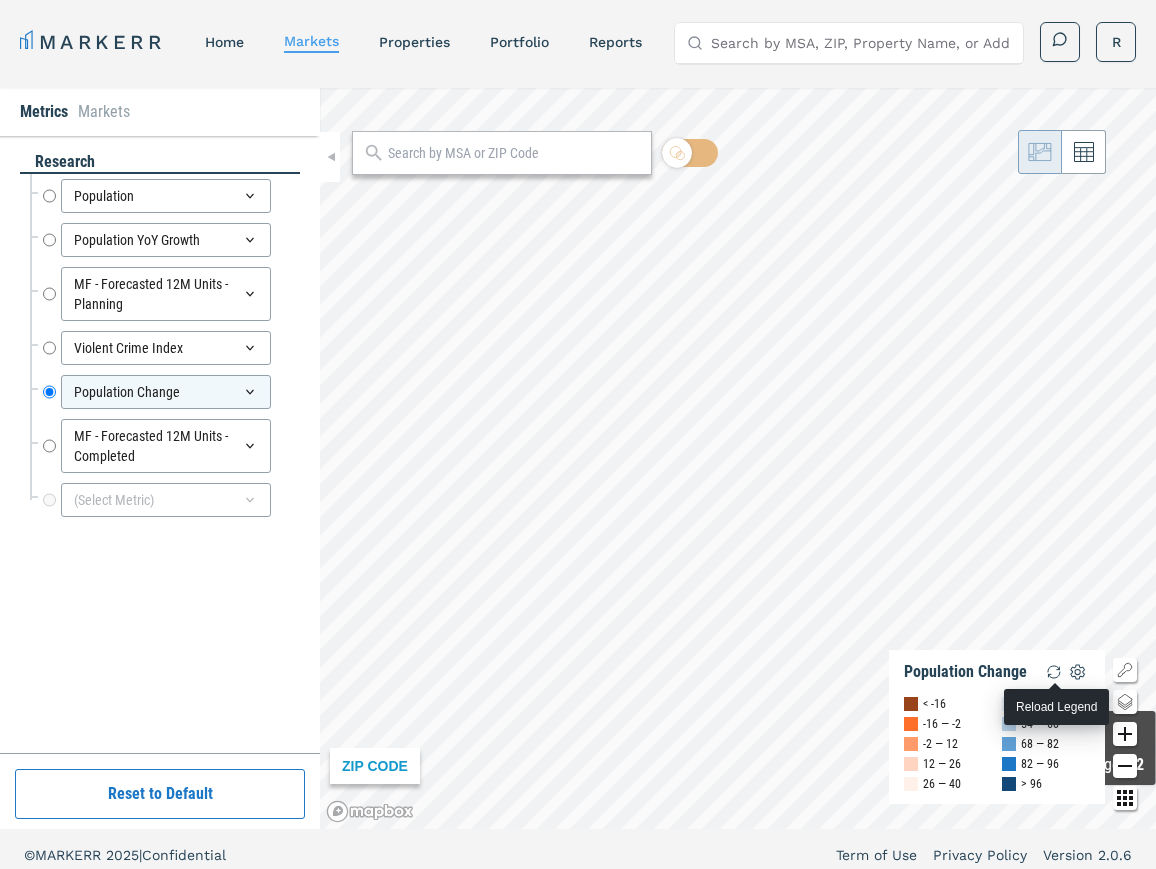 click at bounding box center [1054, 672] 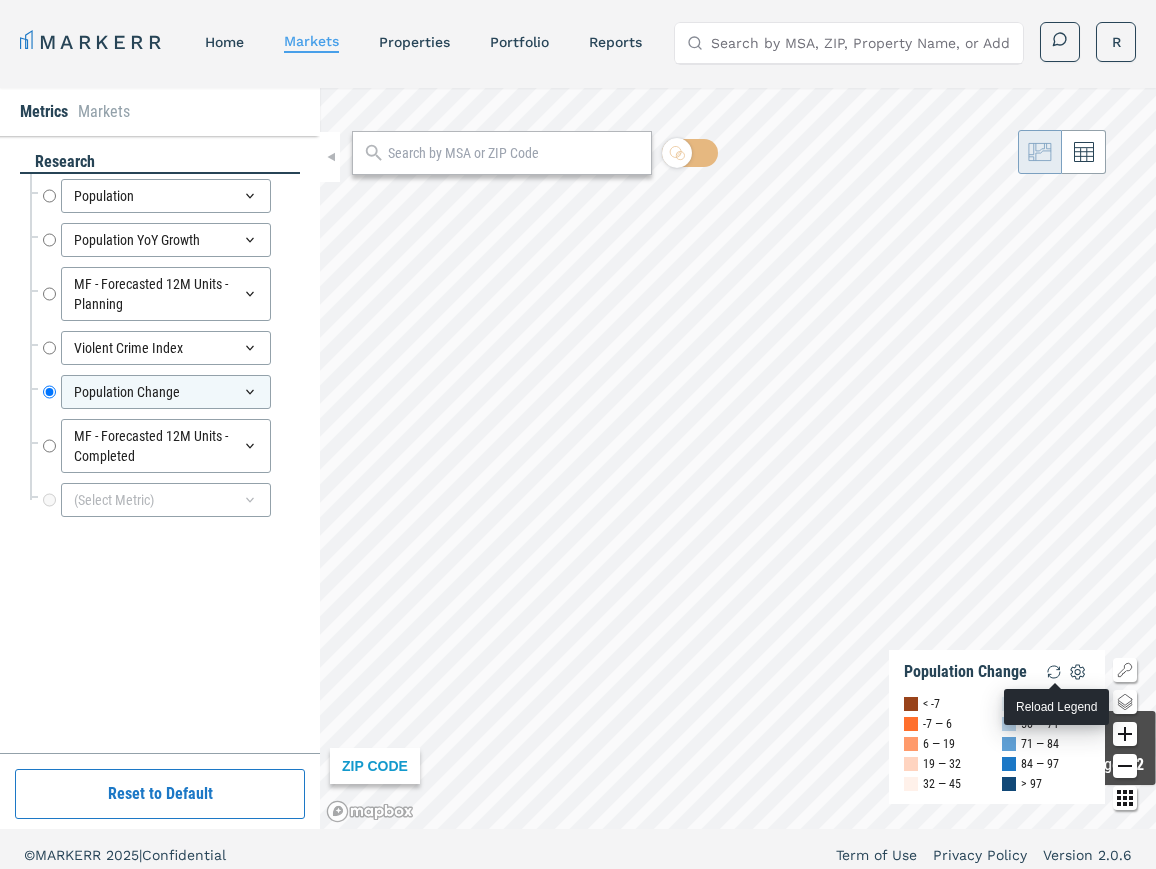 click at bounding box center (1054, 672) 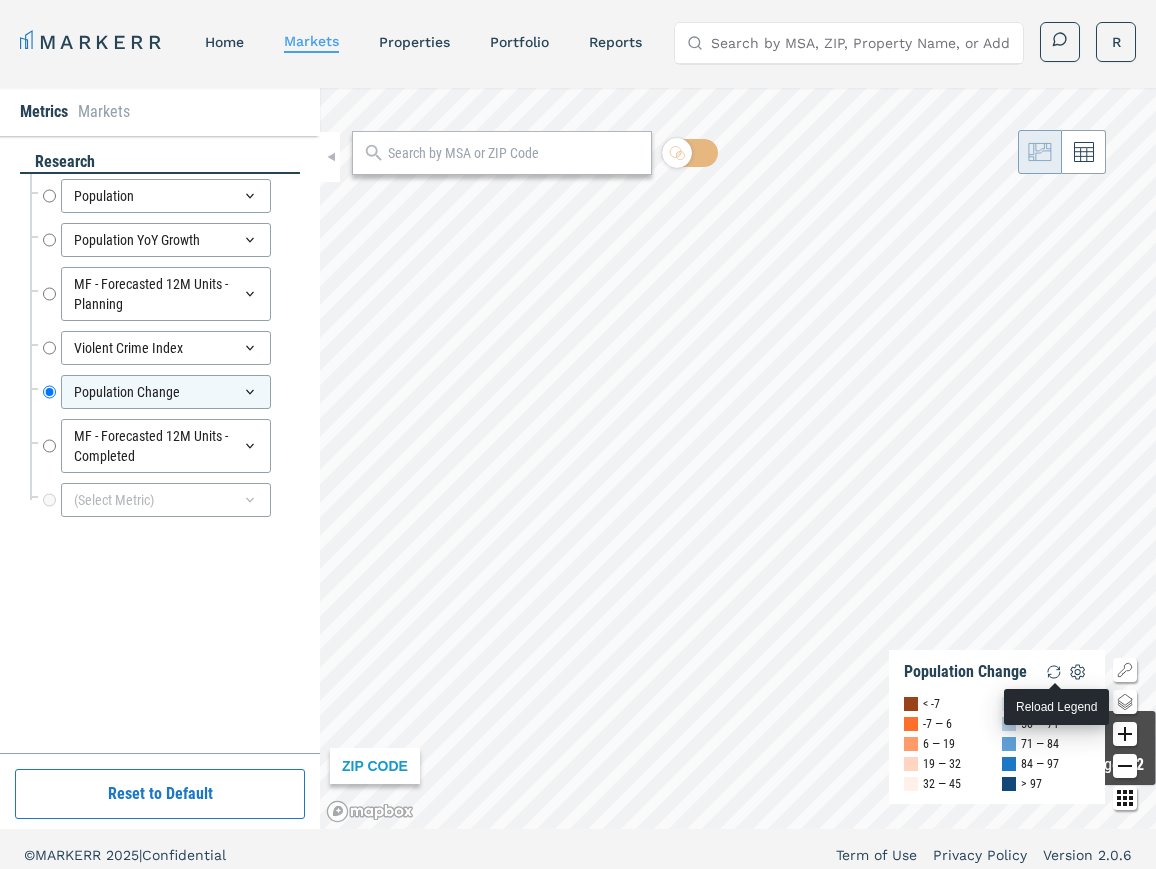 click at bounding box center (1054, 672) 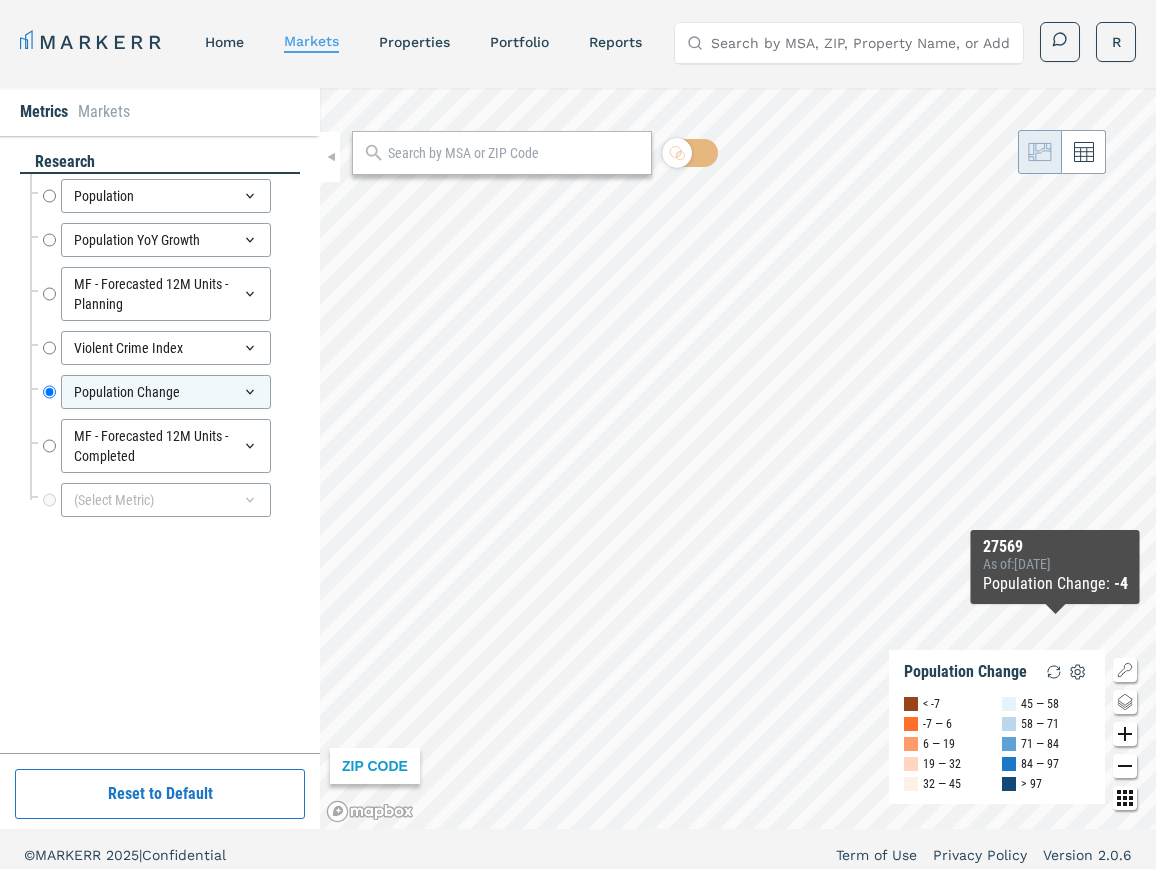click on "Population Change  < -7 -7 — 6 6 — 19 19 — 32 32 — 45 45 — 58 58 — 71 71 — 84 84 — 97 > 97" at bounding box center [997, 727] 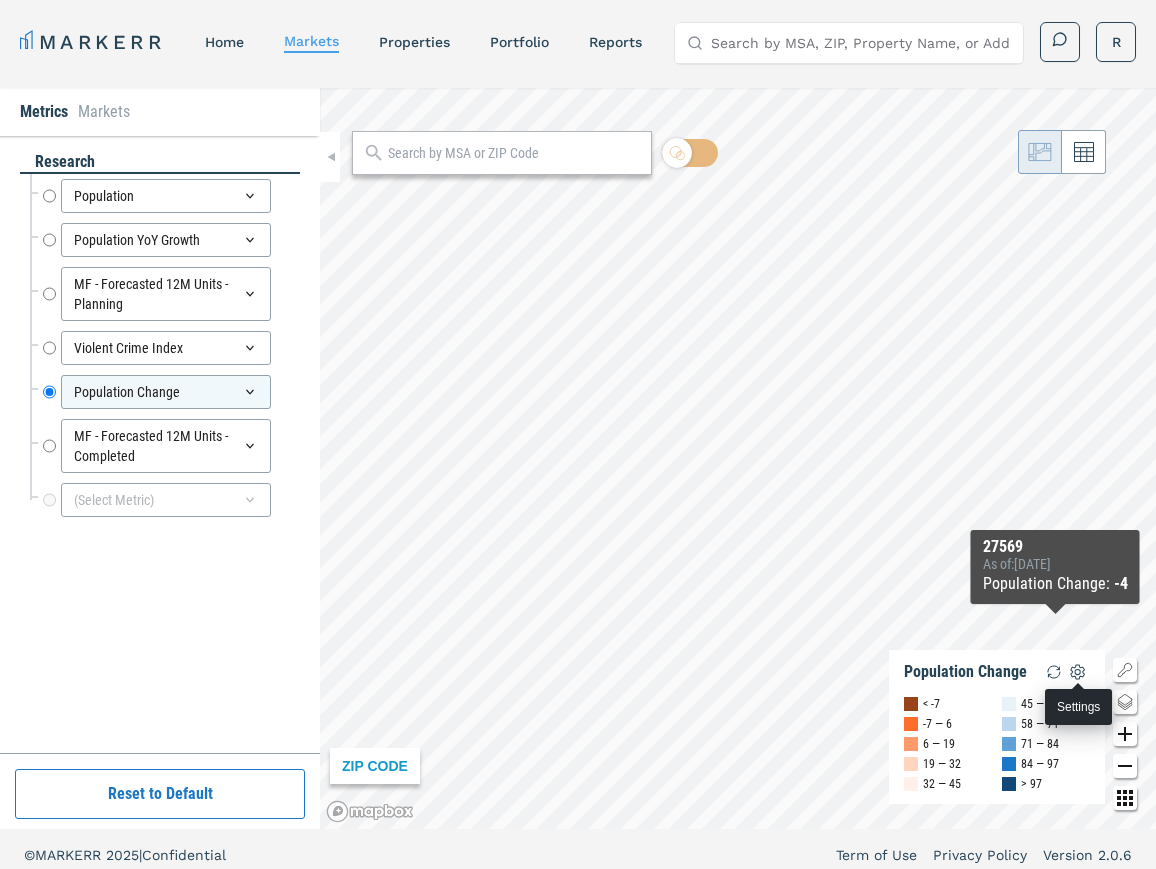 click at bounding box center [1078, 672] 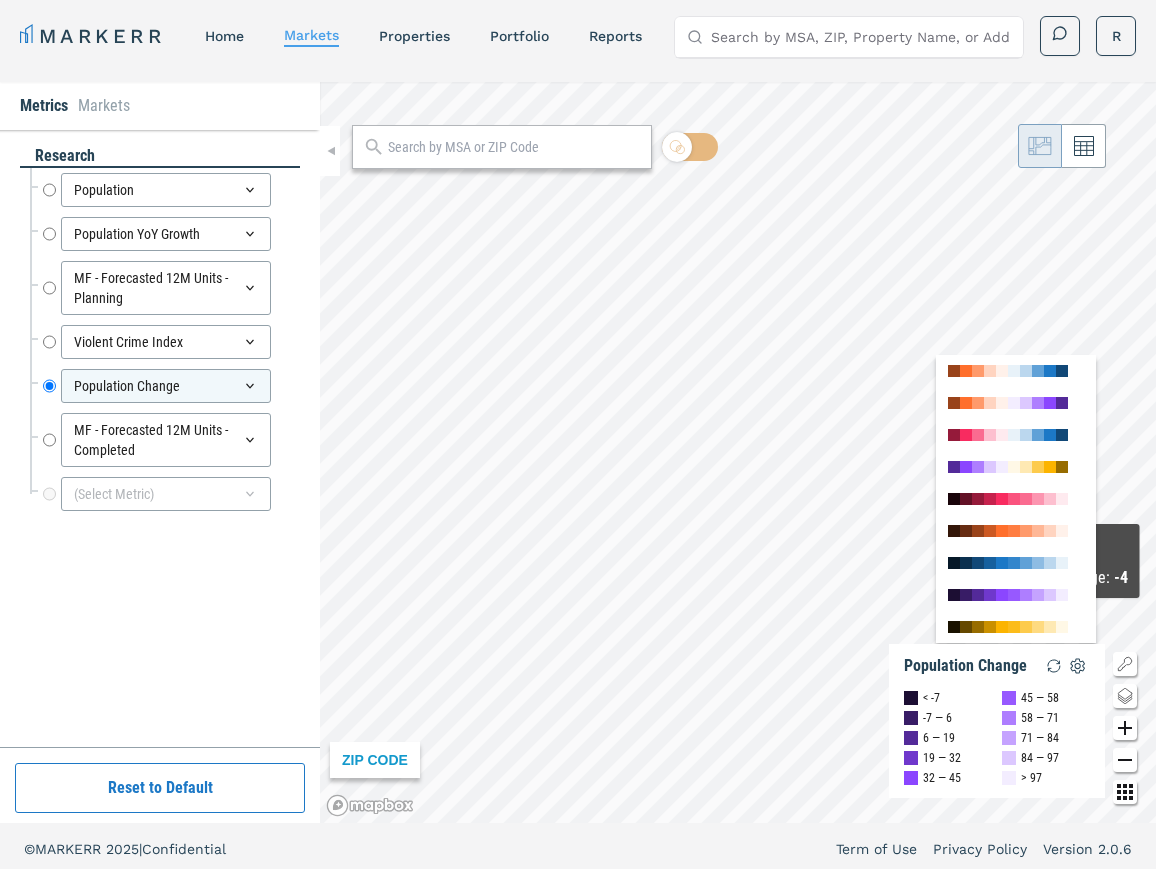 scroll, scrollTop: 12, scrollLeft: 0, axis: vertical 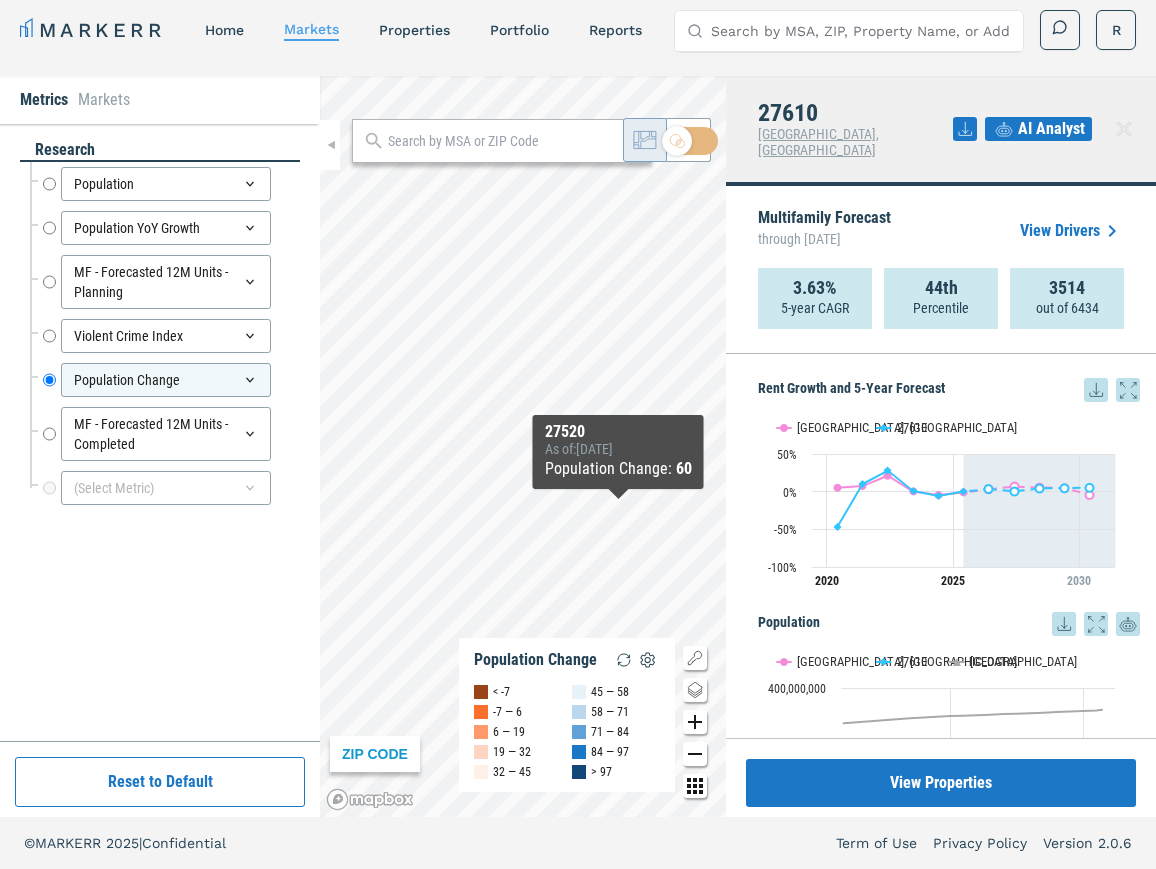 click on "ZIP CODE Population Change  < -7 -7 — 6 6 — 19 19 — 32 32 — 45 45 — 58 58 — 71 71 — 84 84 — 97 > 97 27520 As of :  5/31/2025 Population Change :   60" at bounding box center [523, 446] 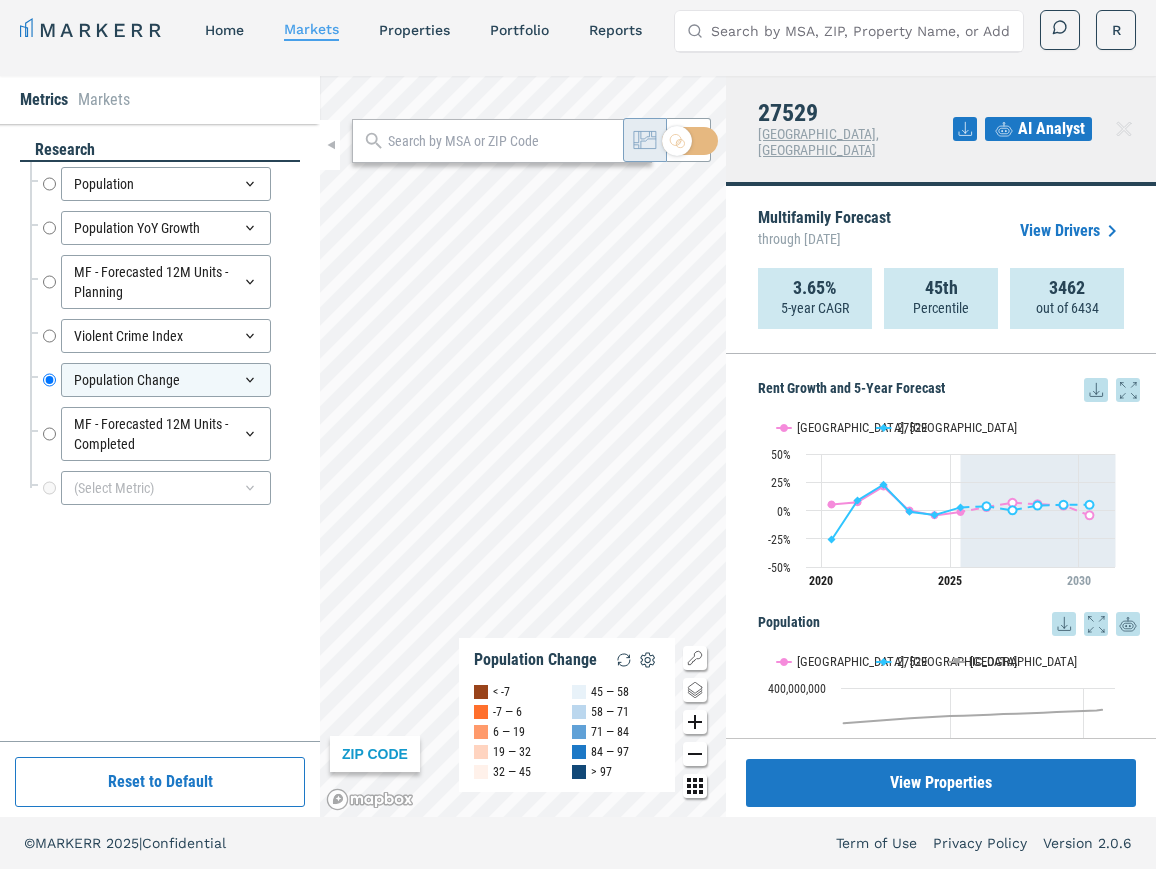 click 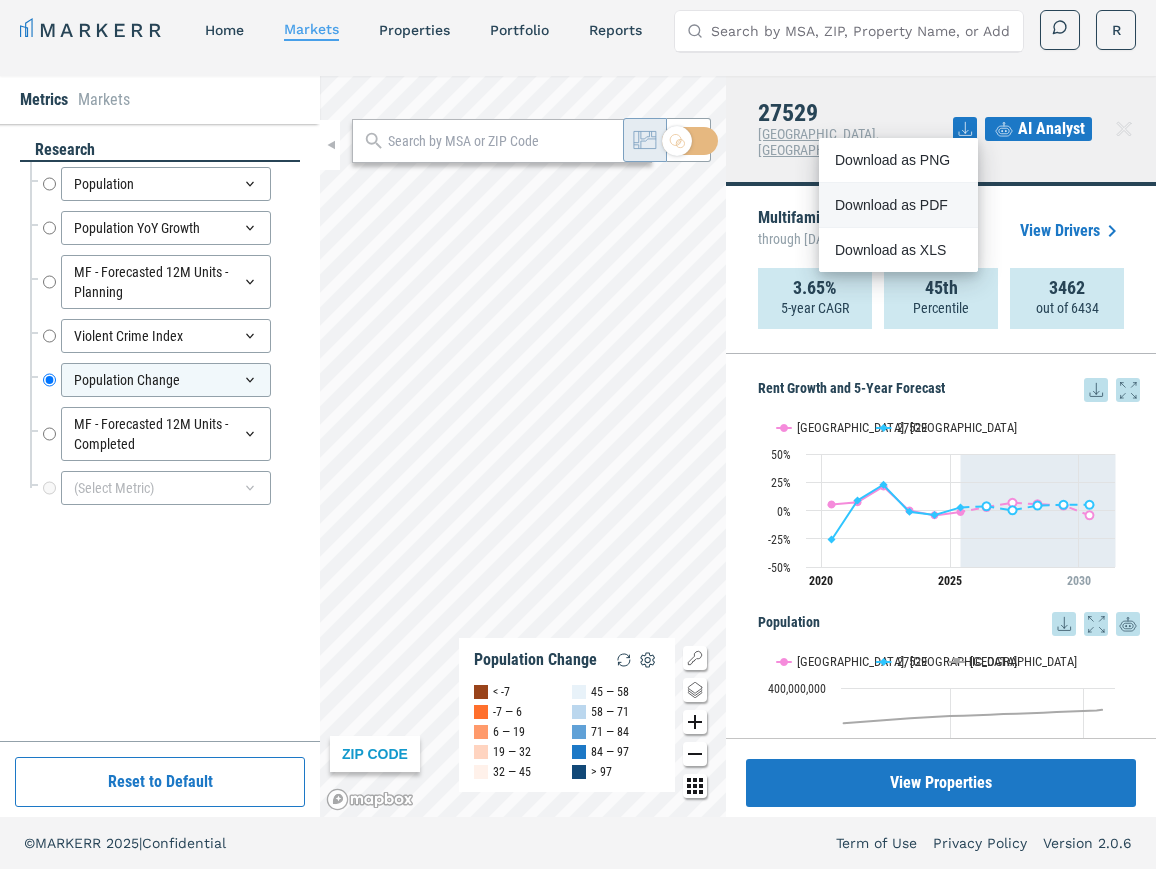 click on "Download as PDF" at bounding box center [892, 205] 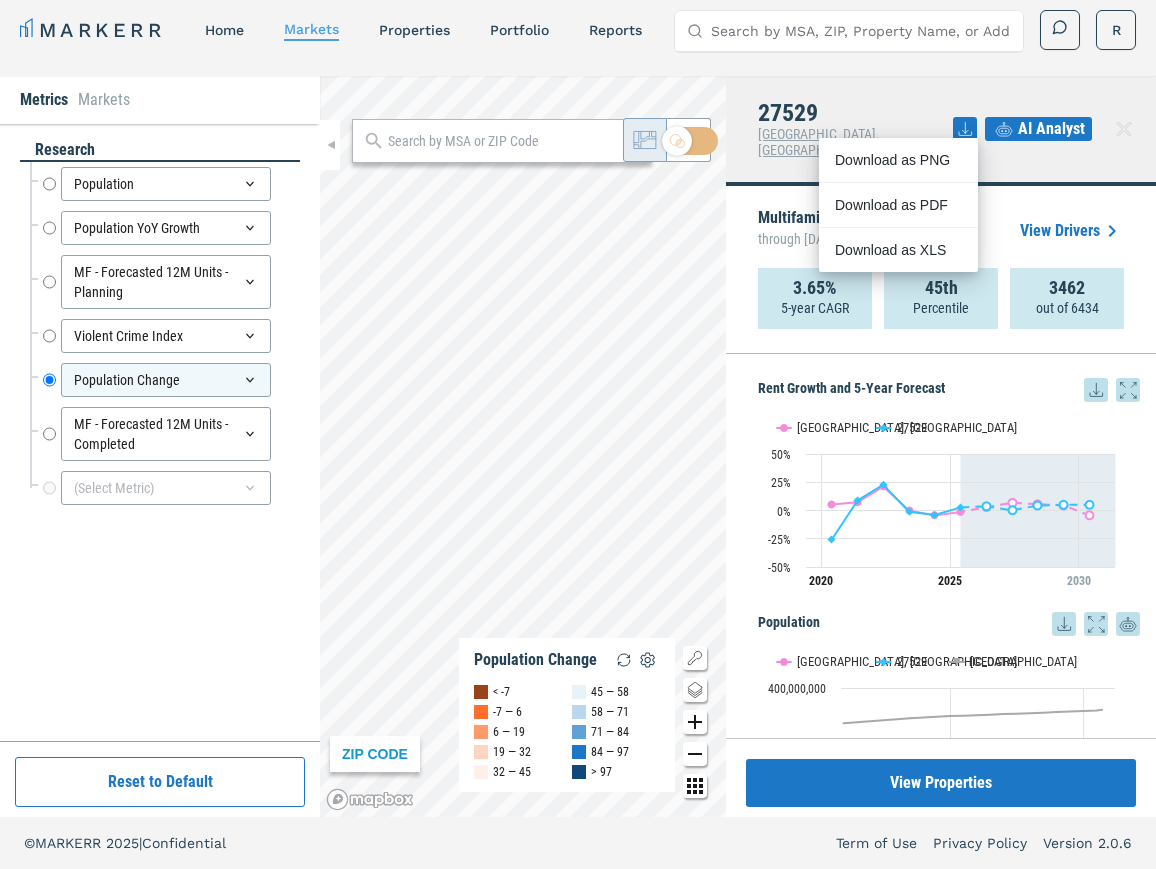 click on "27529 Raleigh, NC AI Analyst" at bounding box center [941, 131] 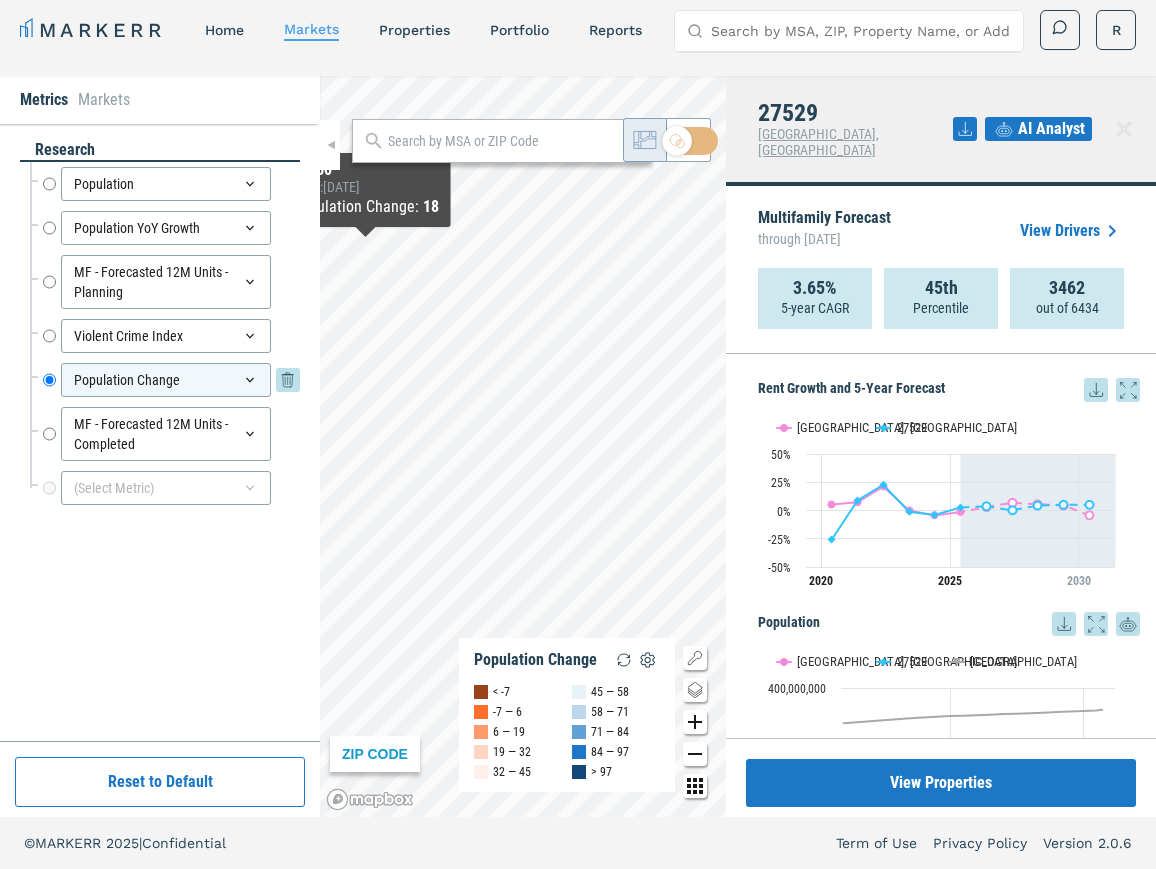 click on "Population Change" at bounding box center (49, 380) 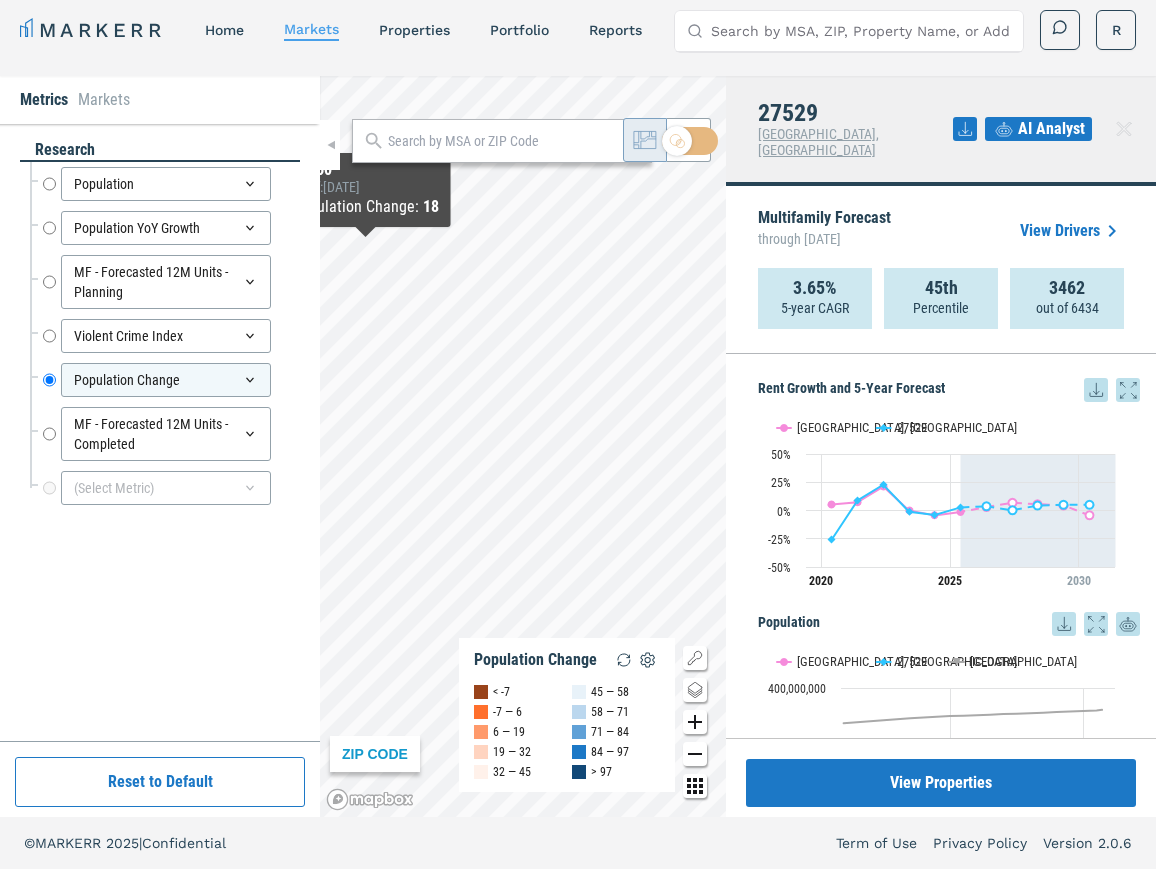 drag, startPoint x: 102, startPoint y: 10, endPoint x: 103, endPoint y: 22, distance: 12.0415945 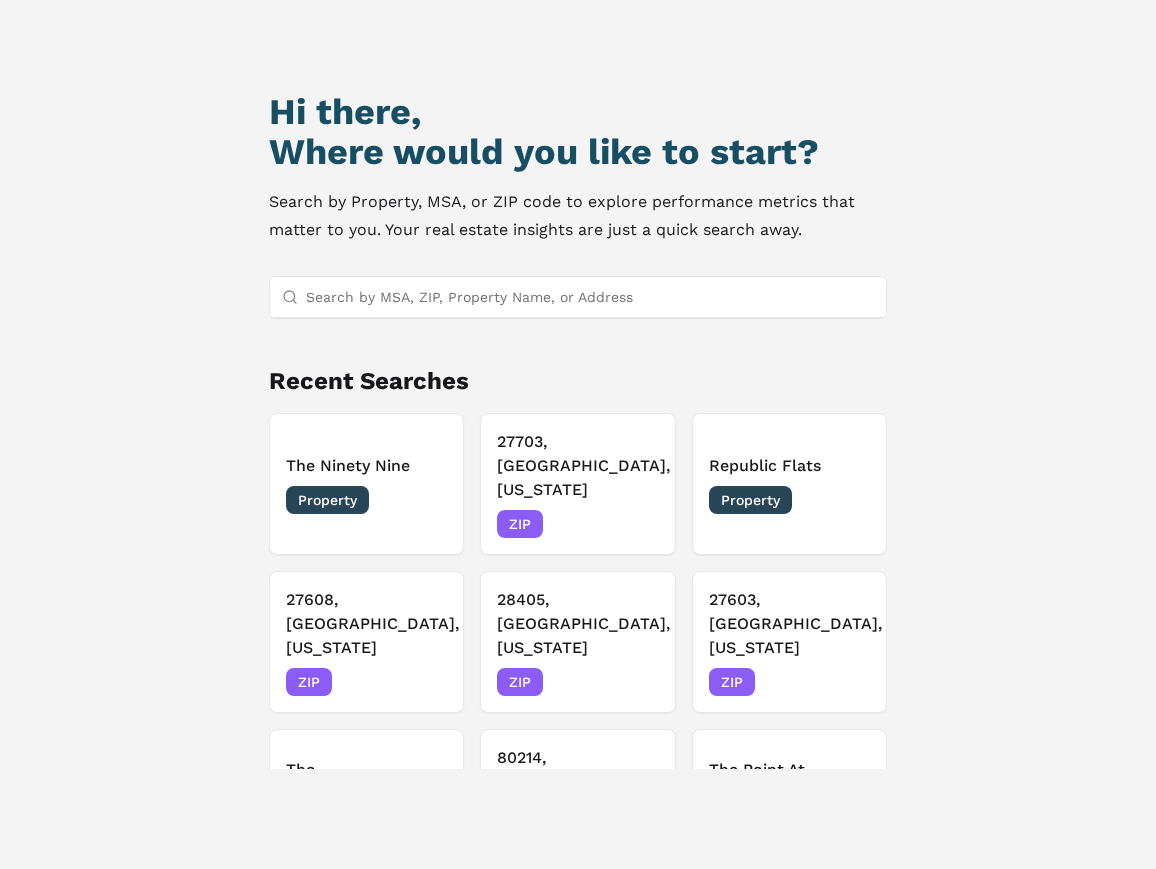scroll, scrollTop: 172, scrollLeft: 0, axis: vertical 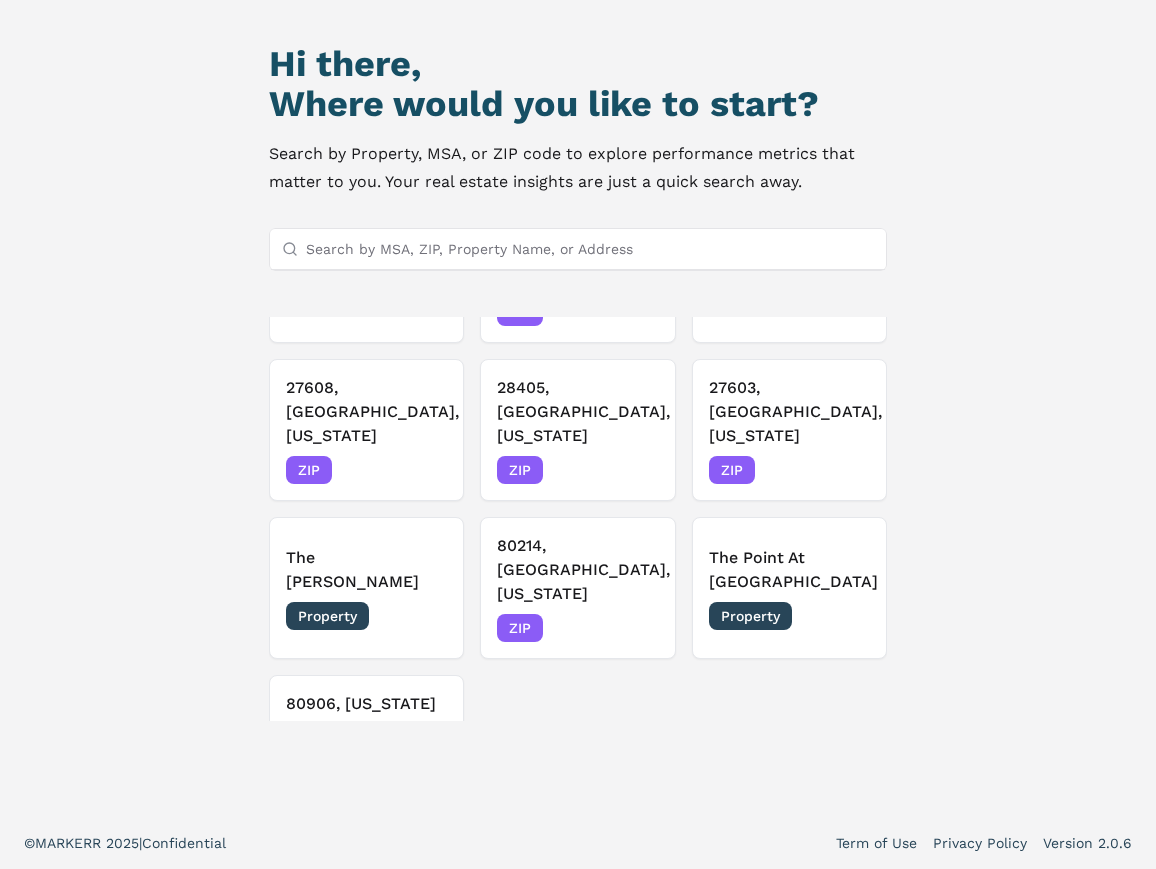 click on "Search by MSA, ZIP, Property Name, or Address" at bounding box center (589, 249) 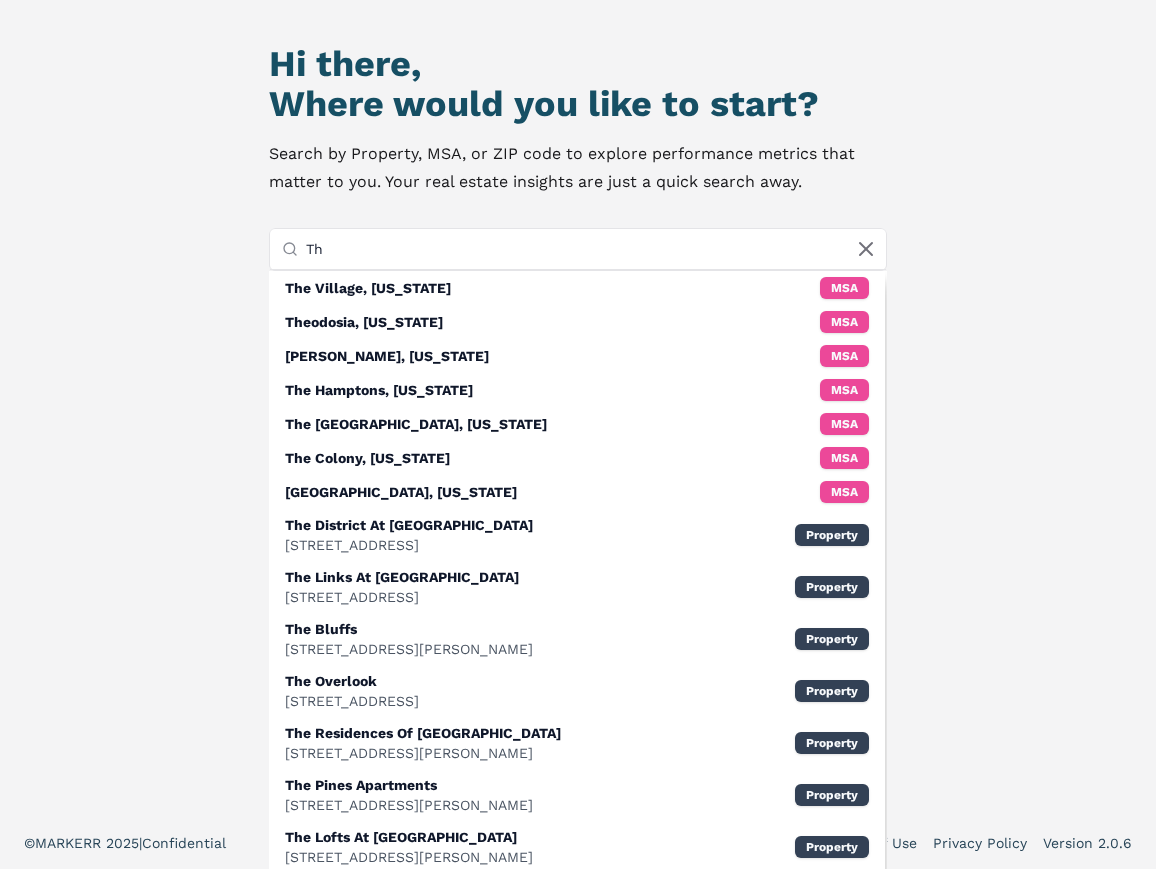 type on "T" 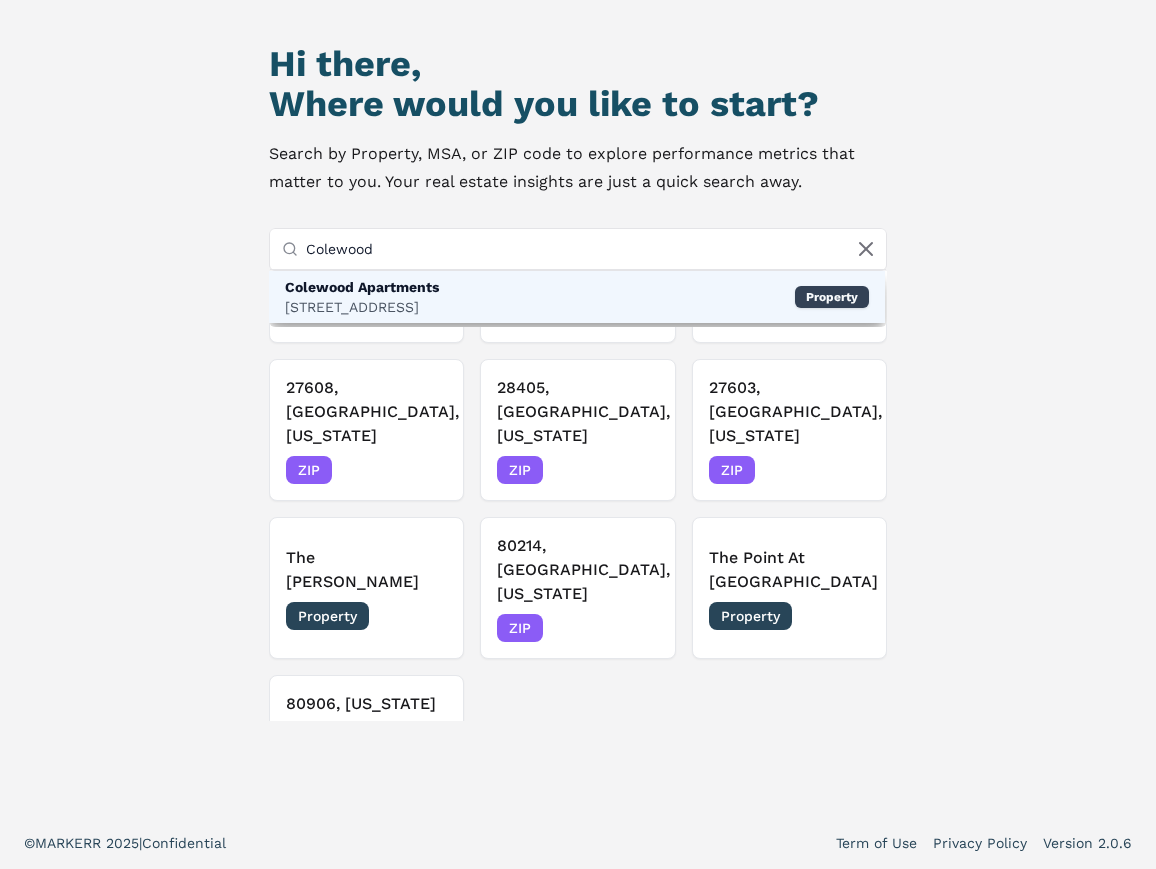type on "Colewood" 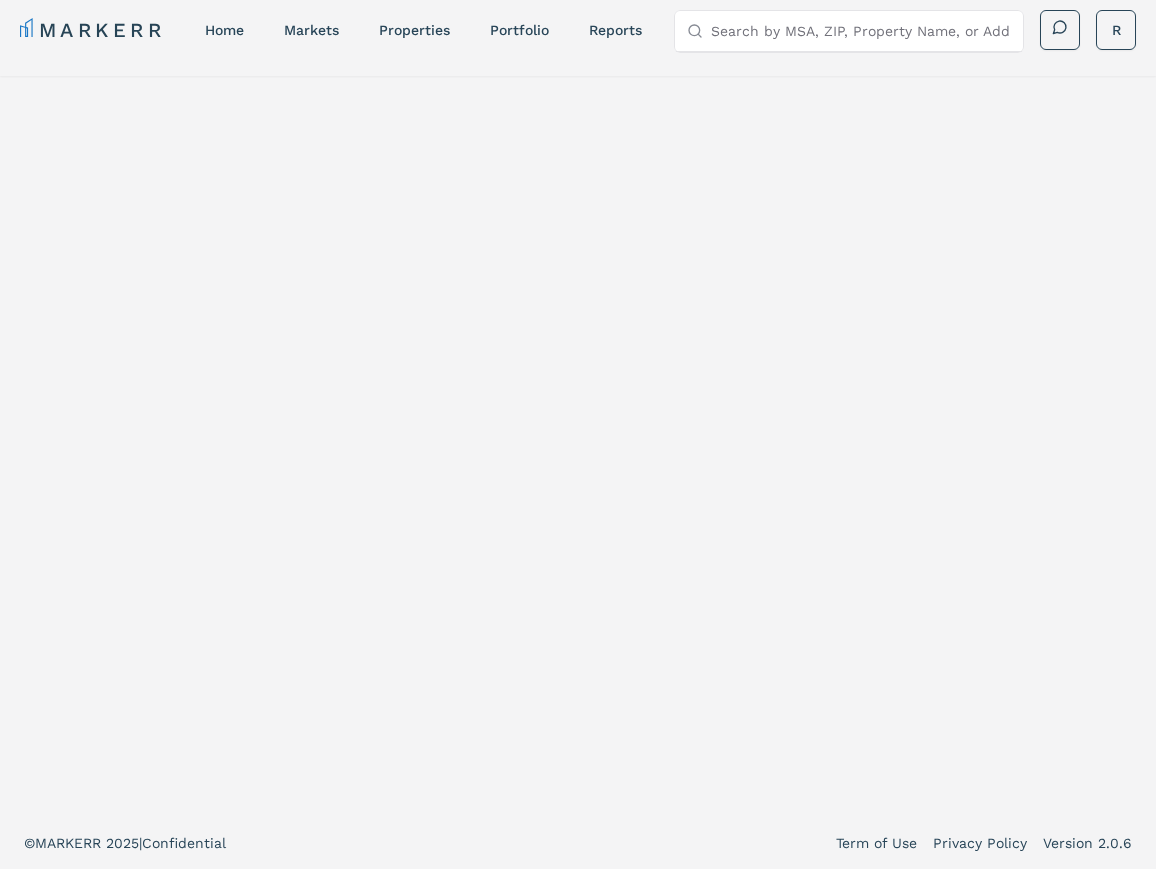 scroll, scrollTop: 0, scrollLeft: 0, axis: both 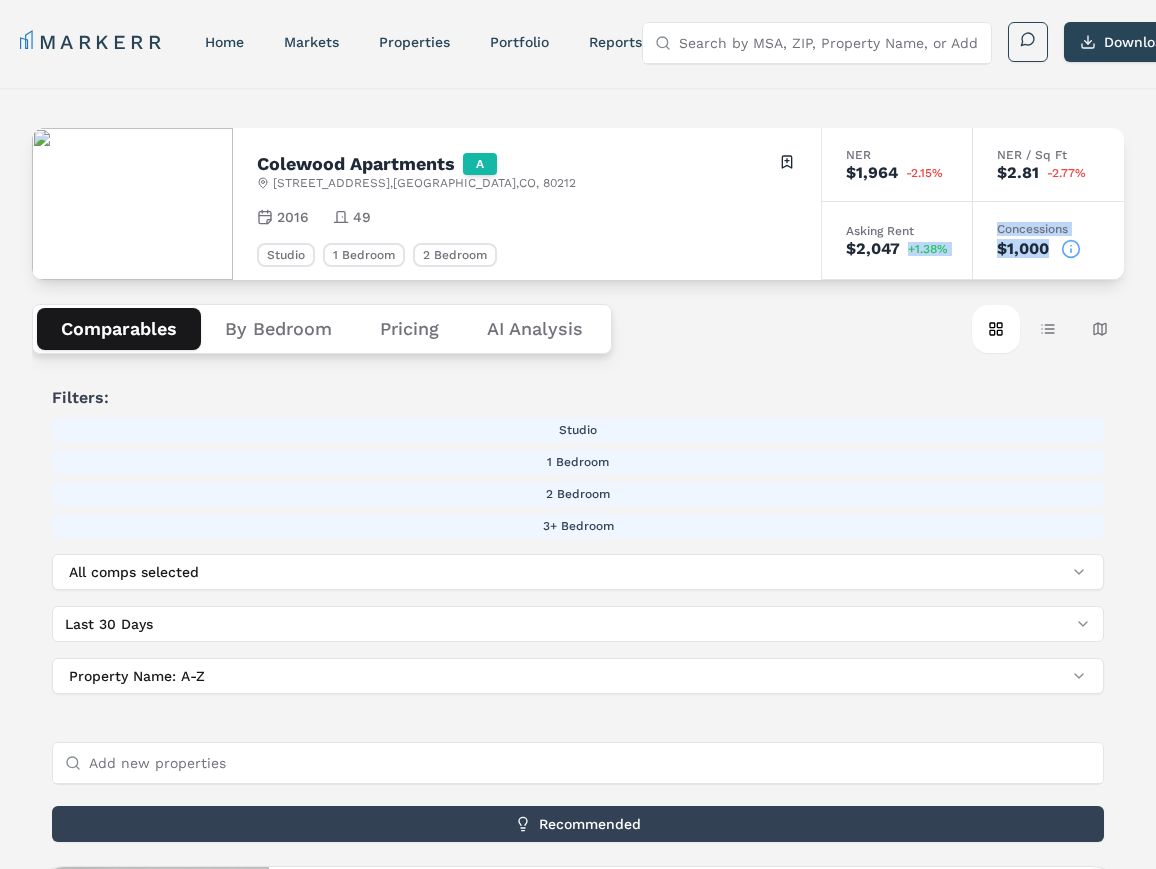 drag, startPoint x: 909, startPoint y: 245, endPoint x: 1051, endPoint y: 254, distance: 142.28493 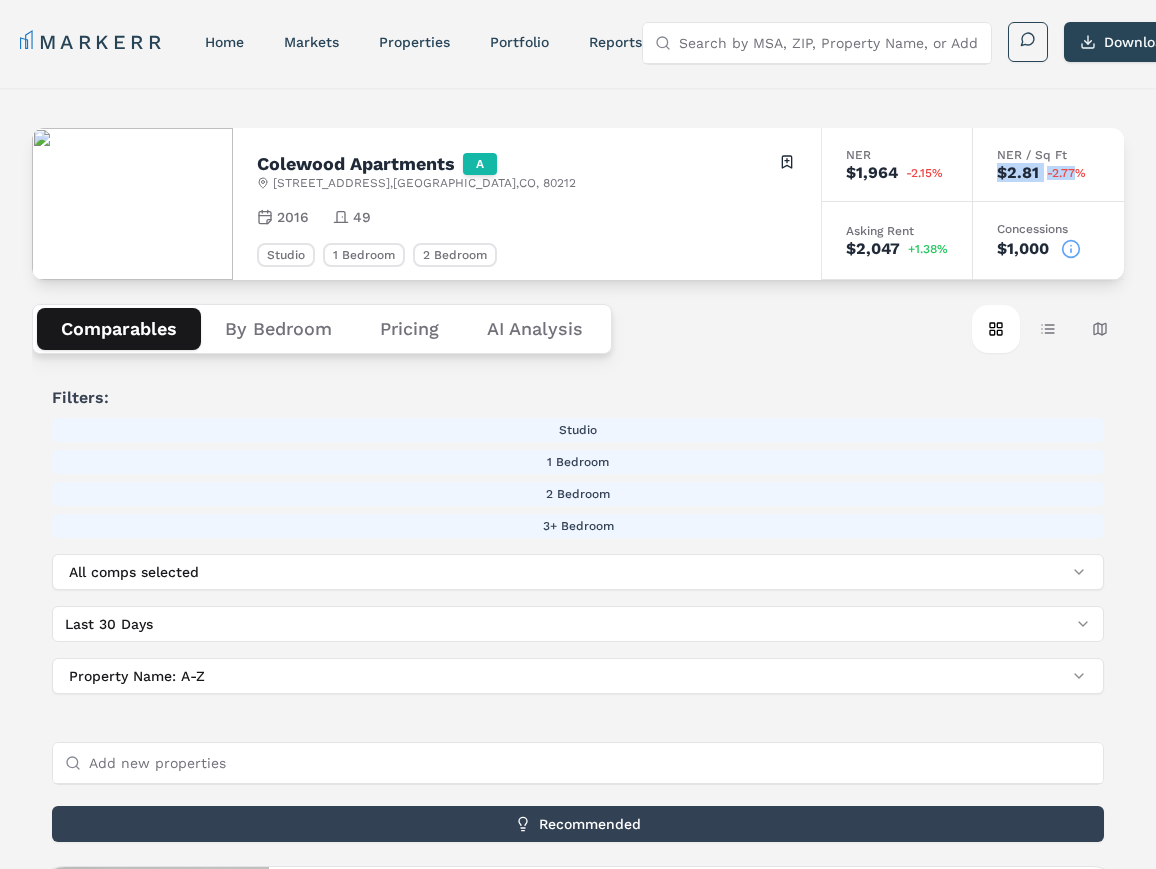 drag, startPoint x: 1074, startPoint y: 173, endPoint x: 980, endPoint y: 166, distance: 94.26028 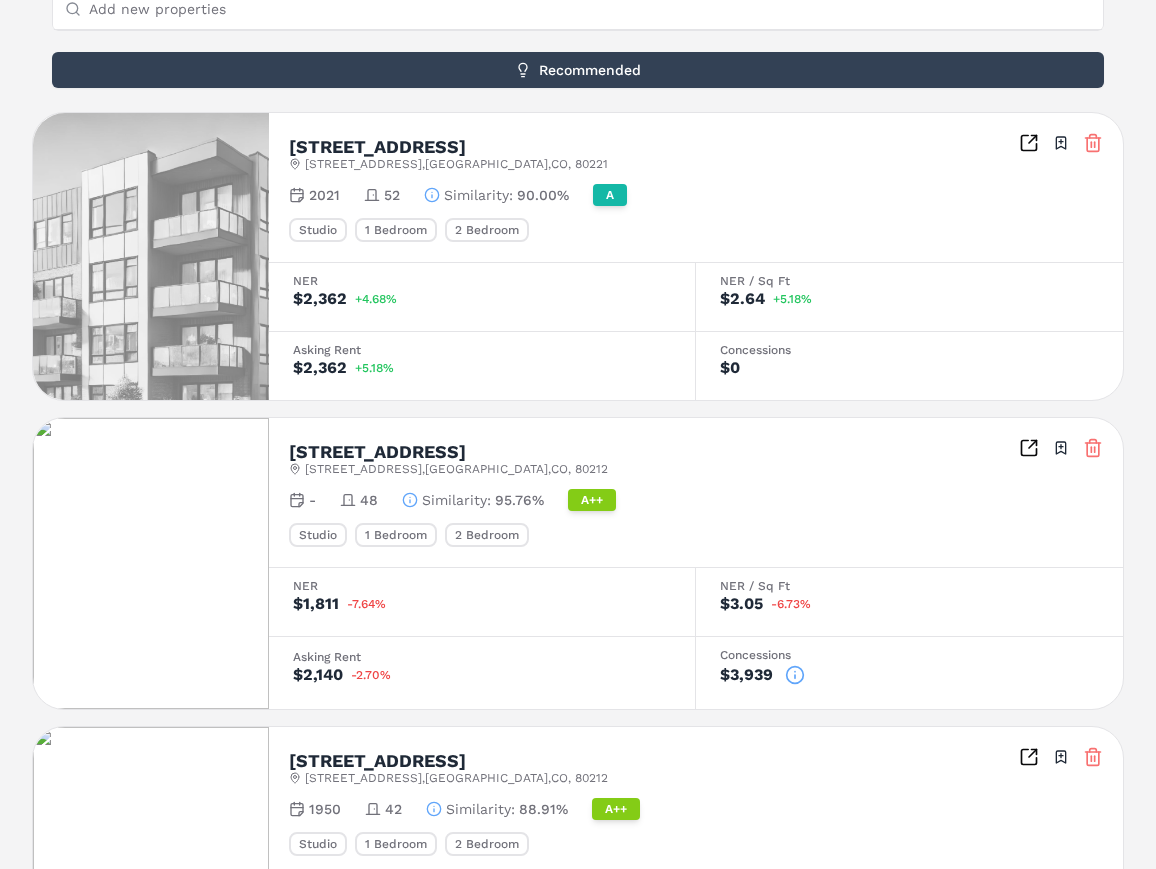 scroll, scrollTop: 0, scrollLeft: 0, axis: both 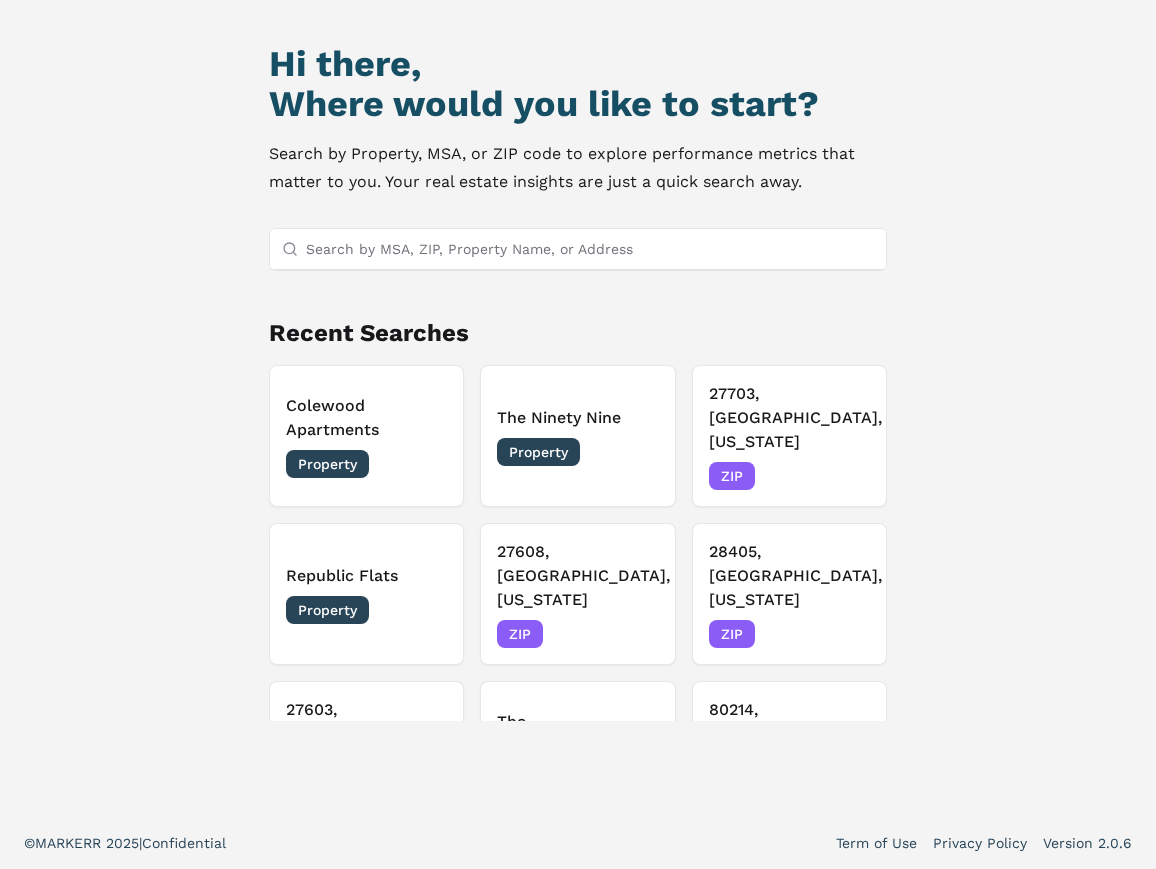 click on "Search by MSA, ZIP, Property Name, or Address" at bounding box center (589, 249) 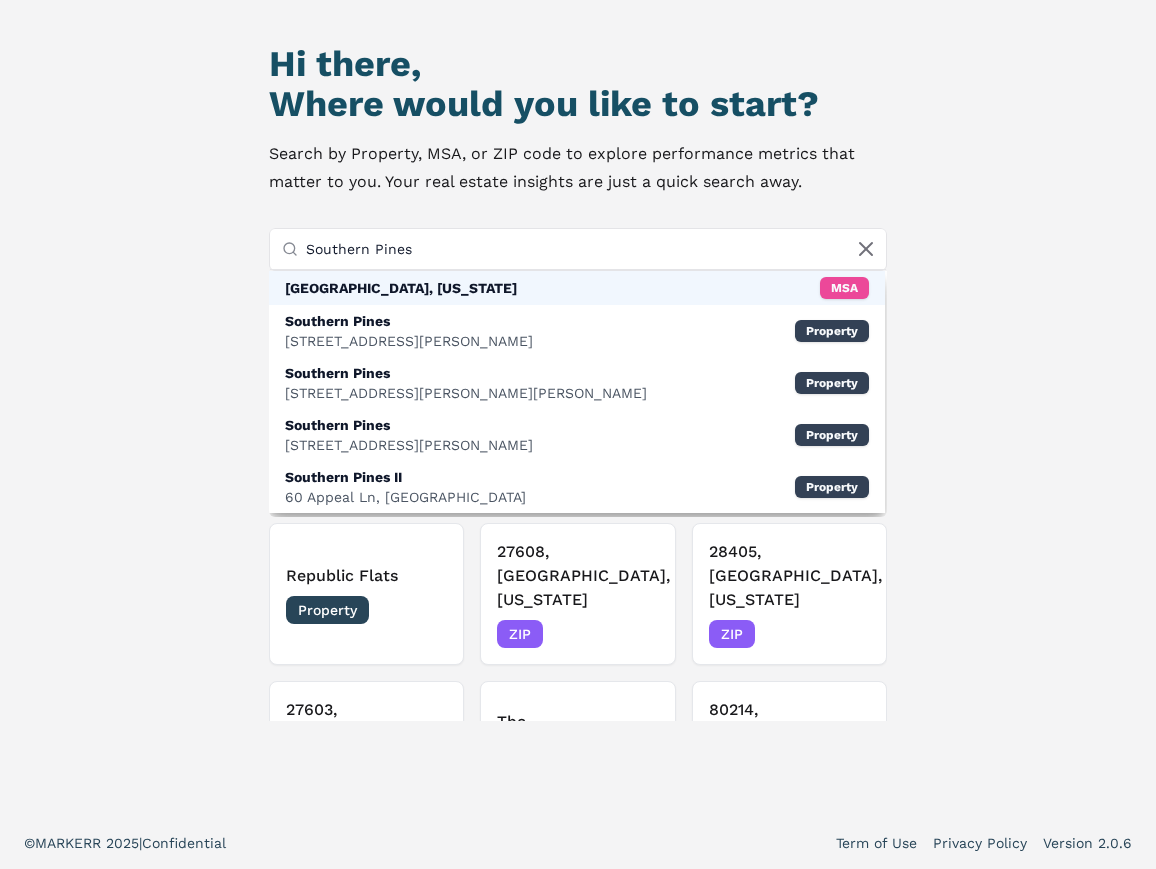 type on "Southern Pines" 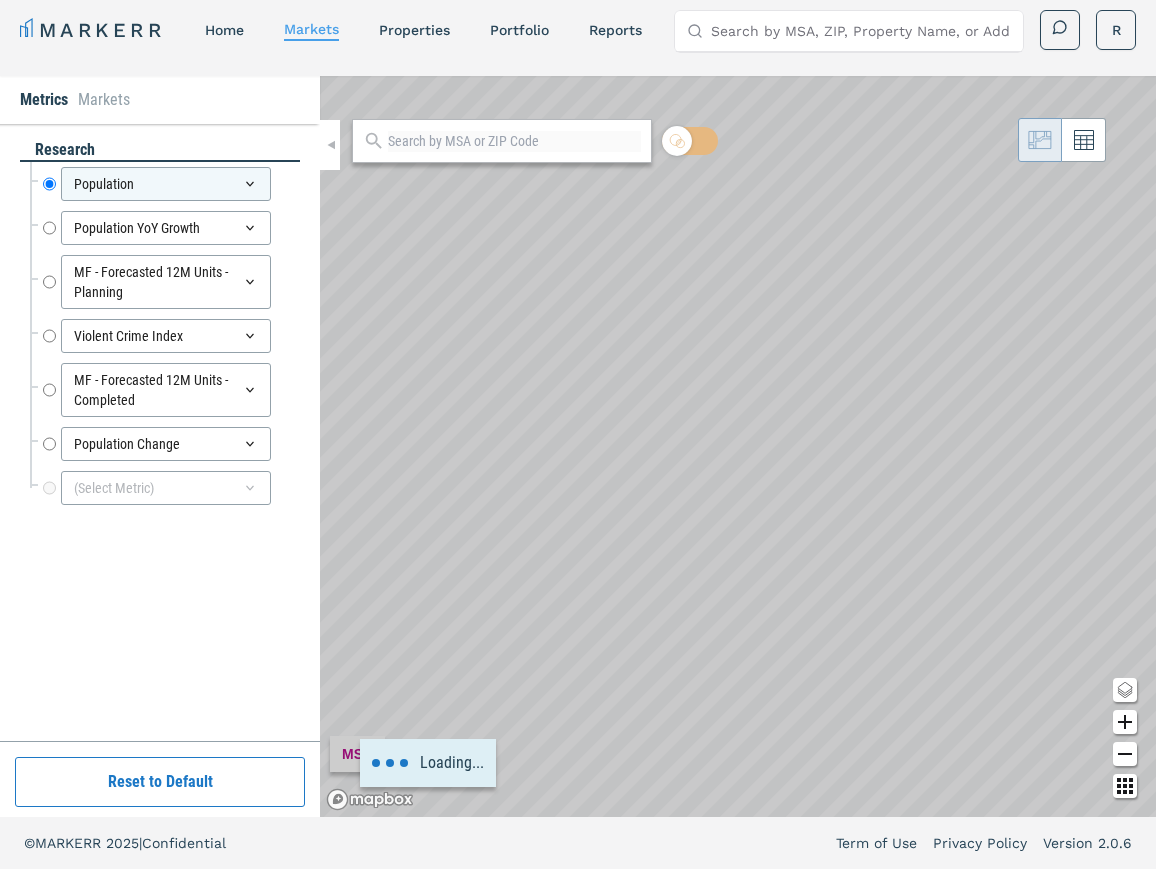 scroll, scrollTop: 12, scrollLeft: 0, axis: vertical 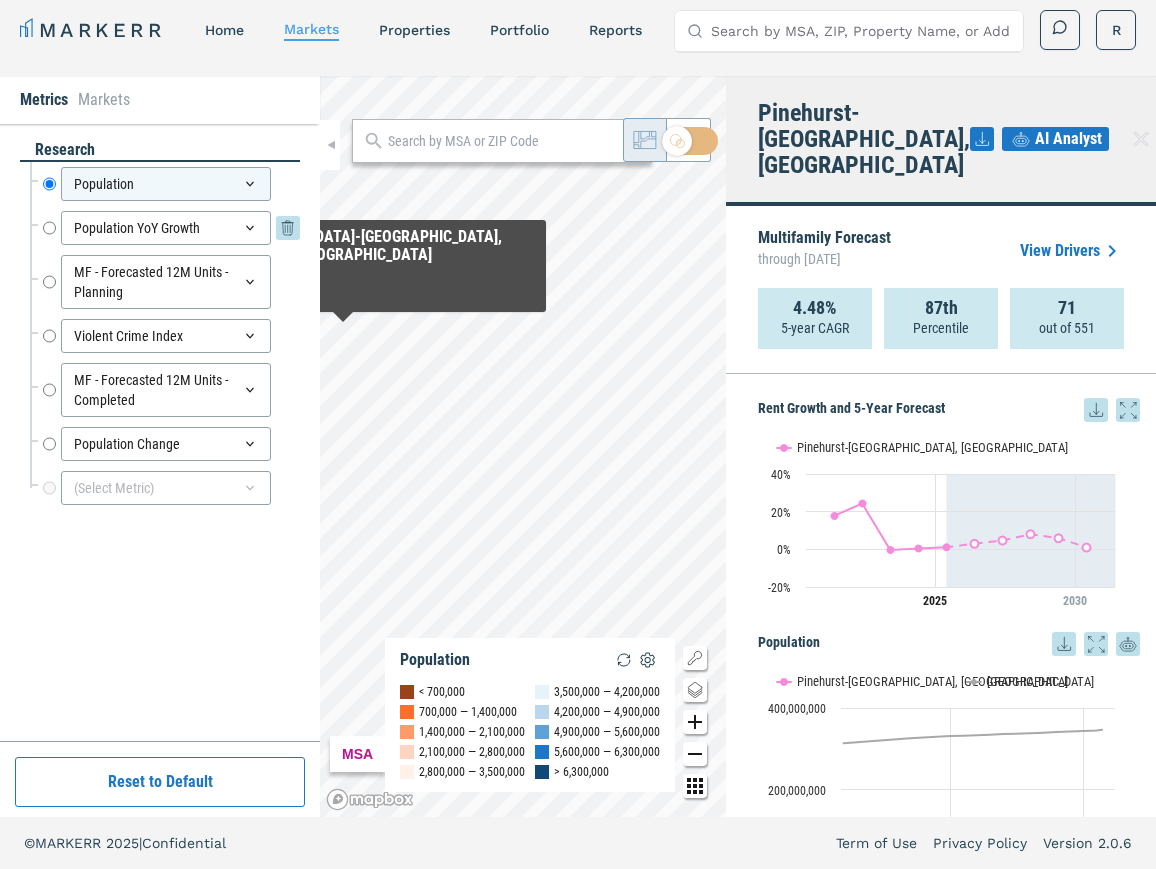 click on "Population YoY Growth" at bounding box center (49, 228) 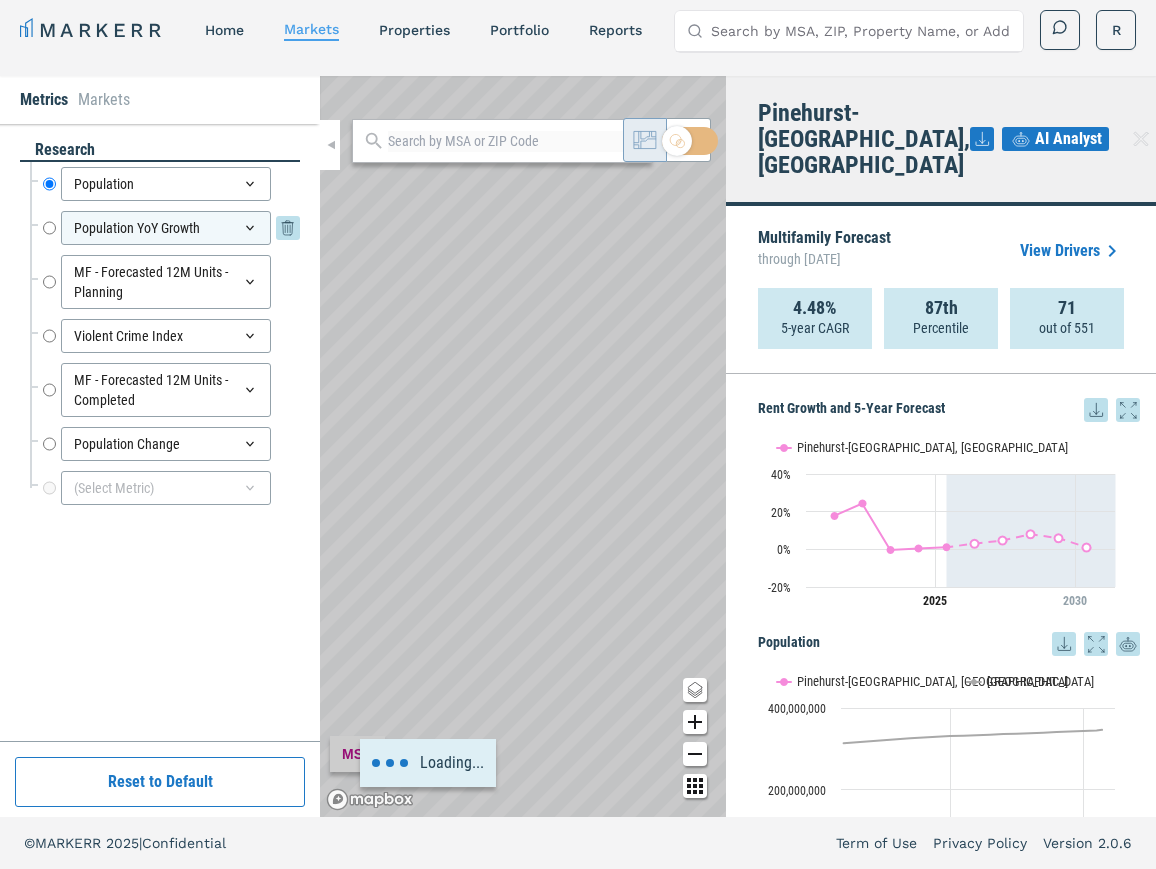 radio on "false" 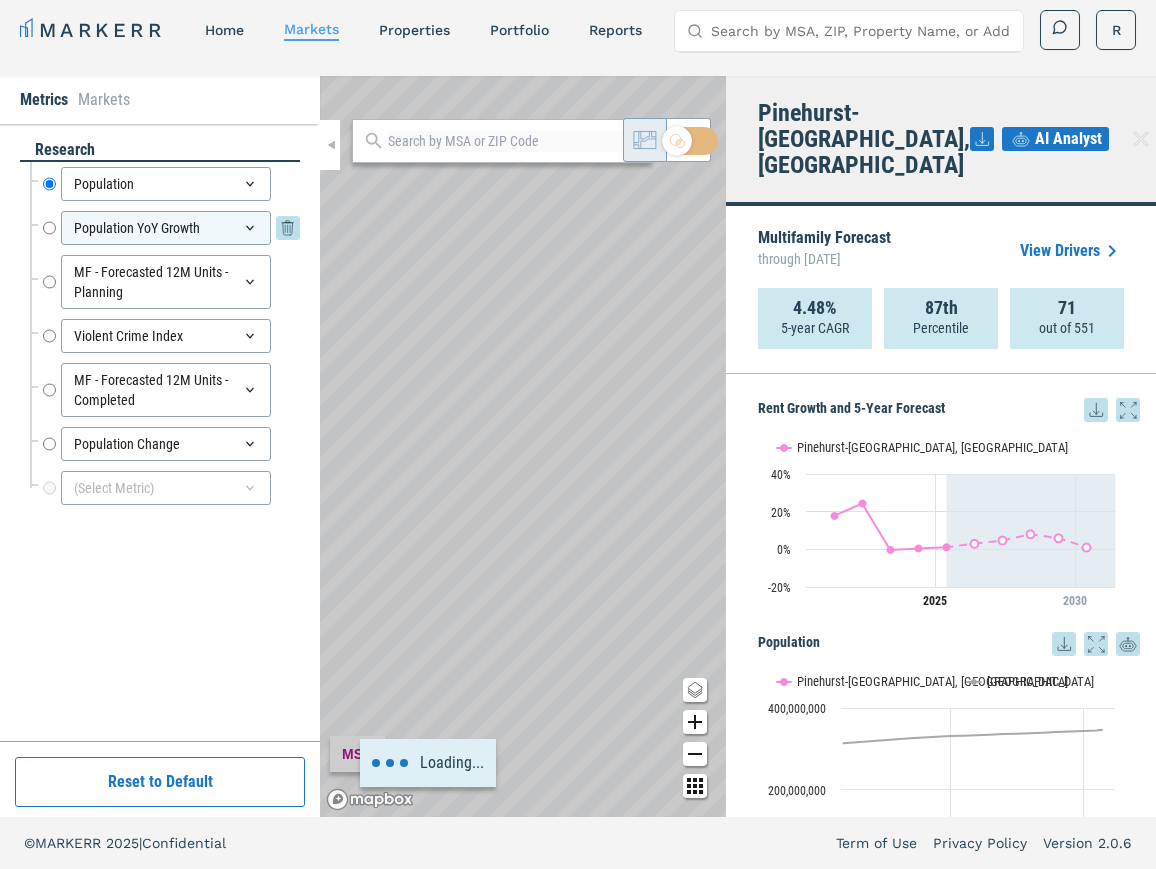 radio on "true" 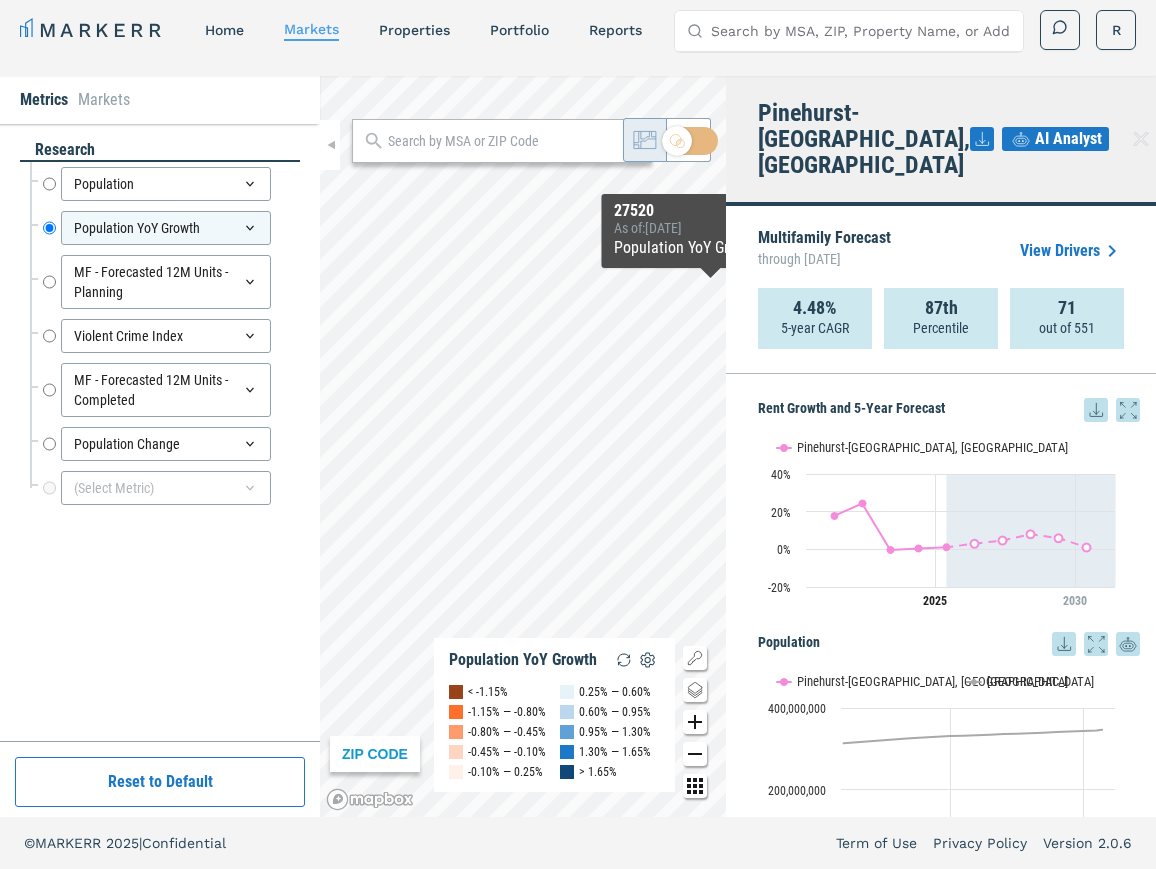 click on "View Drivers" at bounding box center [1072, 251] 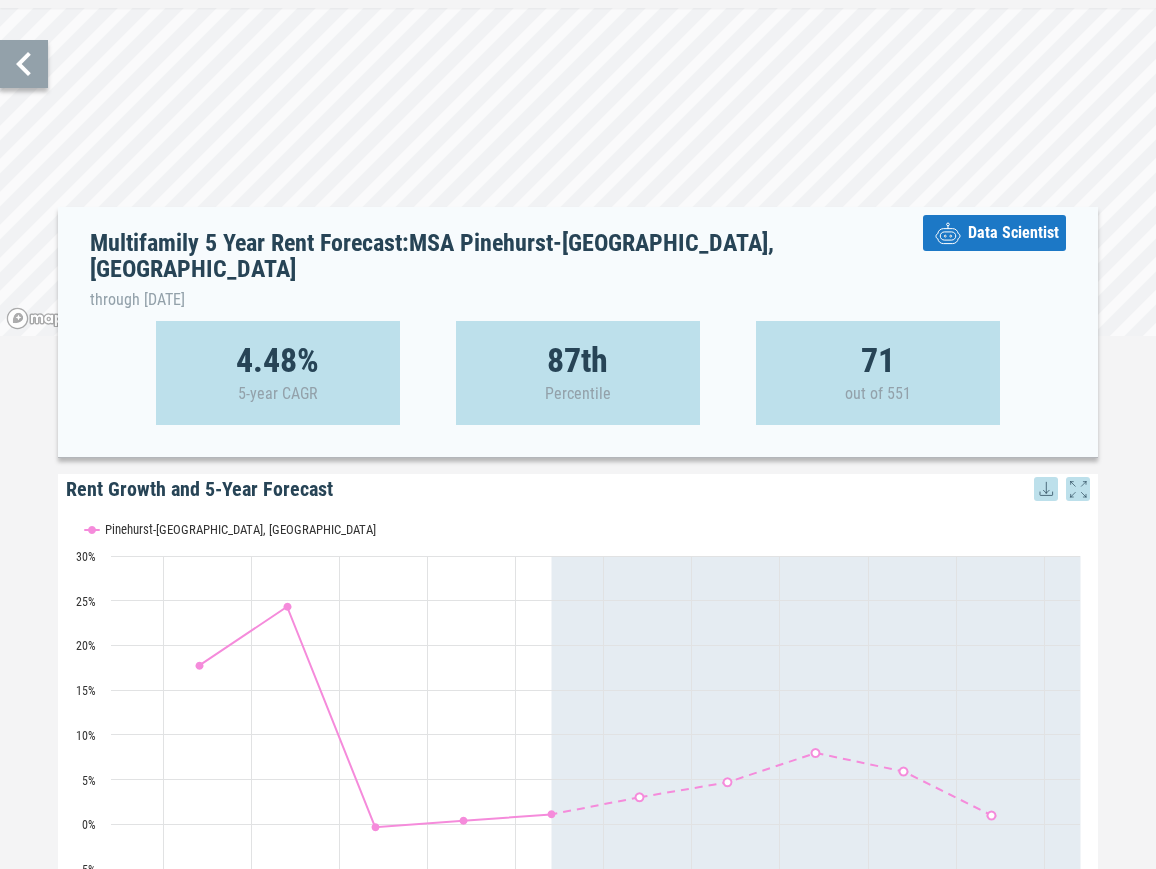 scroll, scrollTop: 0, scrollLeft: 0, axis: both 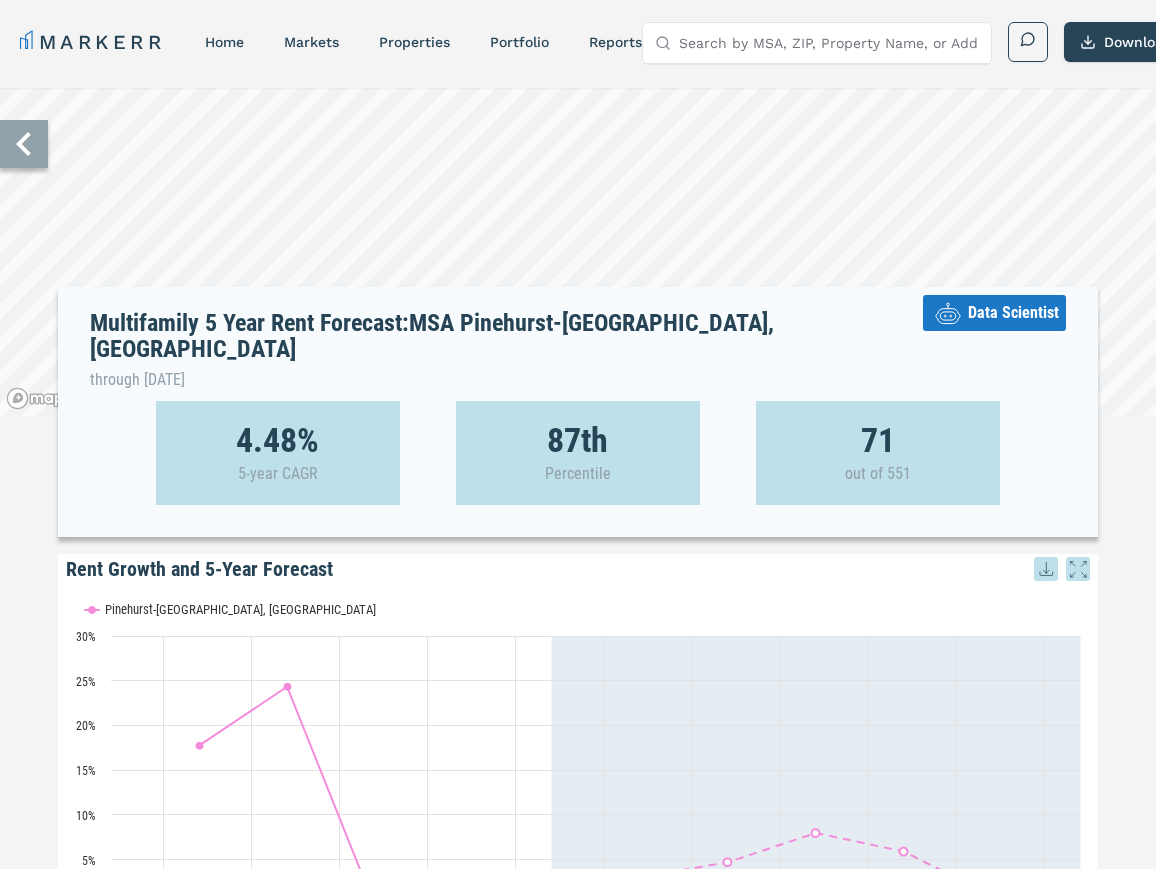 click on "Data Scientist" at bounding box center [1013, 313] 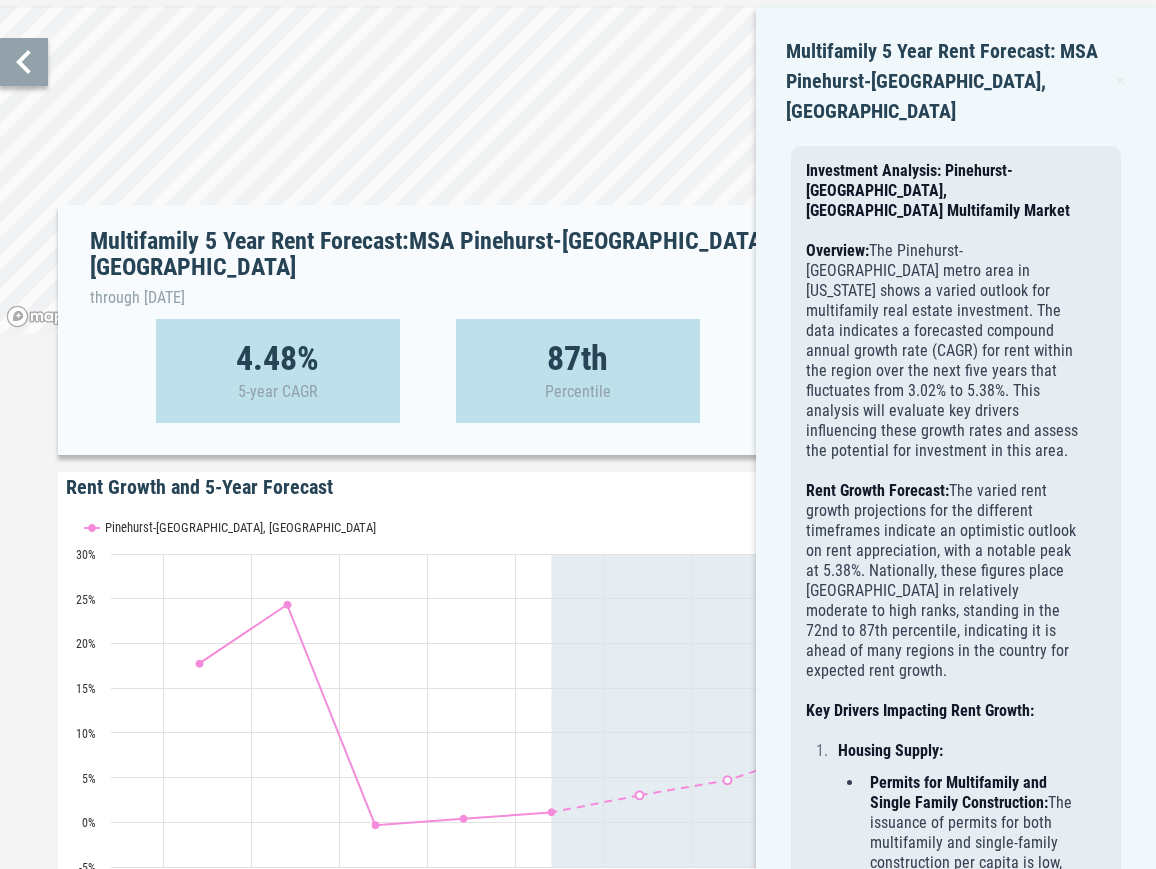 scroll, scrollTop: 0, scrollLeft: 0, axis: both 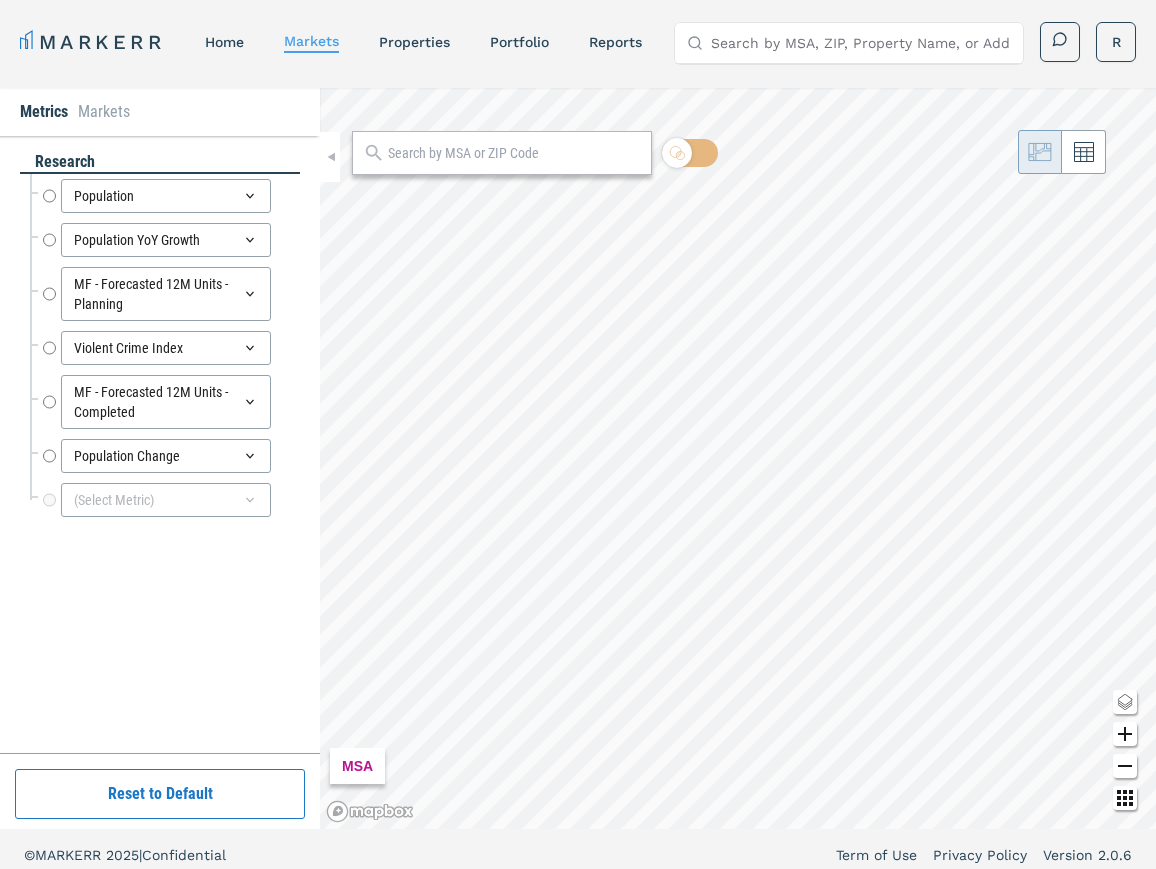radio on "true" 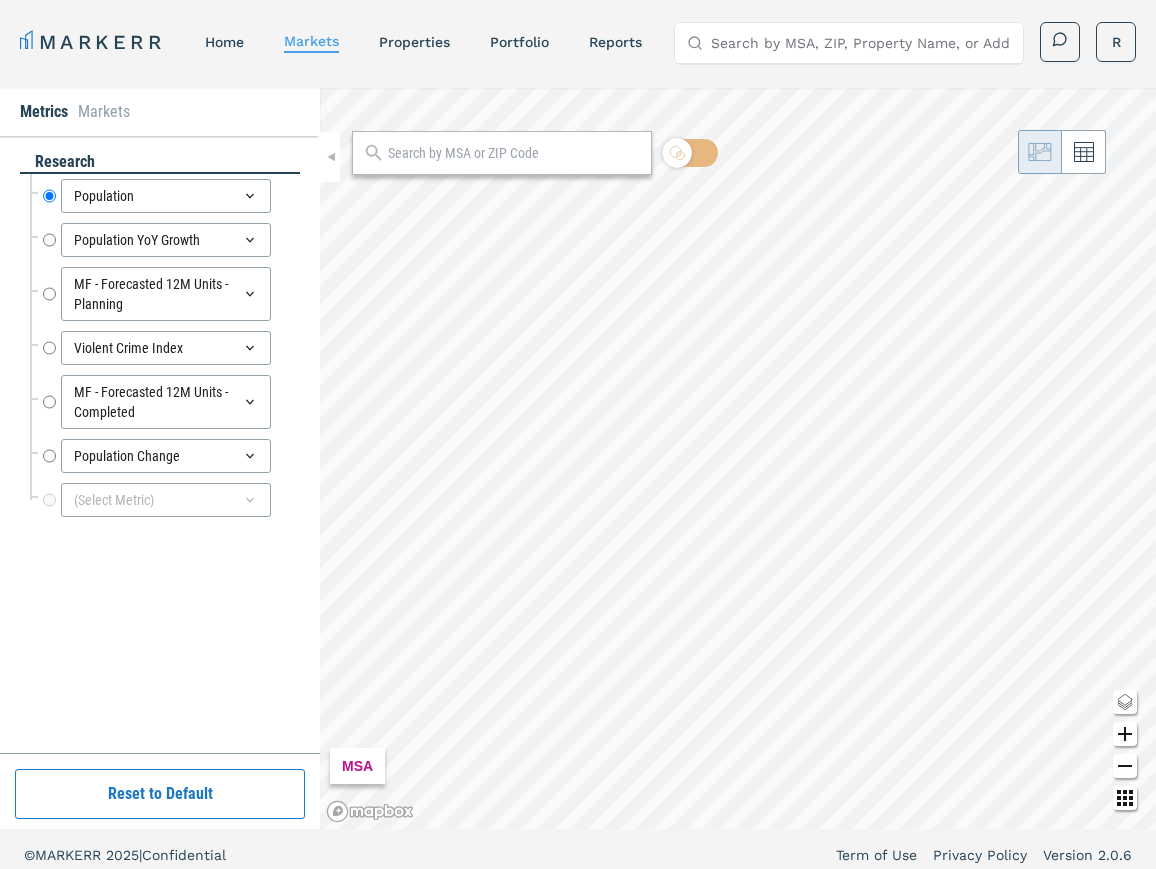 scroll, scrollTop: 12, scrollLeft: 0, axis: vertical 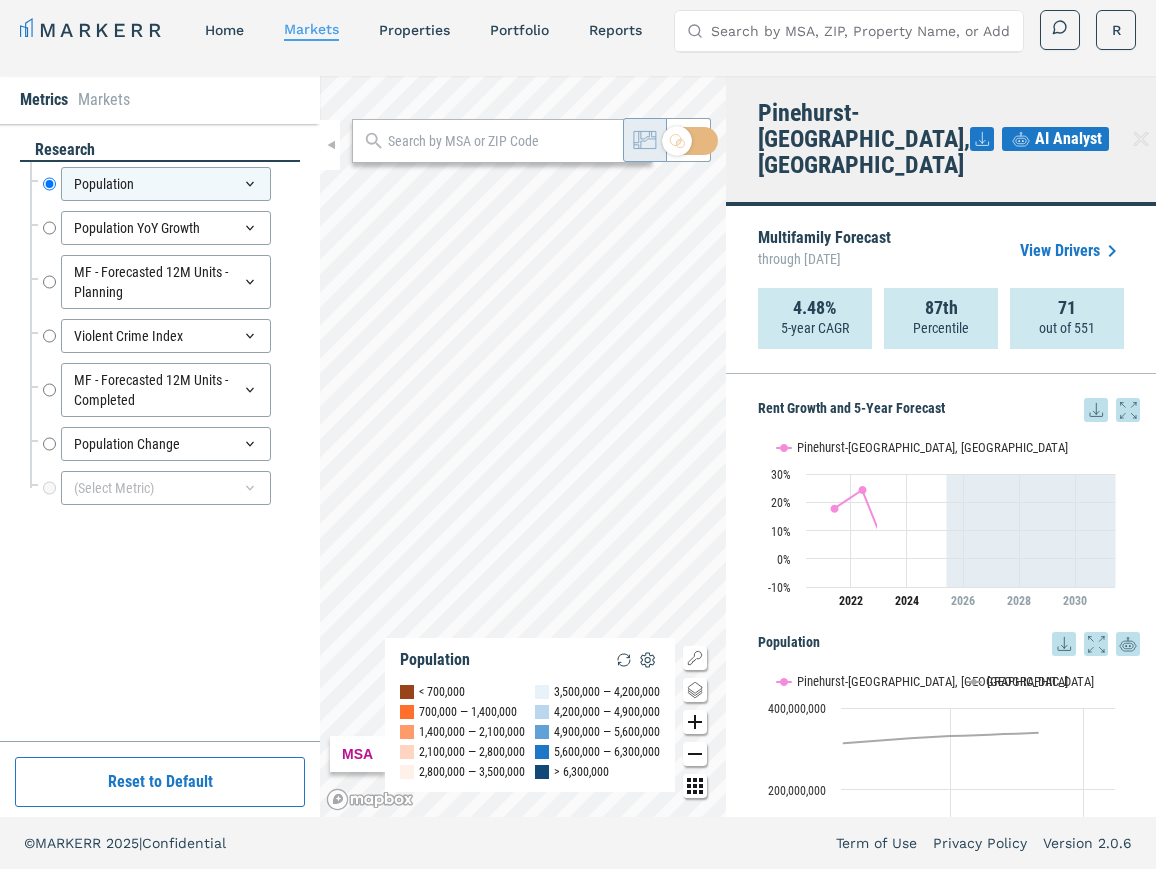 click at bounding box center (514, 141) 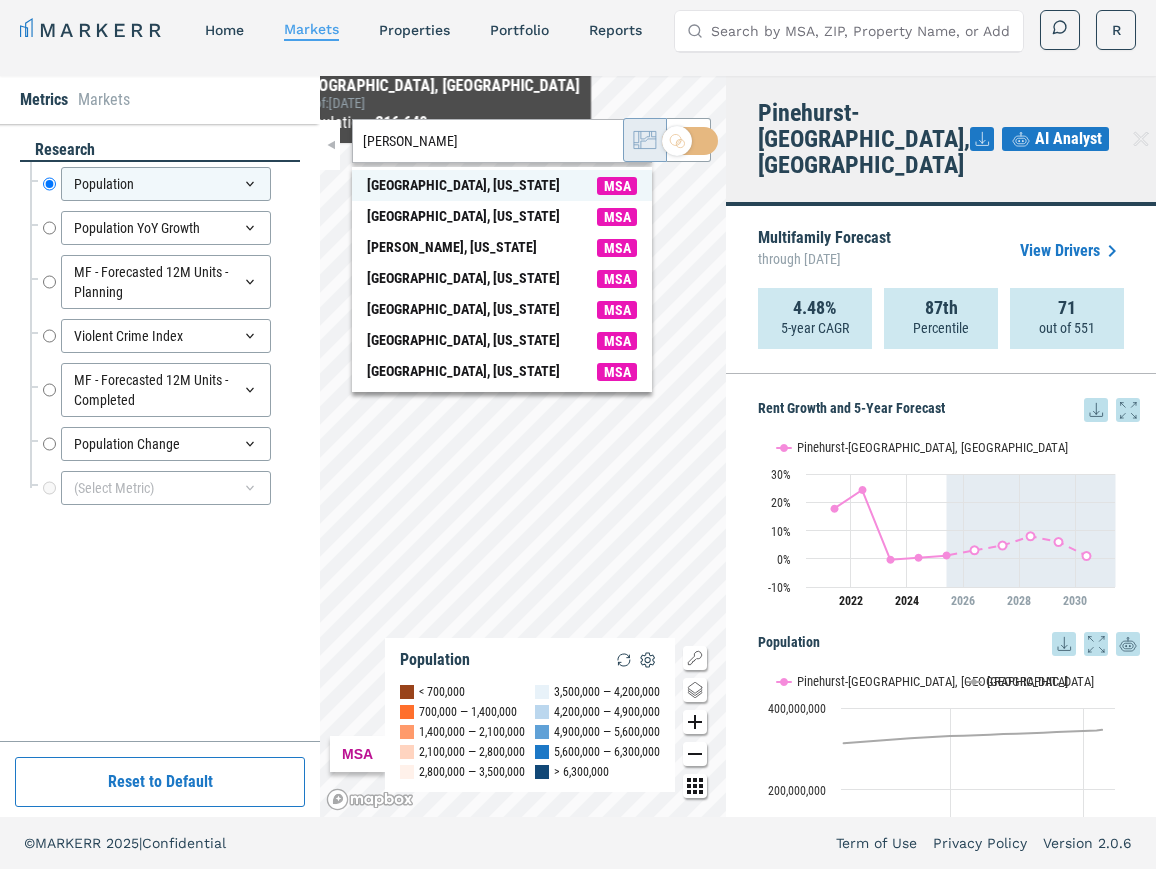 type on "Clayton" 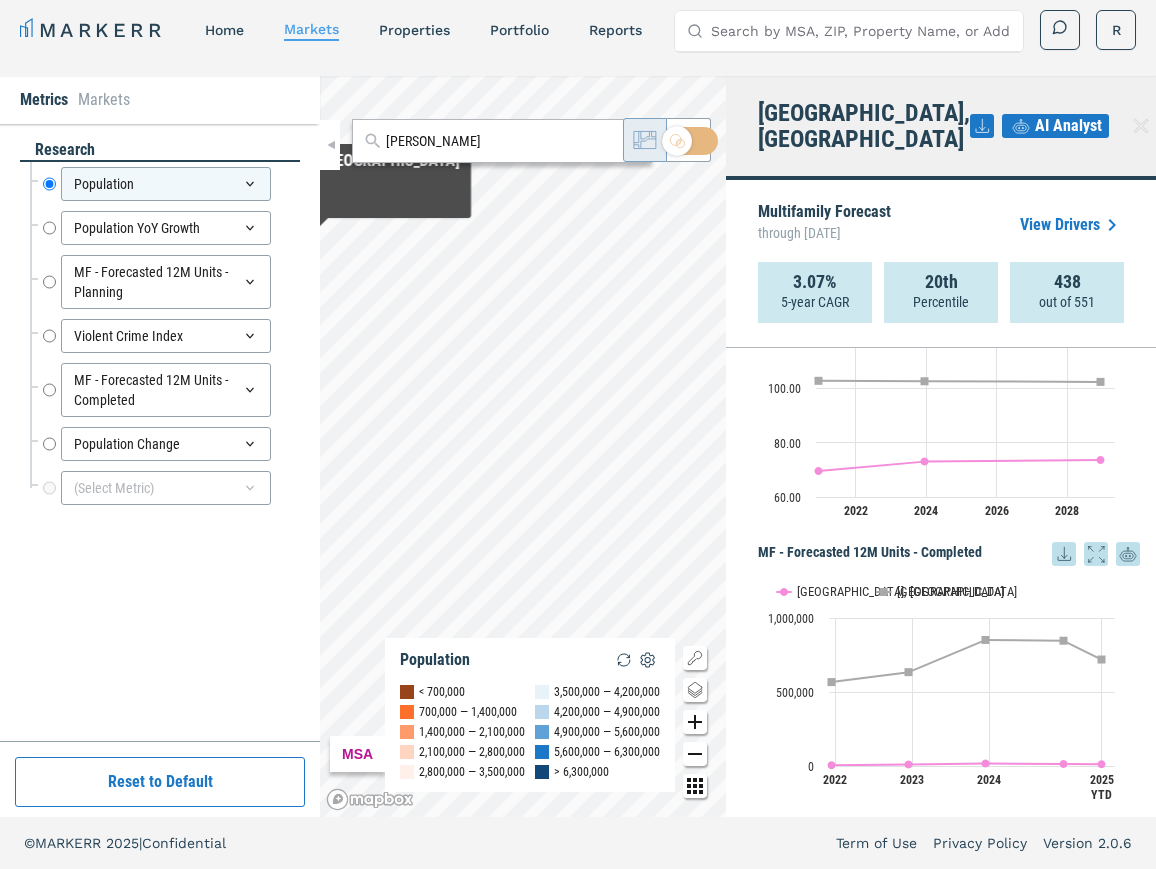 scroll, scrollTop: 0, scrollLeft: 0, axis: both 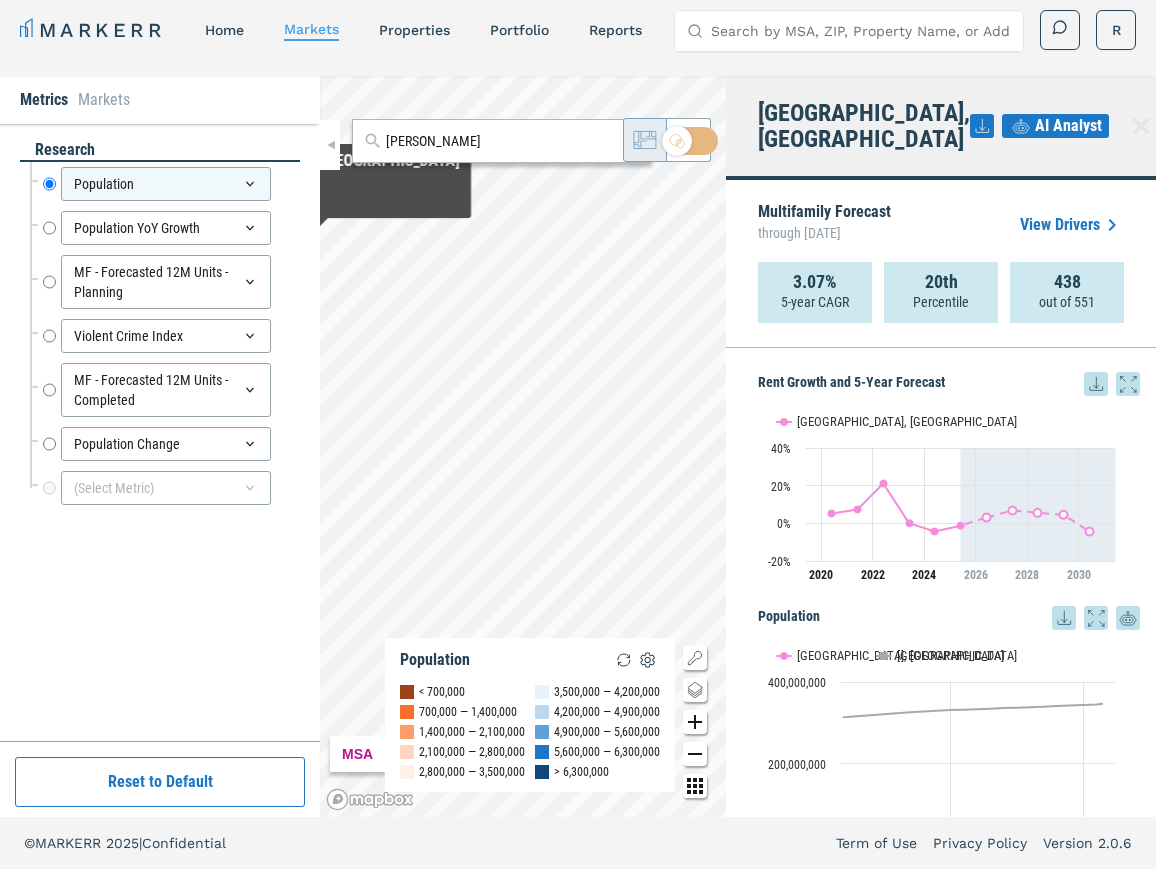 click on "AI Analyst" at bounding box center [1068, 126] 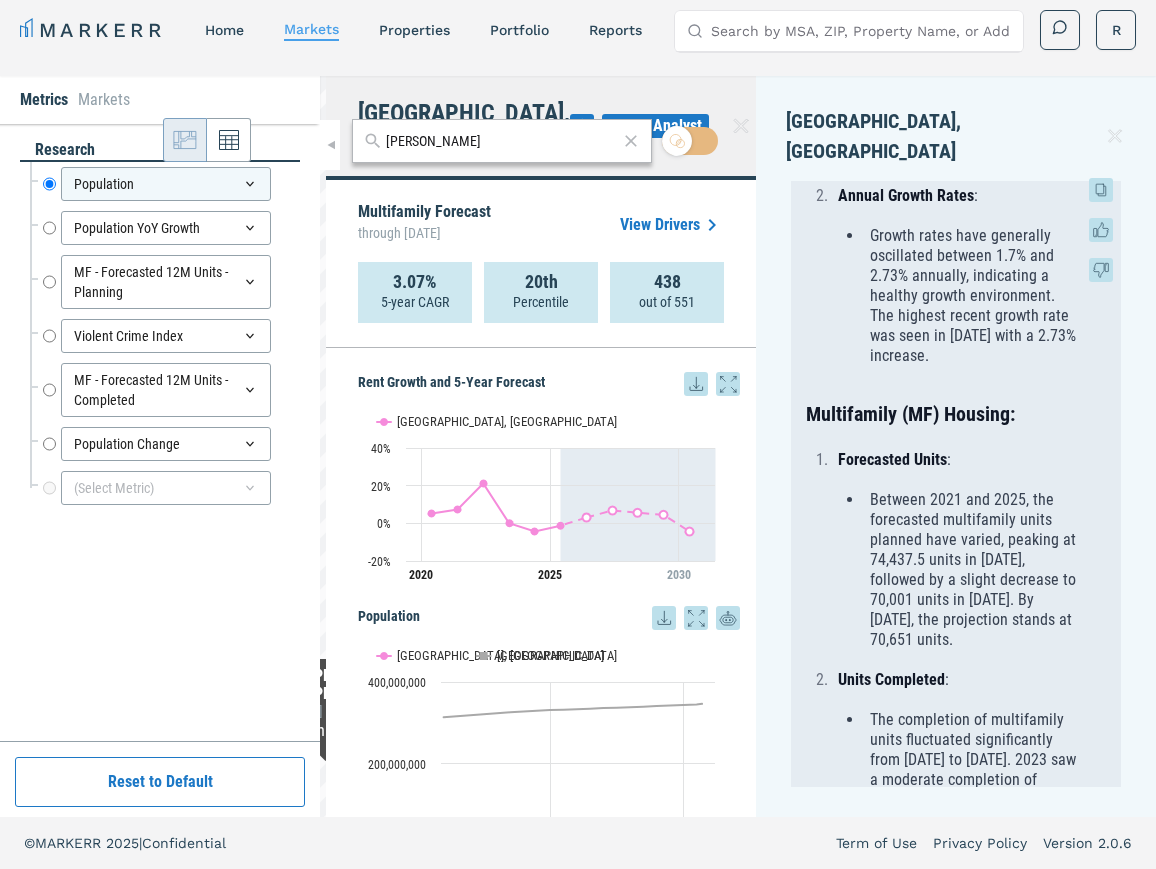 scroll, scrollTop: 400, scrollLeft: 0, axis: vertical 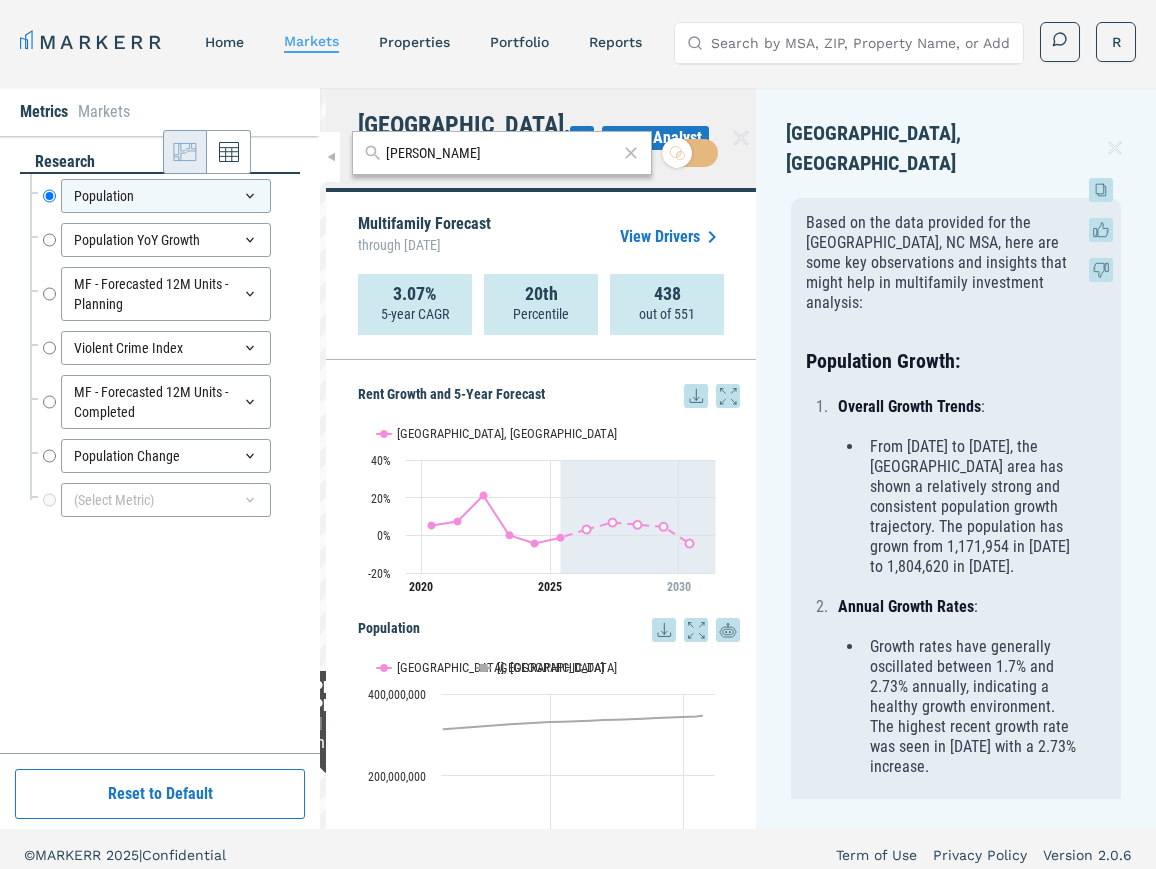 drag, startPoint x: 1111, startPoint y: 273, endPoint x: 1120, endPoint y: 283, distance: 13.453624 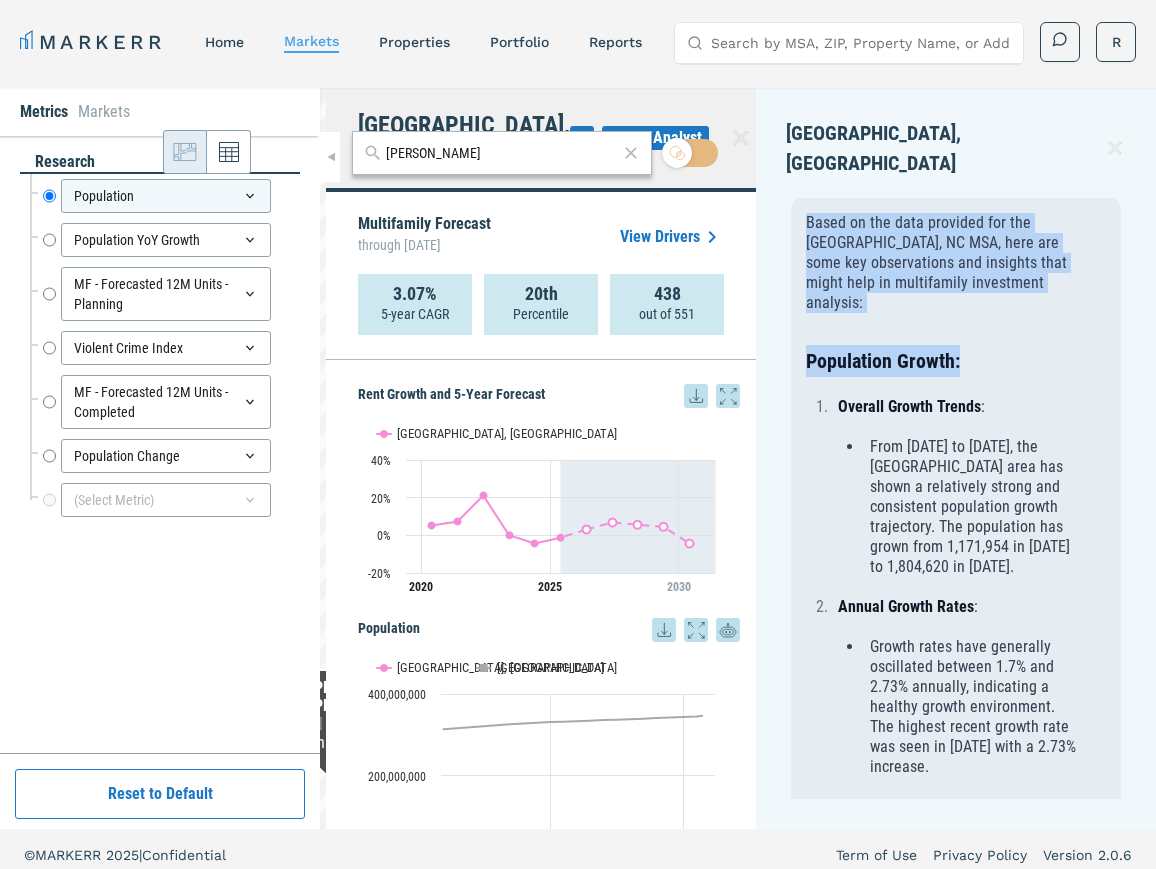drag, startPoint x: 1120, startPoint y: 283, endPoint x: 1108, endPoint y: 357, distance: 74.96666 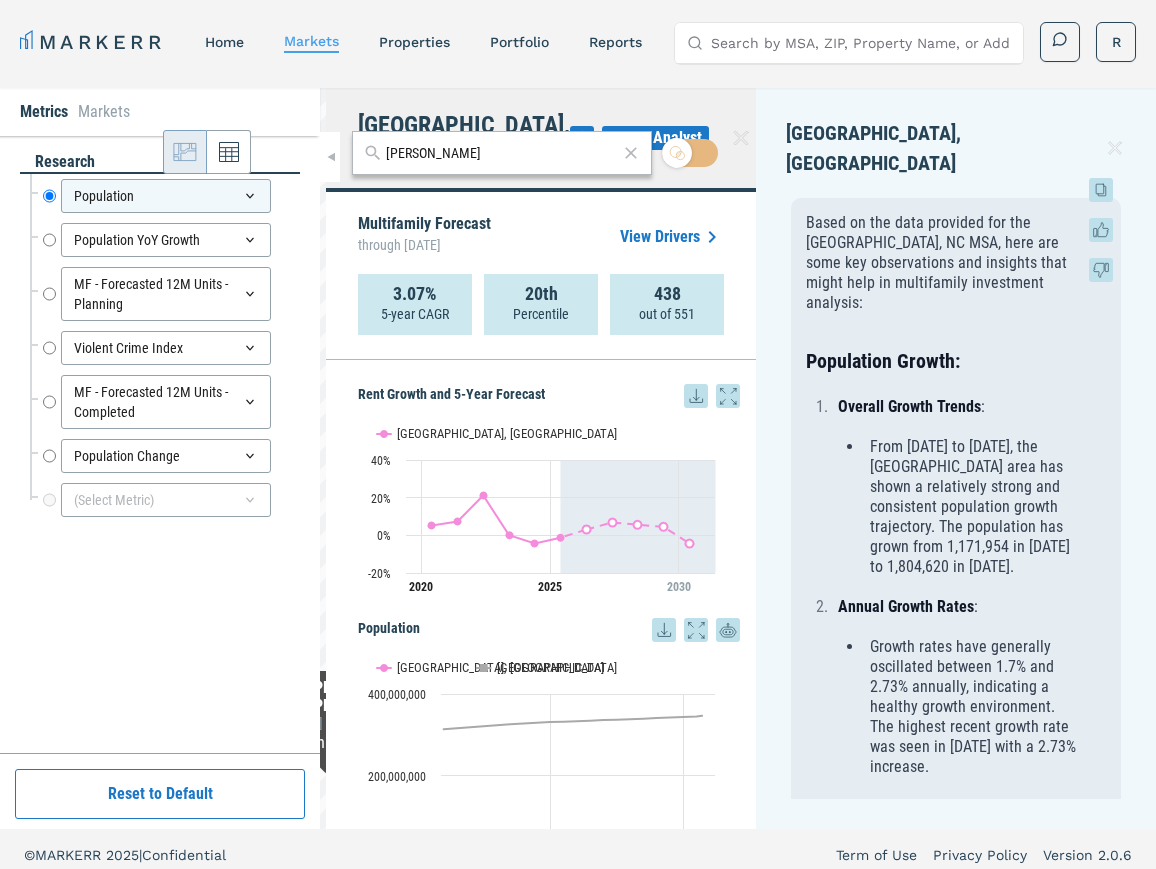 click on "Based on the data provided for the Raleigh, NC MSA, here are some key observations and insights that might help in multifamily investment analysis:
Population Growth:
Overall Growth Trends :
From 2011 to 2031, the Raleigh metropolitan area has shown a relatively strong and consistent population growth trajectory. The population has grown from 1,171,954 in 2011 to 1,804,620 in May 2031.
Annual Growth Rates :
Growth rates have generally oscillated between 1.7% and 2.73% annually, indicating a healthy growth environment. The highest recent growth rate was seen in 2028 with a 2.73% increase.
Multifamily (MF) Housing:
Forecasted Units :
Between 2021 and 2025, the forecasted multifamily units planned have varied, peaking at 74,437.5 units in 2023, followed by a slight decrease to 70,001 units in 2024. By June 2025, the projection stands at 70,651 units.
Units Completed :
Crime Index:
Violent Crime Trends :
Investment Timing :" at bounding box center (956, 1397) 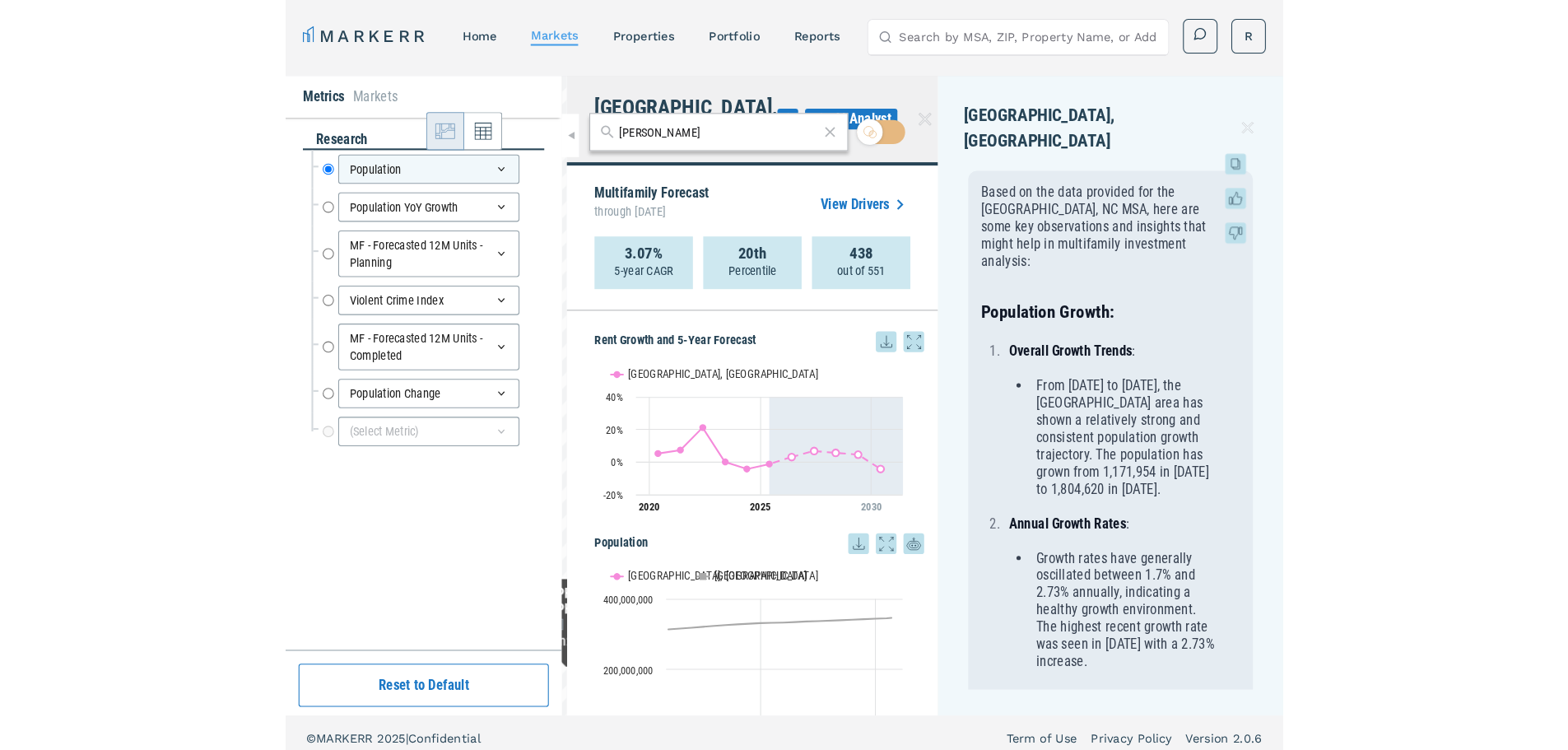 scroll, scrollTop: 329, scrollLeft: 0, axis: vertical 